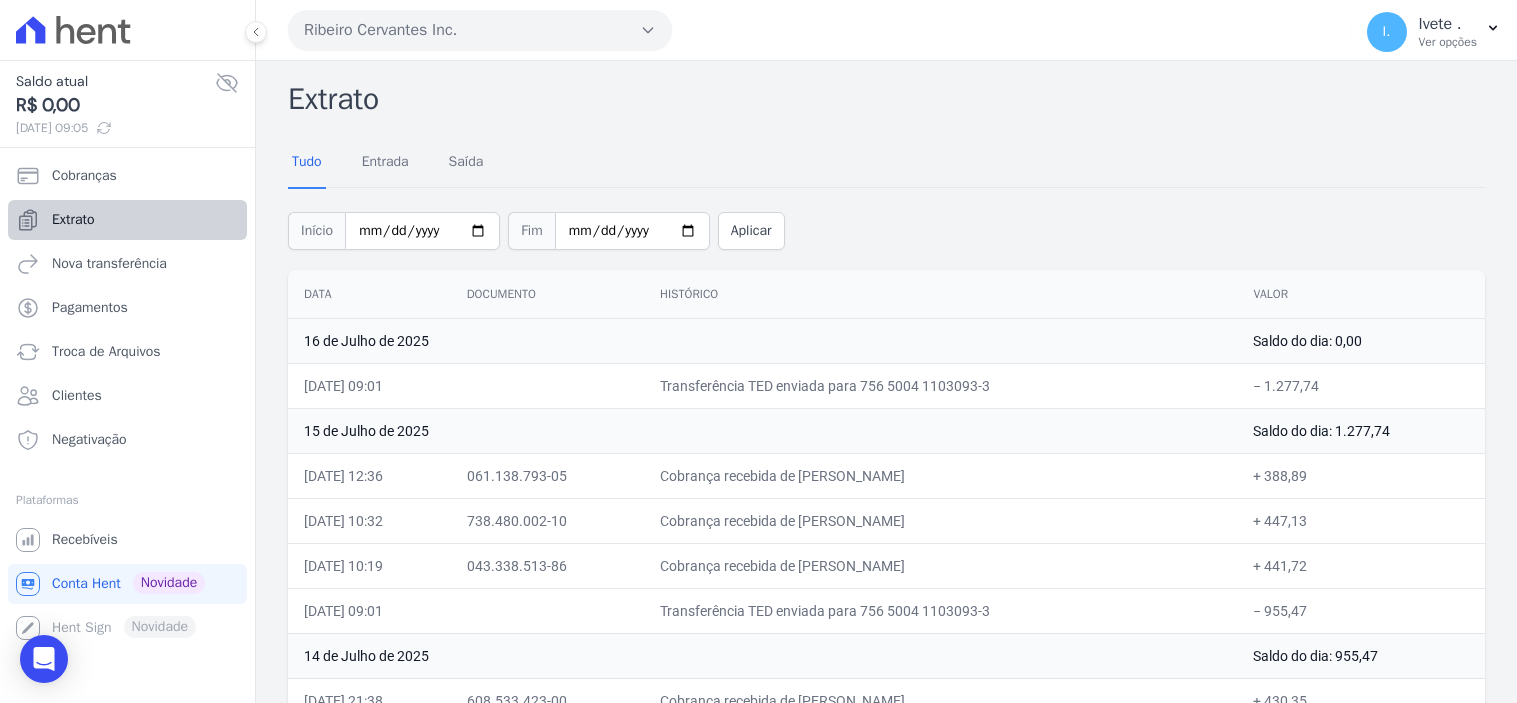 scroll, scrollTop: 0, scrollLeft: 0, axis: both 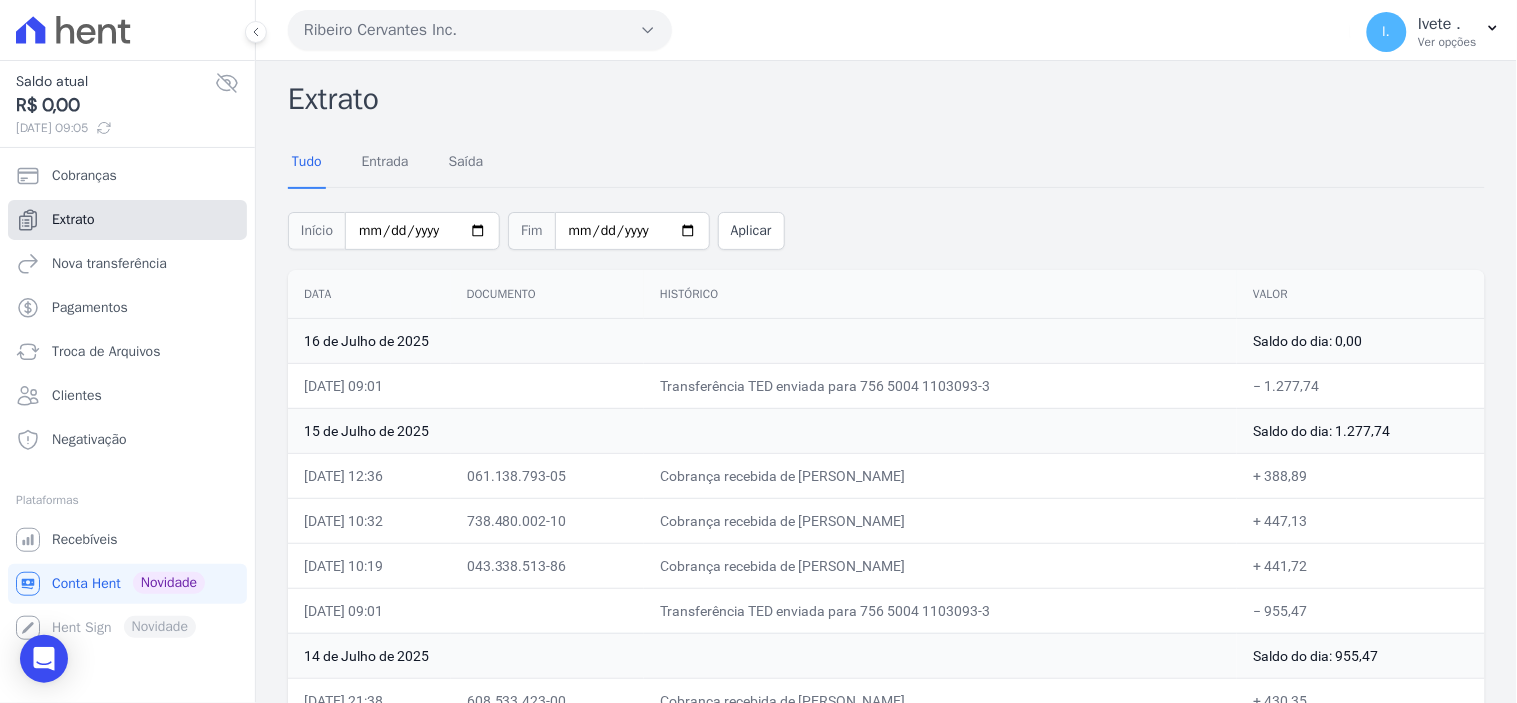 click on "Extrato" at bounding box center (127, 220) 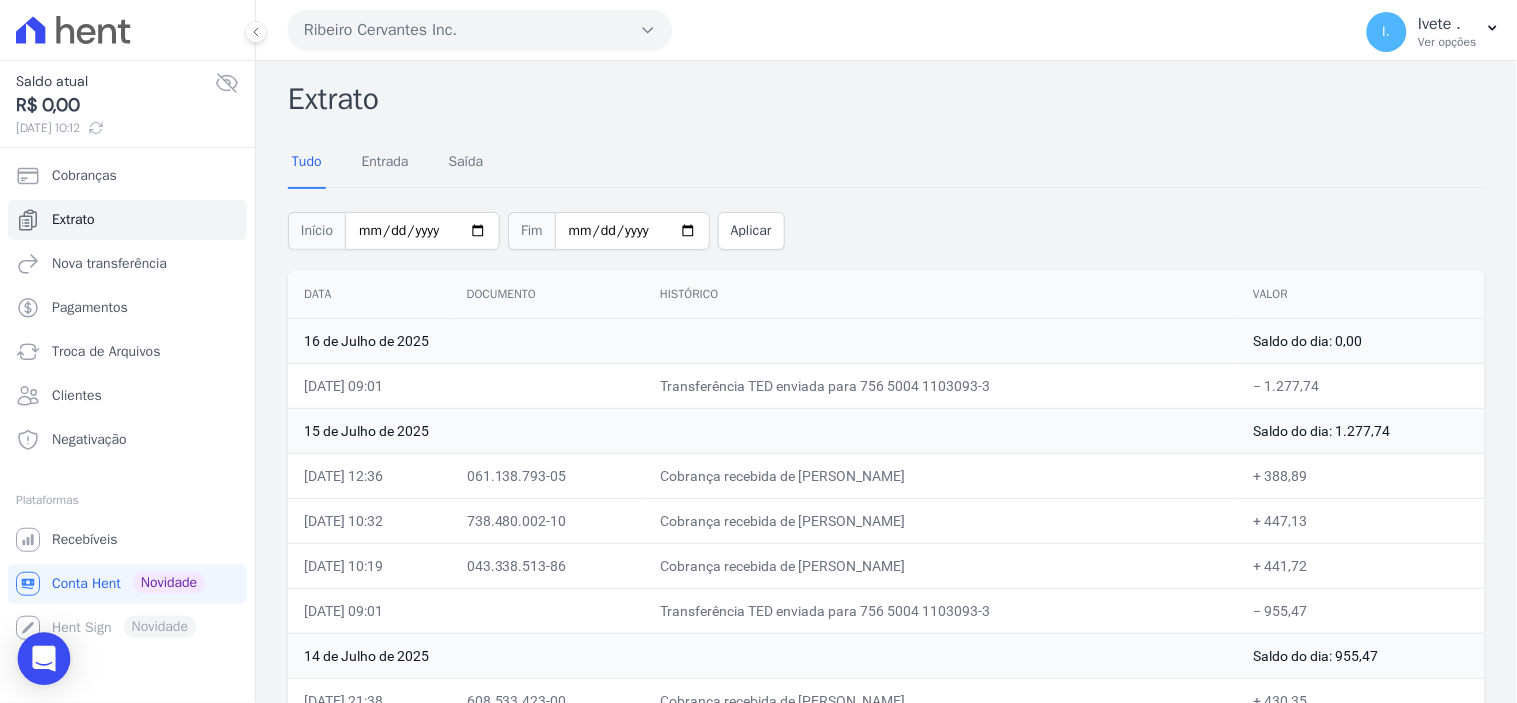 click 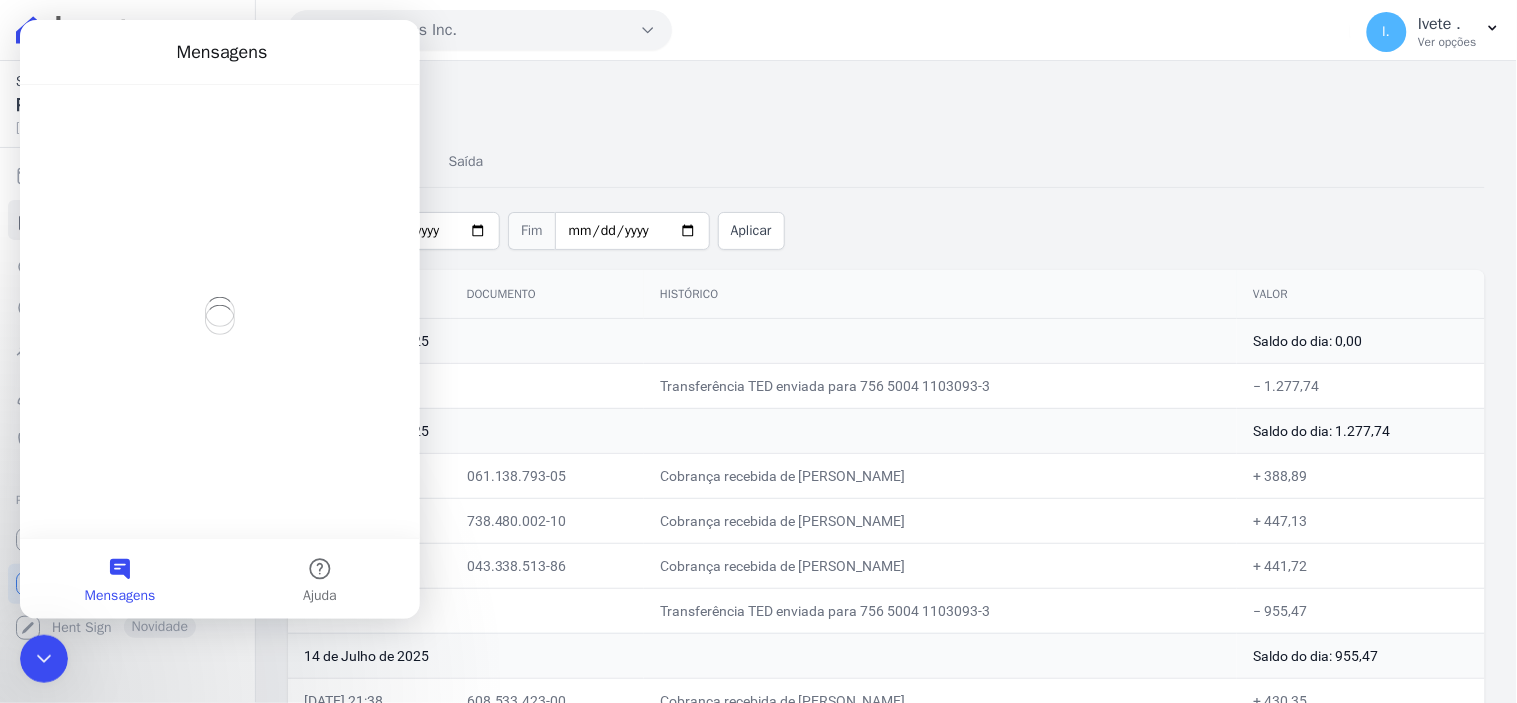 scroll, scrollTop: 0, scrollLeft: 0, axis: both 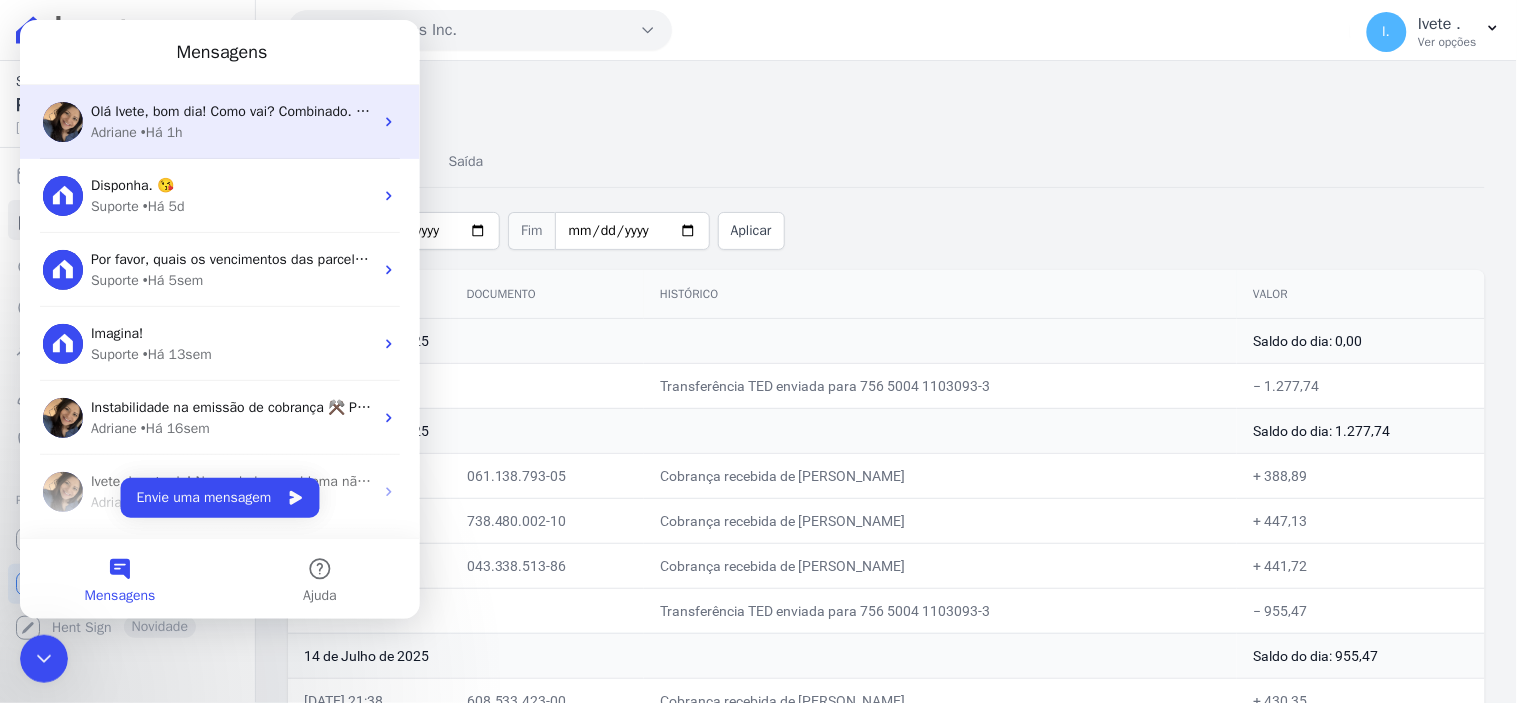 click on "Adriane •  Há 1h" at bounding box center (231, 131) 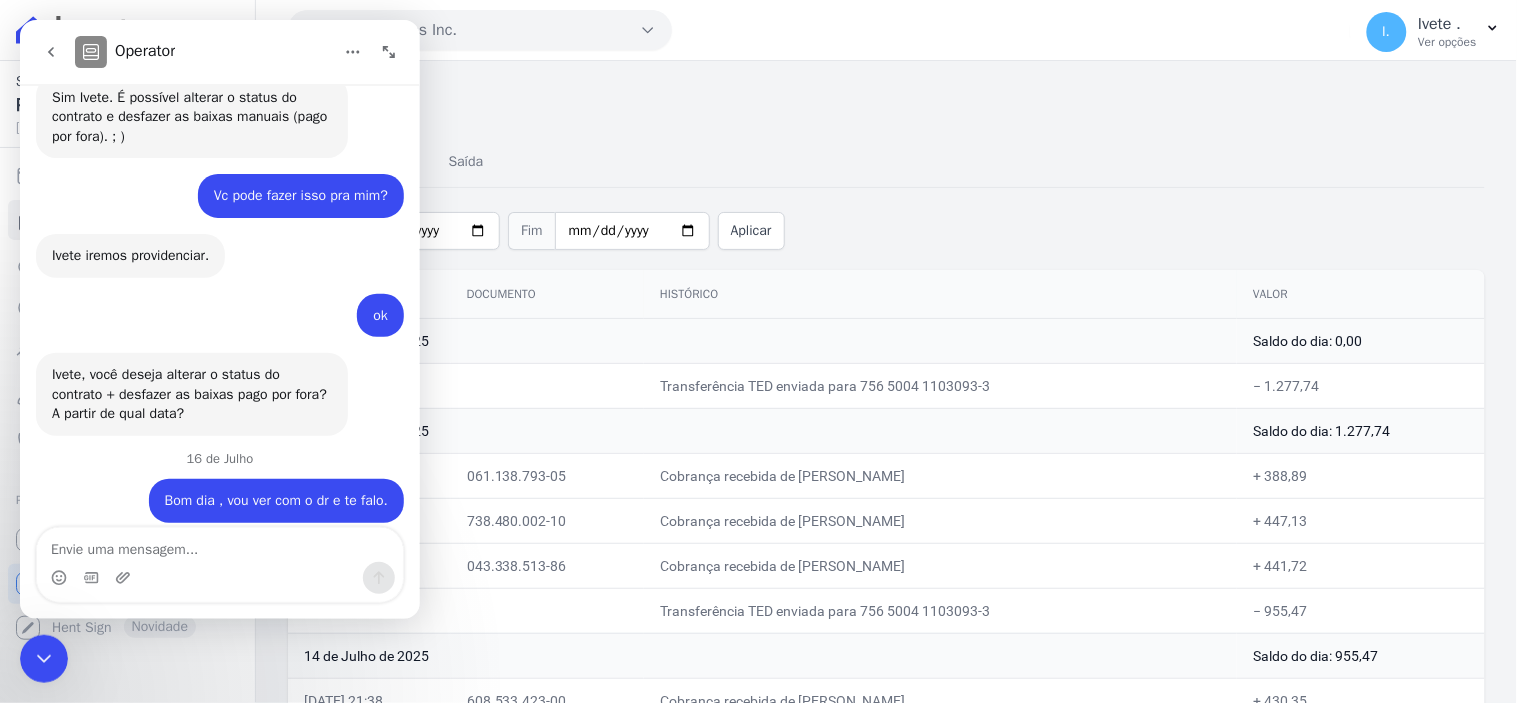 scroll, scrollTop: 2425, scrollLeft: 0, axis: vertical 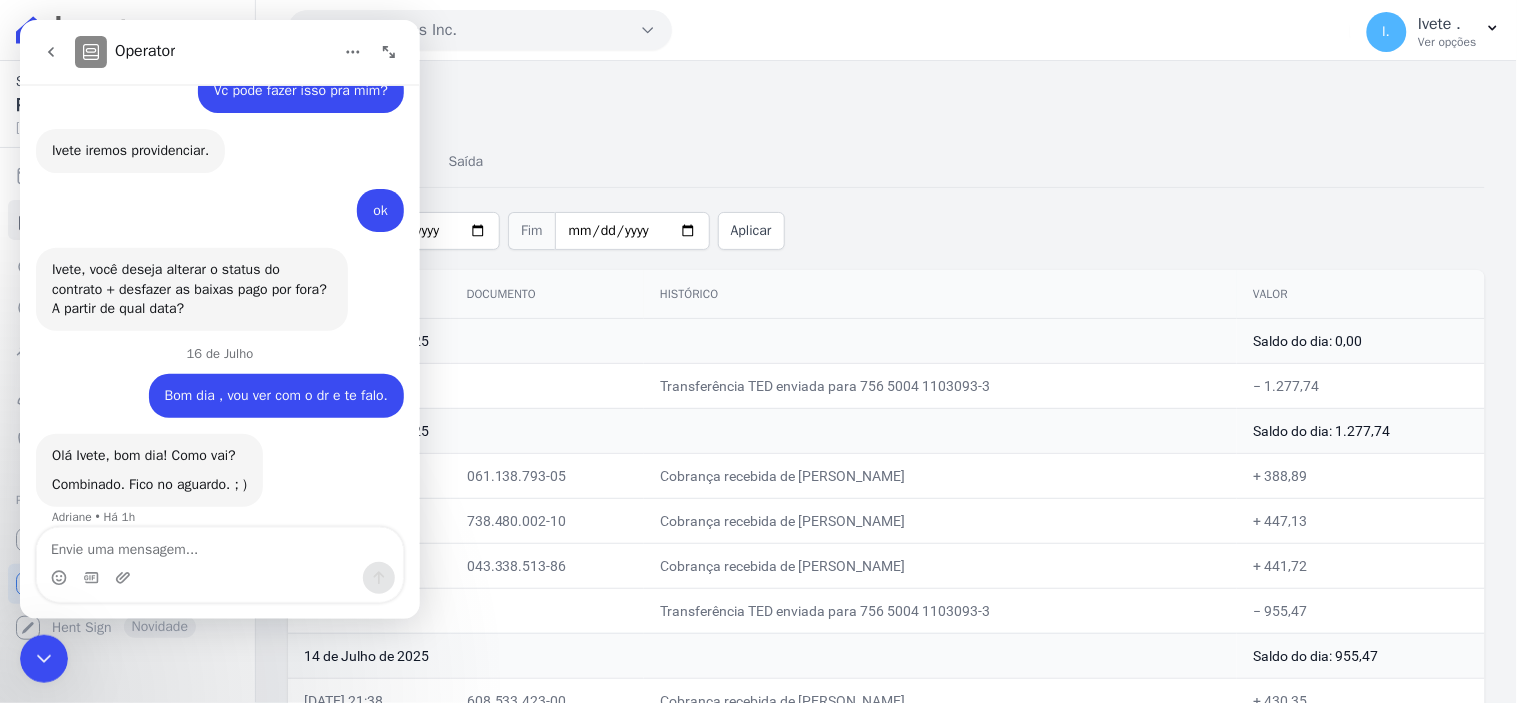 click 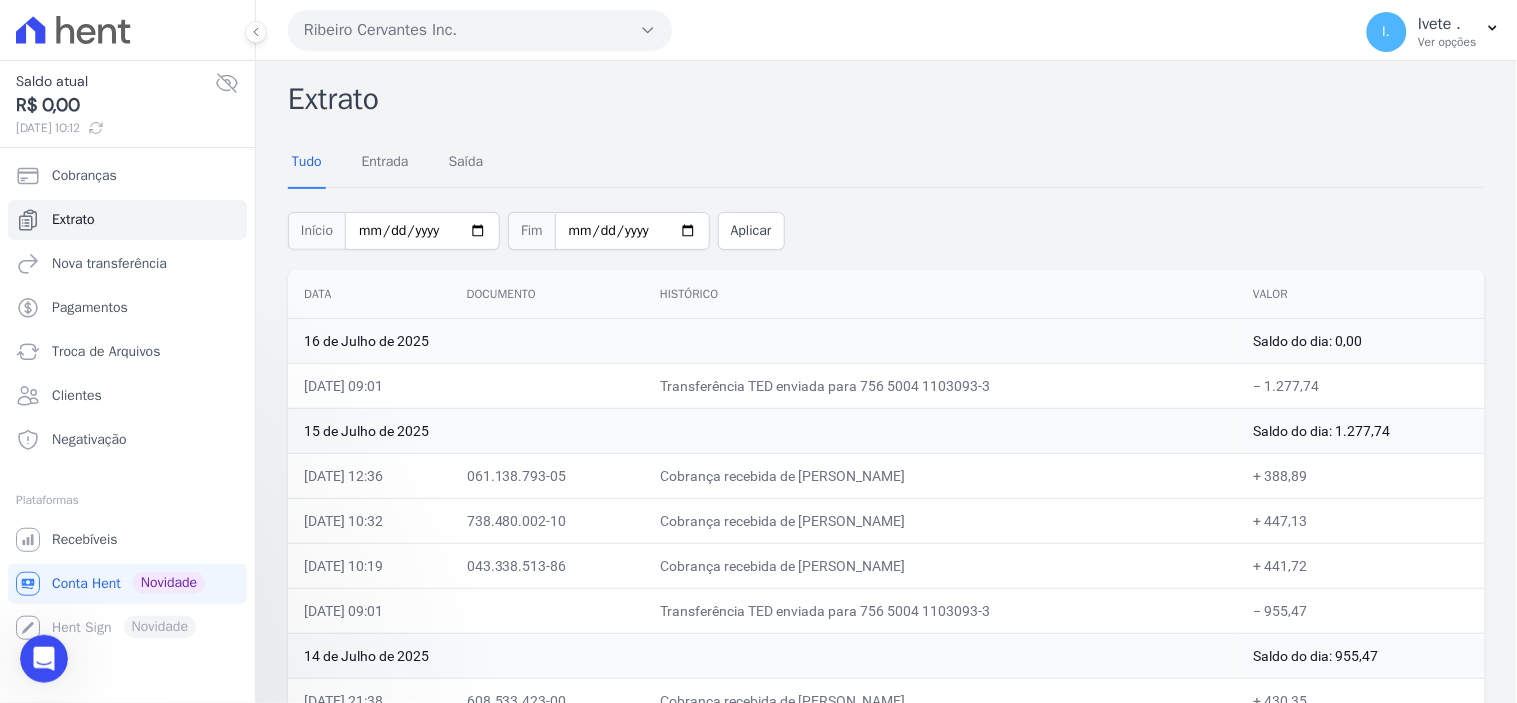 scroll, scrollTop: 0, scrollLeft: 0, axis: both 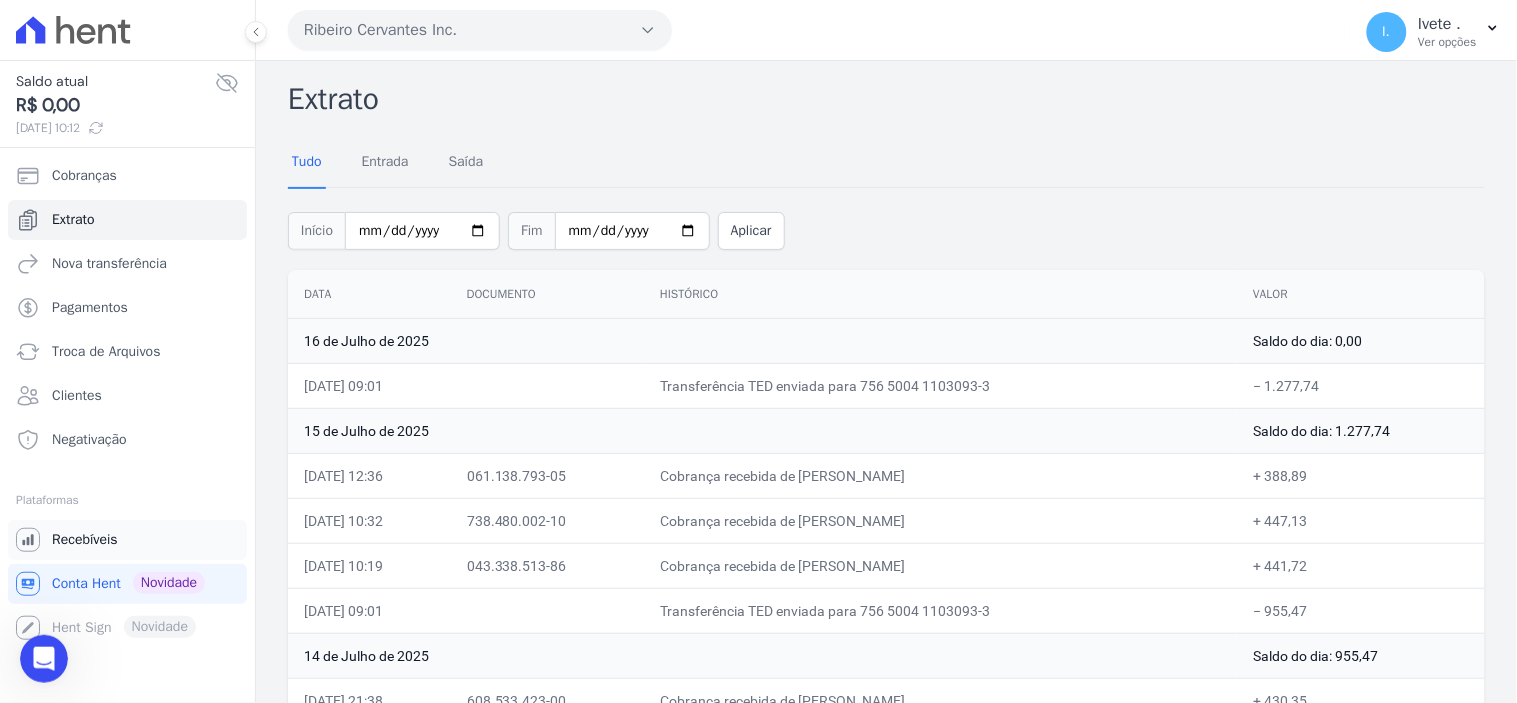 click on "Recebíveis" at bounding box center (85, 540) 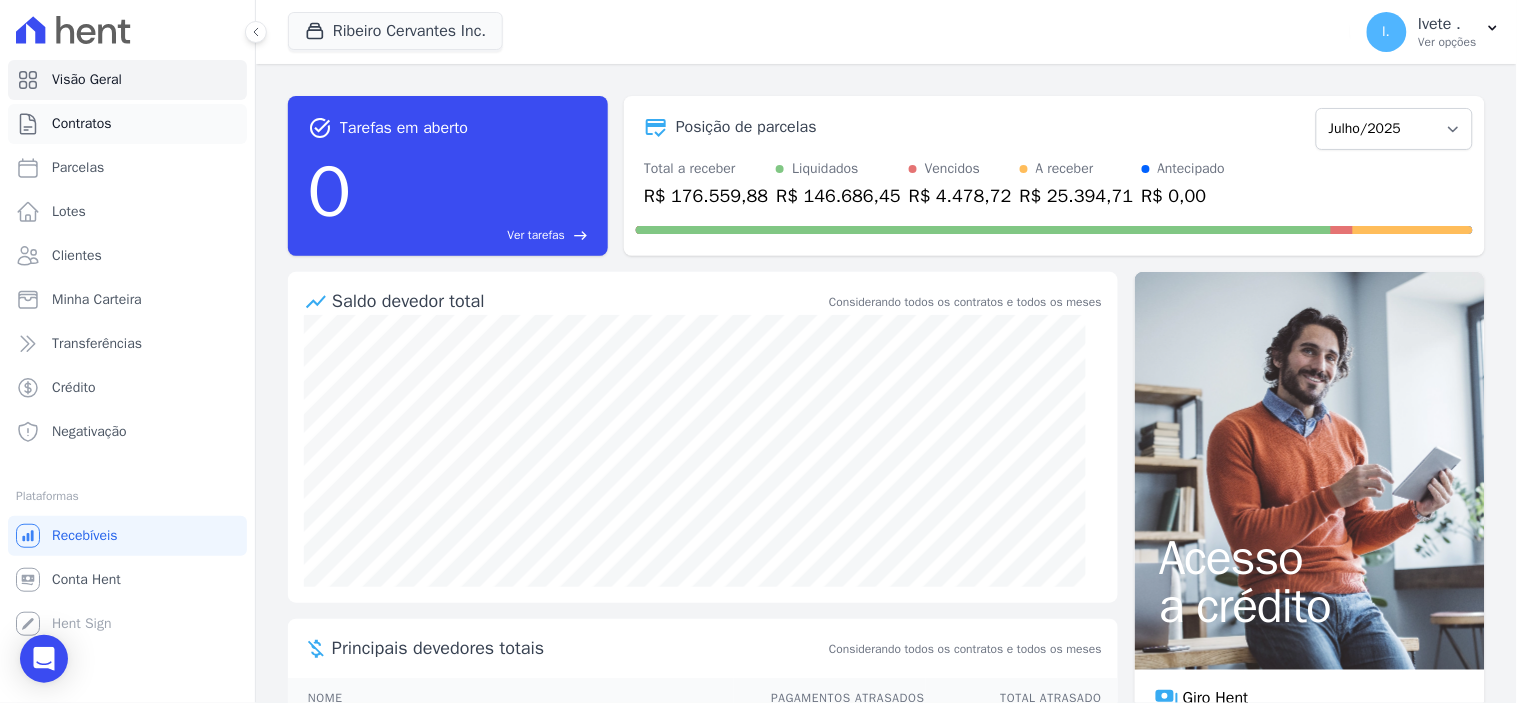 click on "Contratos" at bounding box center (82, 124) 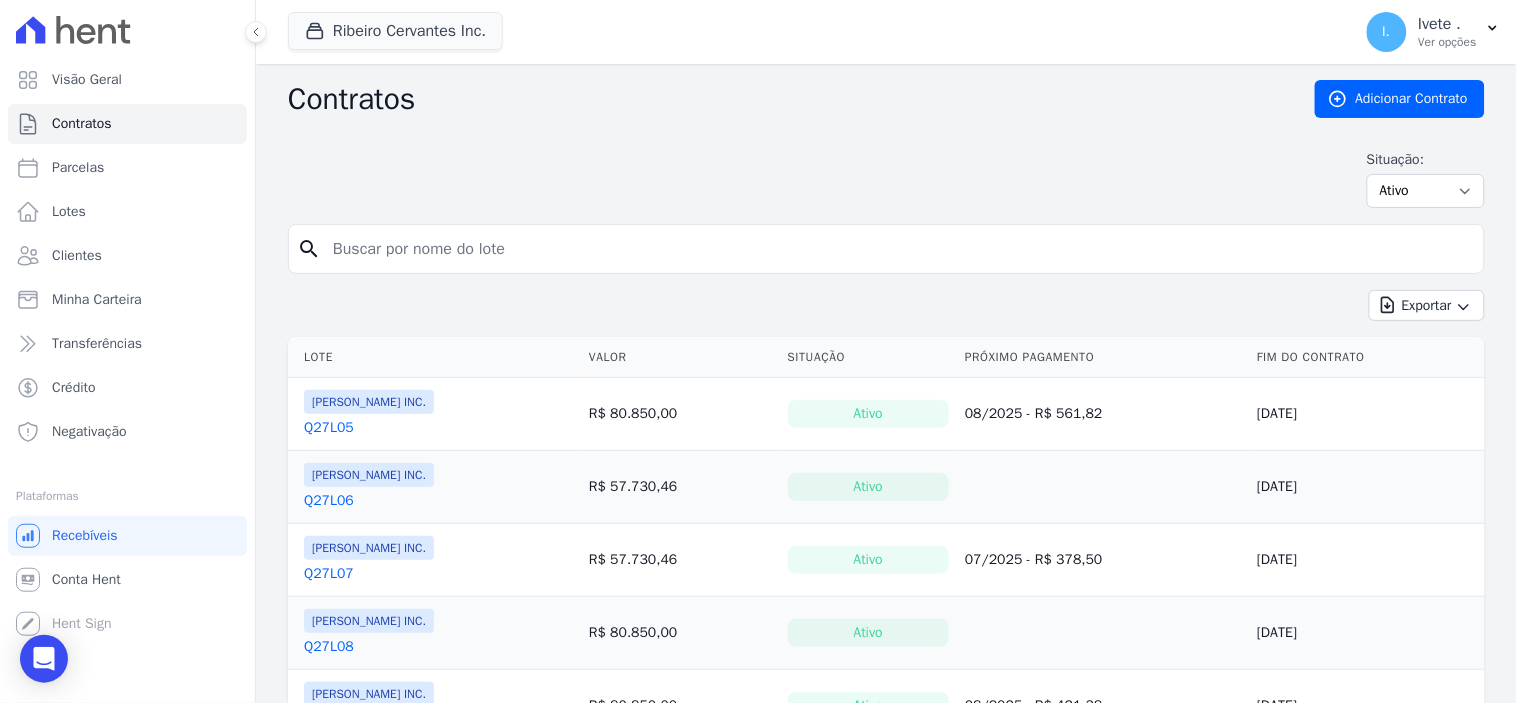 click at bounding box center (898, 249) 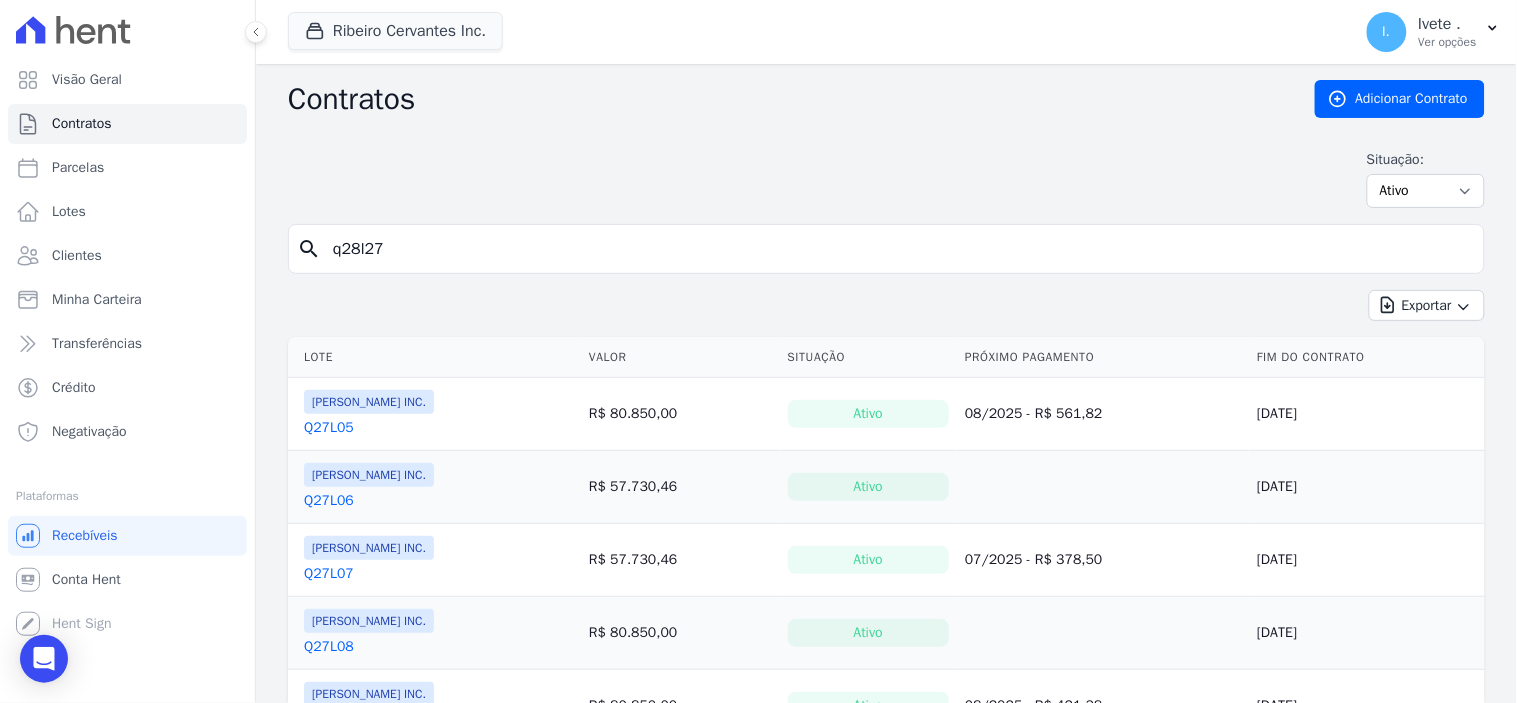 type on "q28l27" 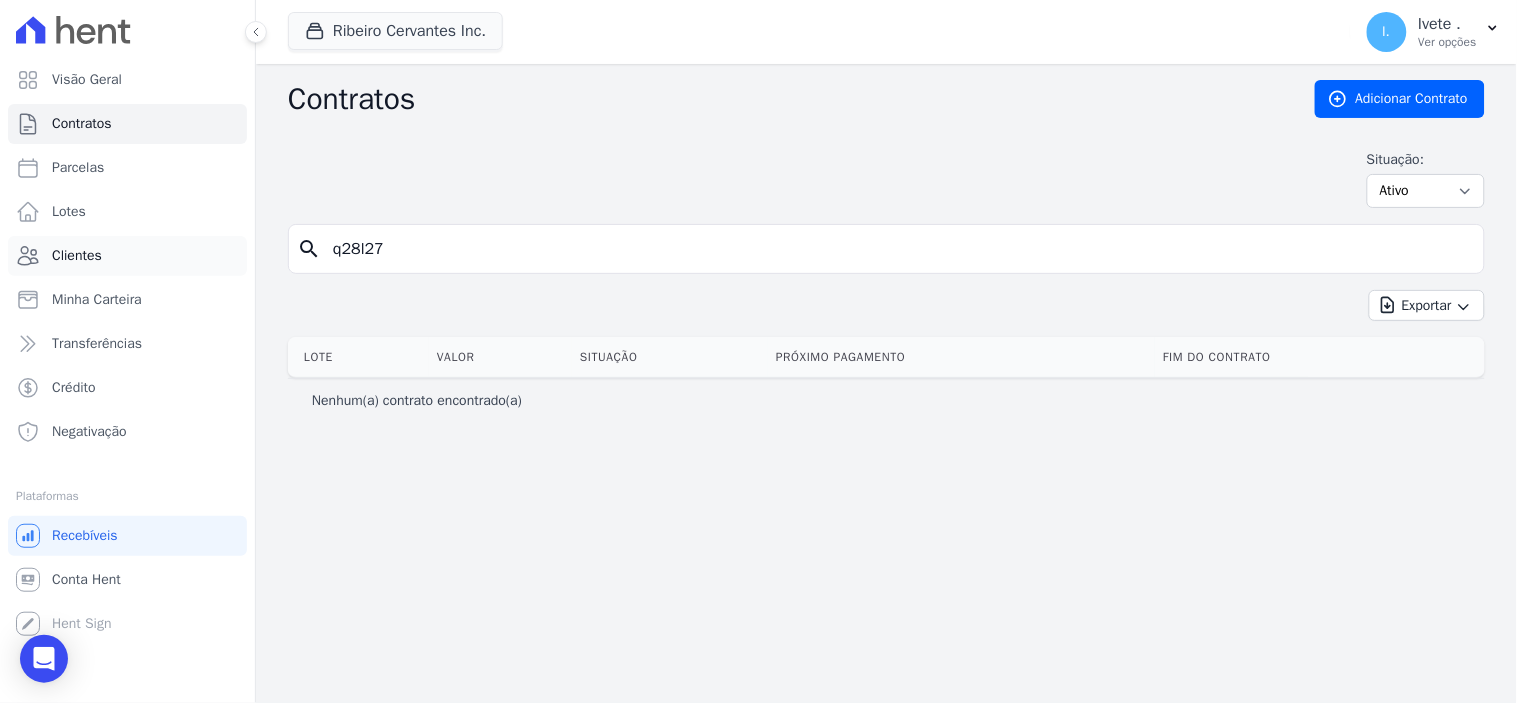 click on "Clientes" at bounding box center (77, 256) 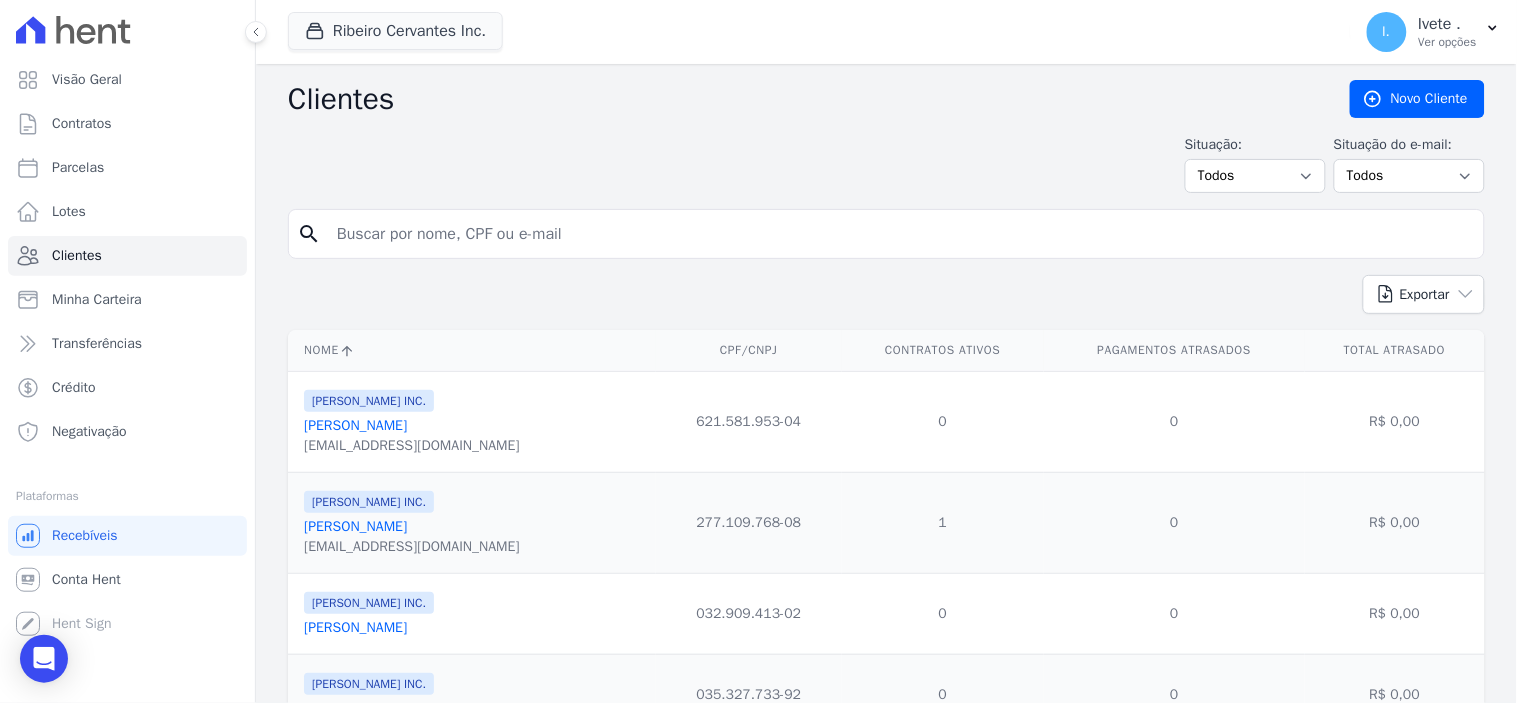 click at bounding box center [900, 234] 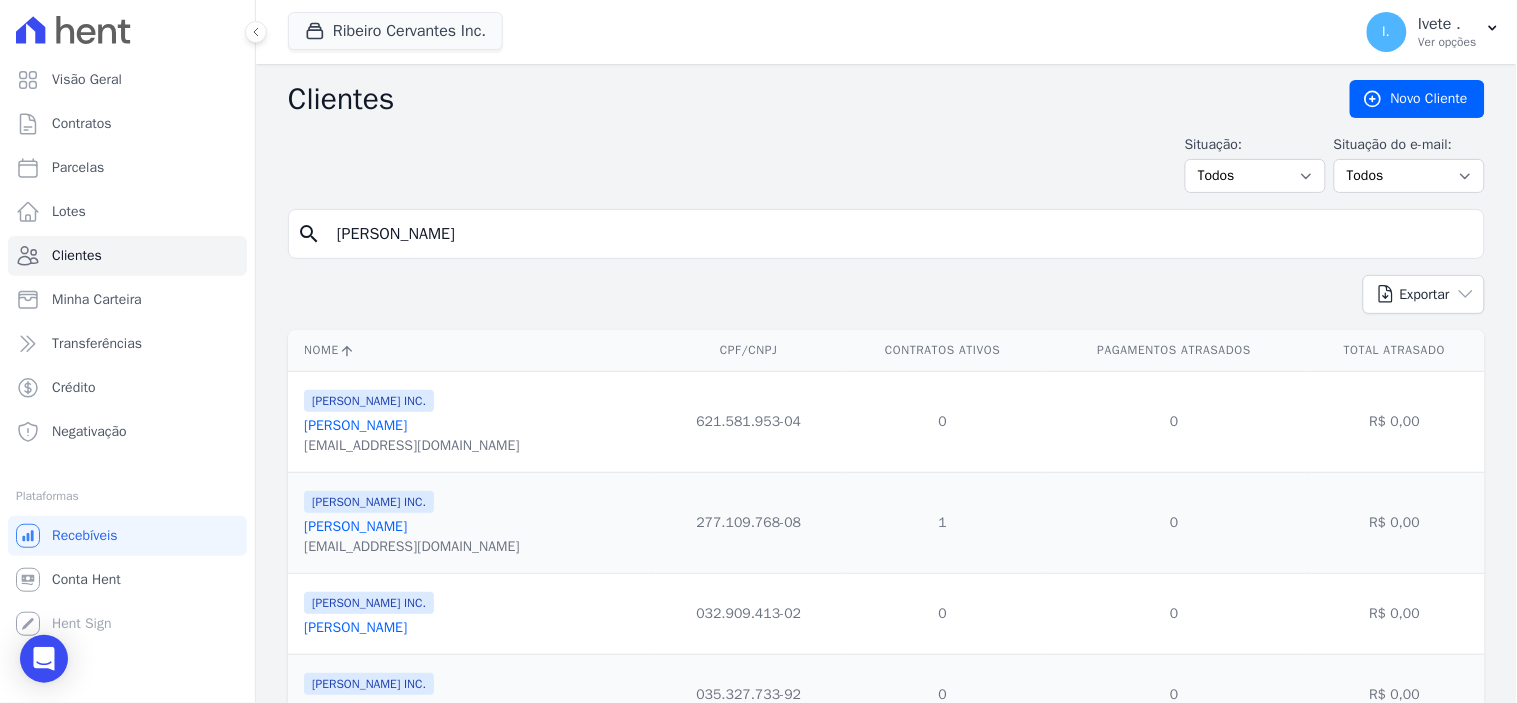 type on "[PERSON_NAME]" 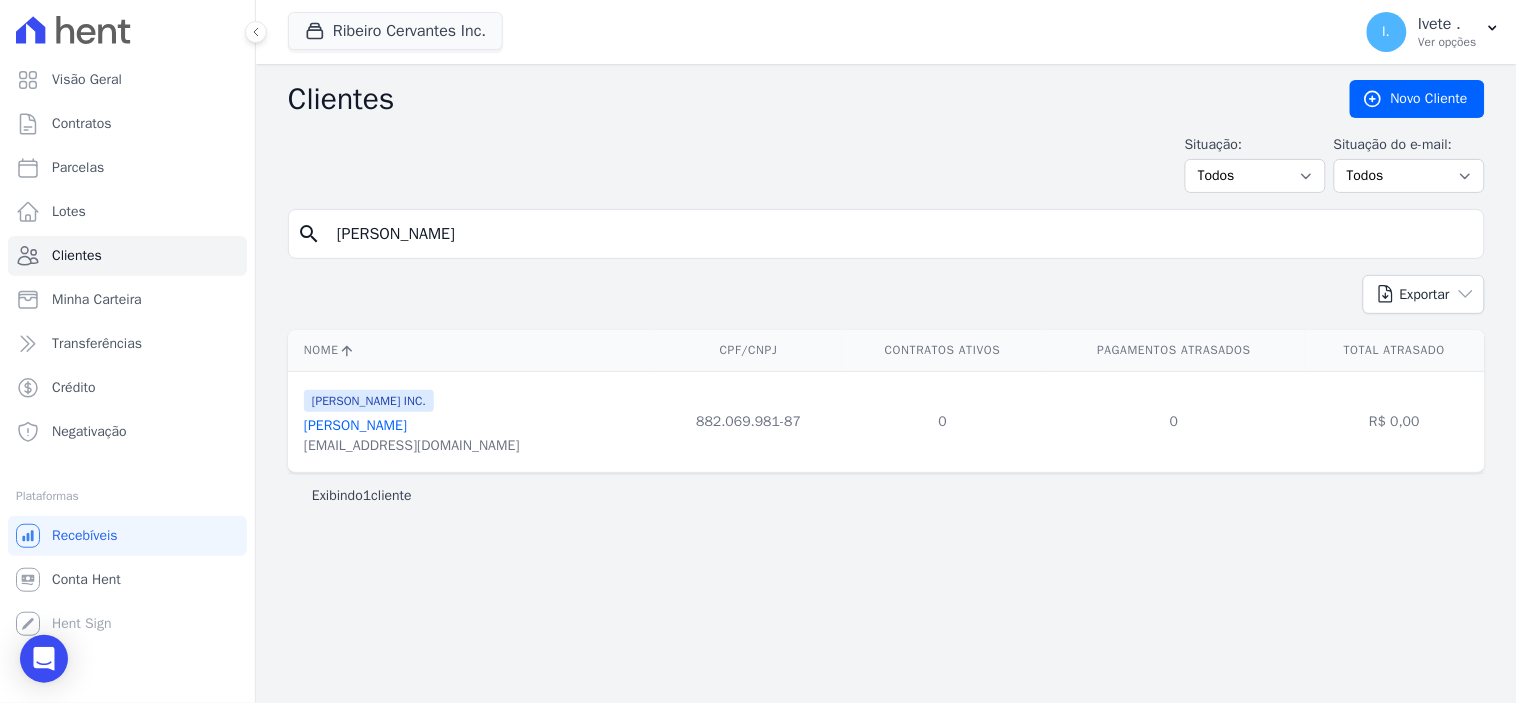 click on "[PERSON_NAME]" at bounding box center [355, 425] 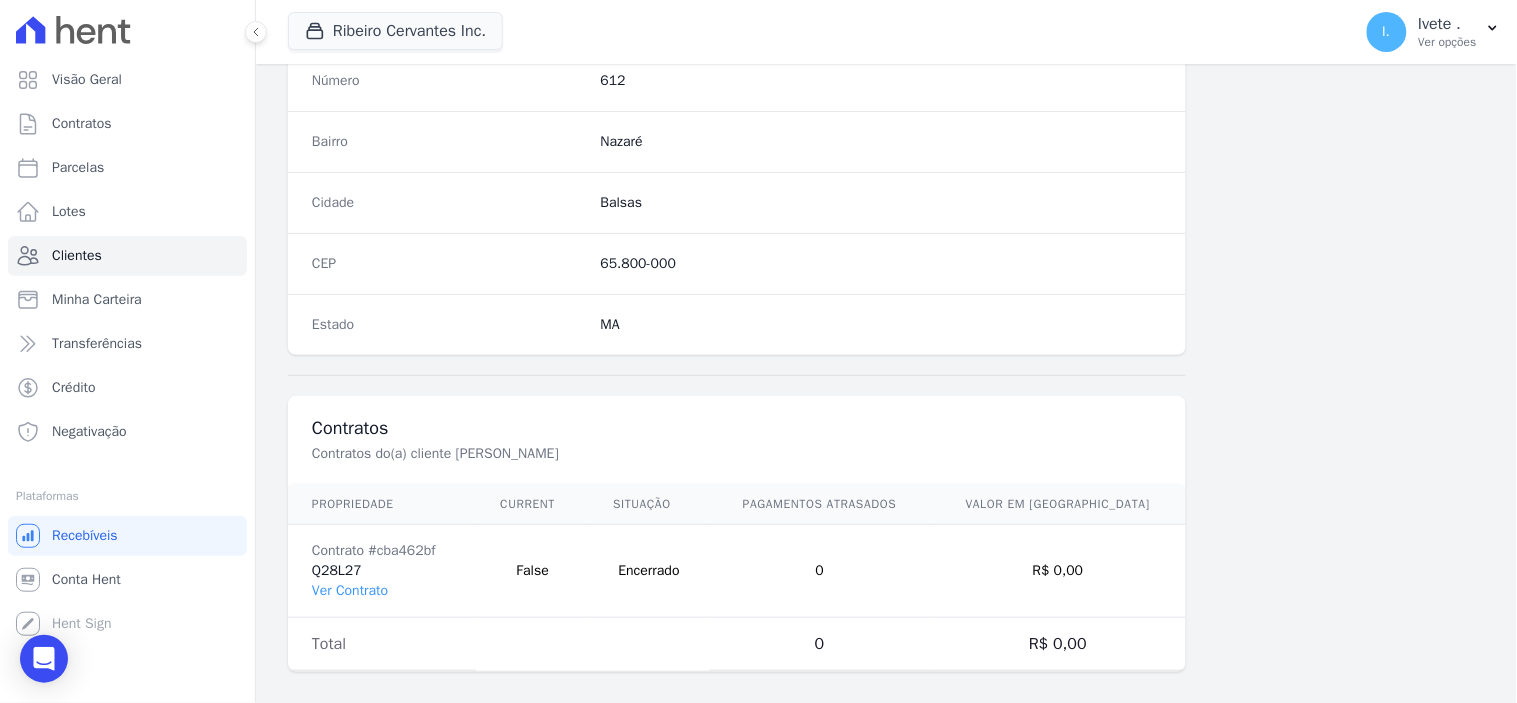 scroll, scrollTop: 1171, scrollLeft: 0, axis: vertical 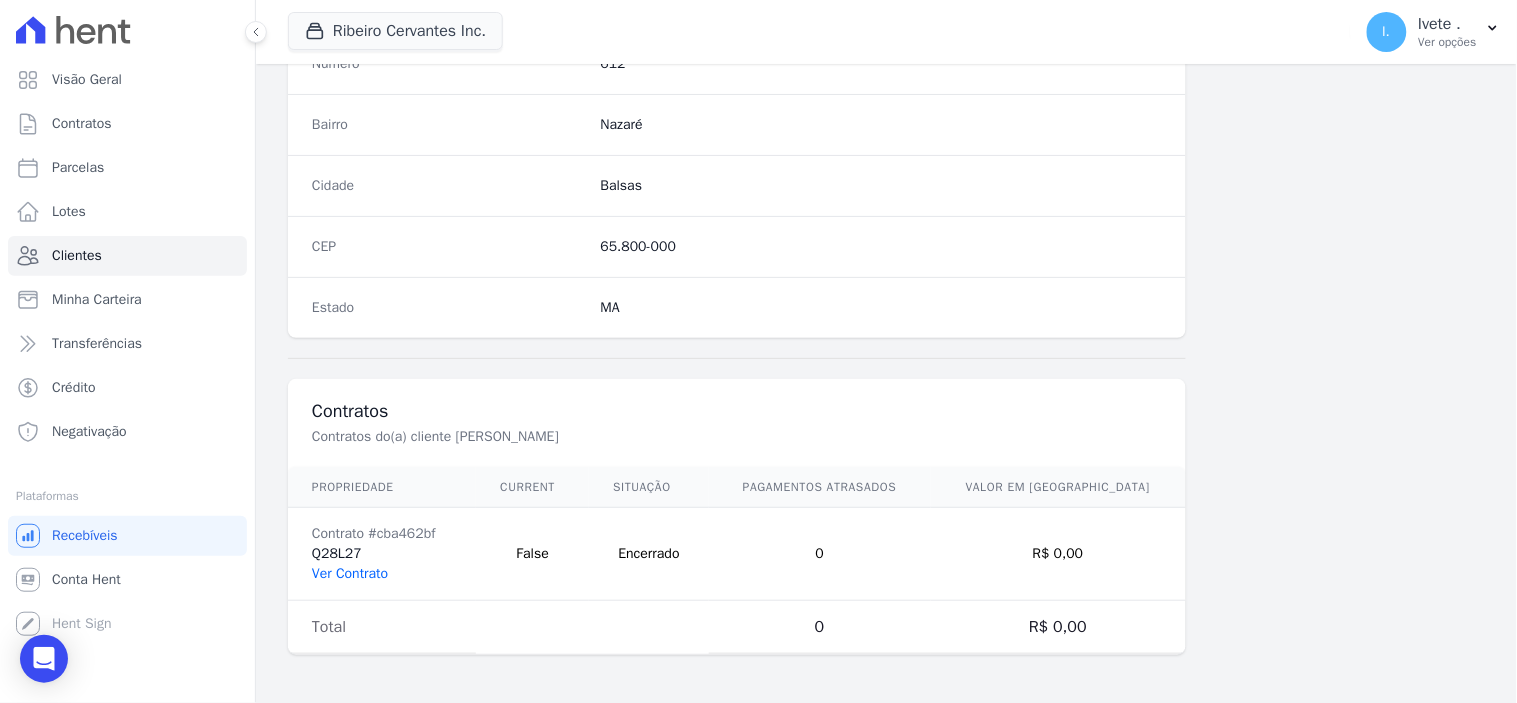 click on "Ver Contrato" at bounding box center [350, 573] 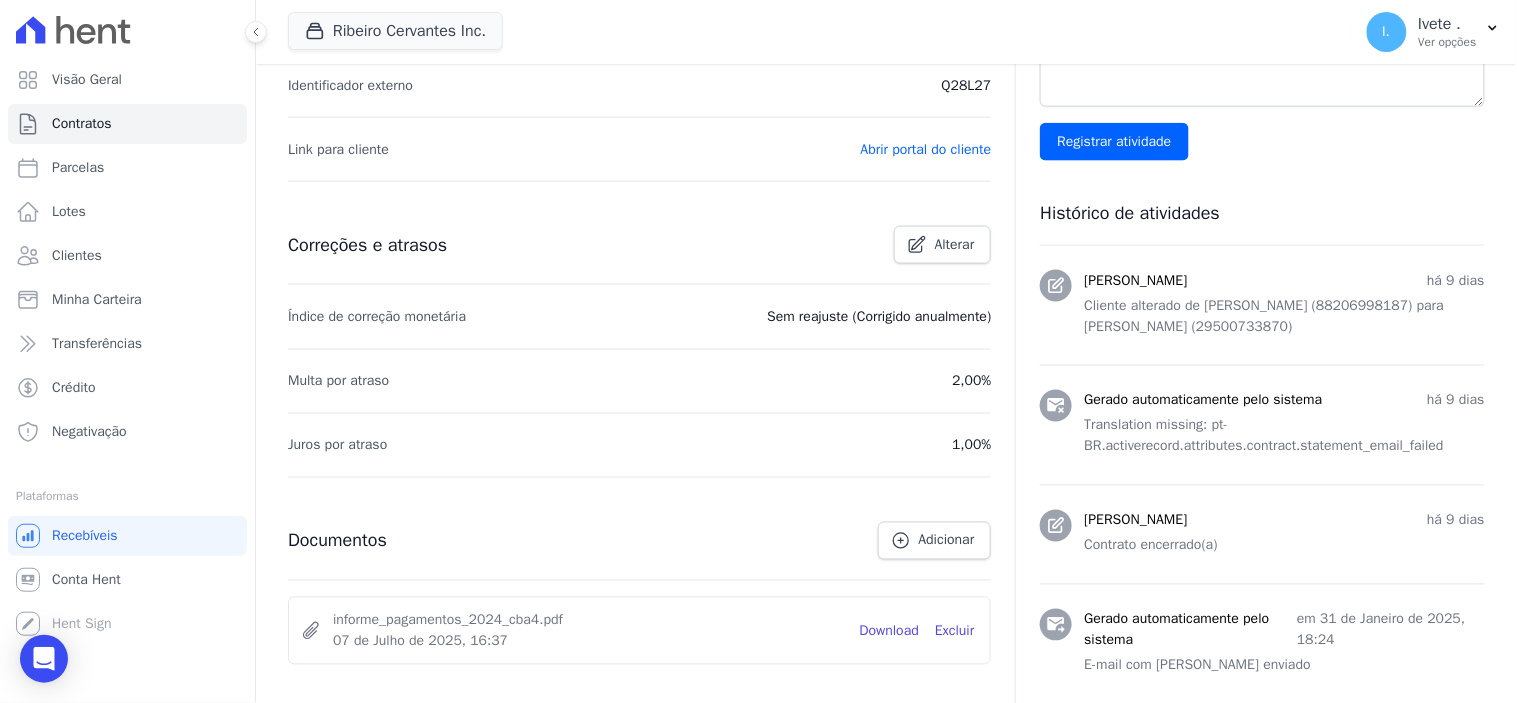 scroll, scrollTop: 777, scrollLeft: 0, axis: vertical 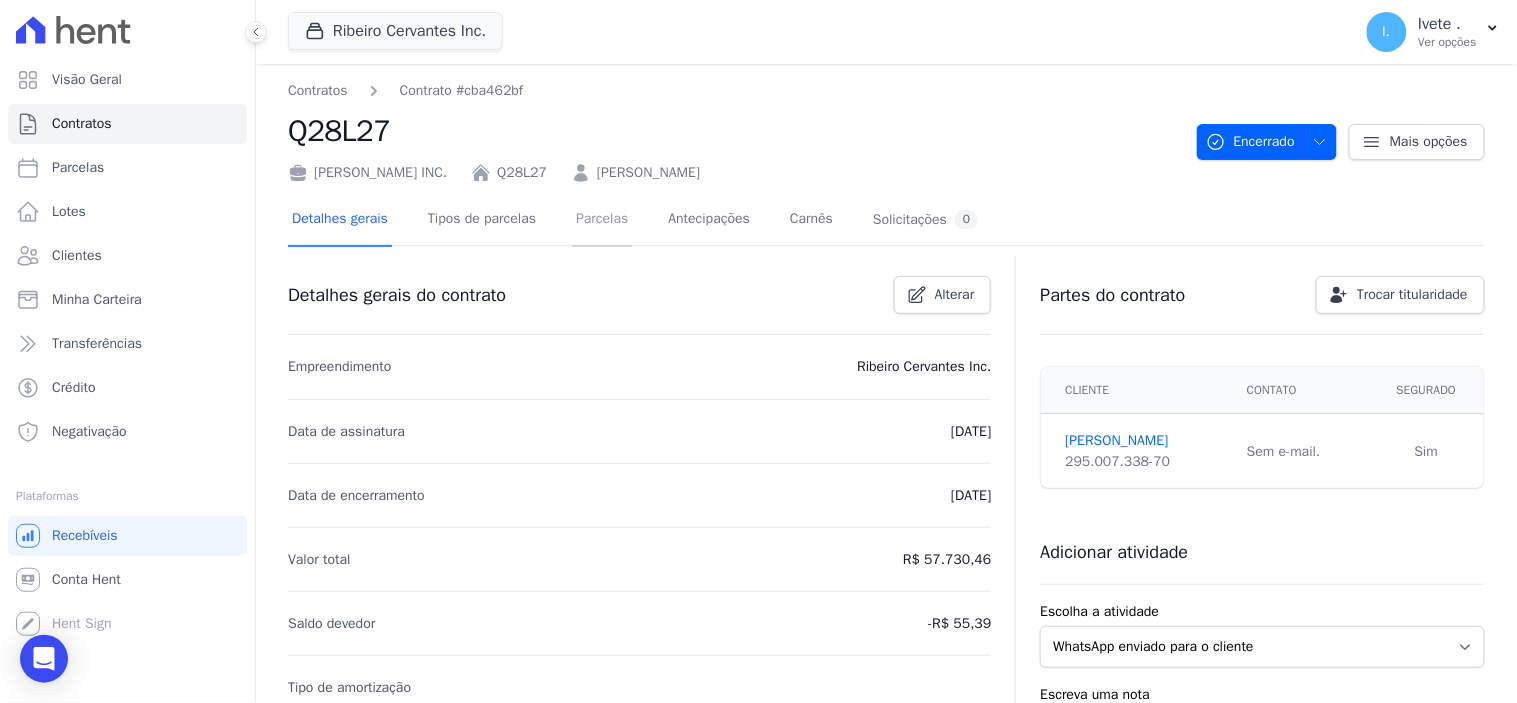click on "Parcelas" at bounding box center (602, 220) 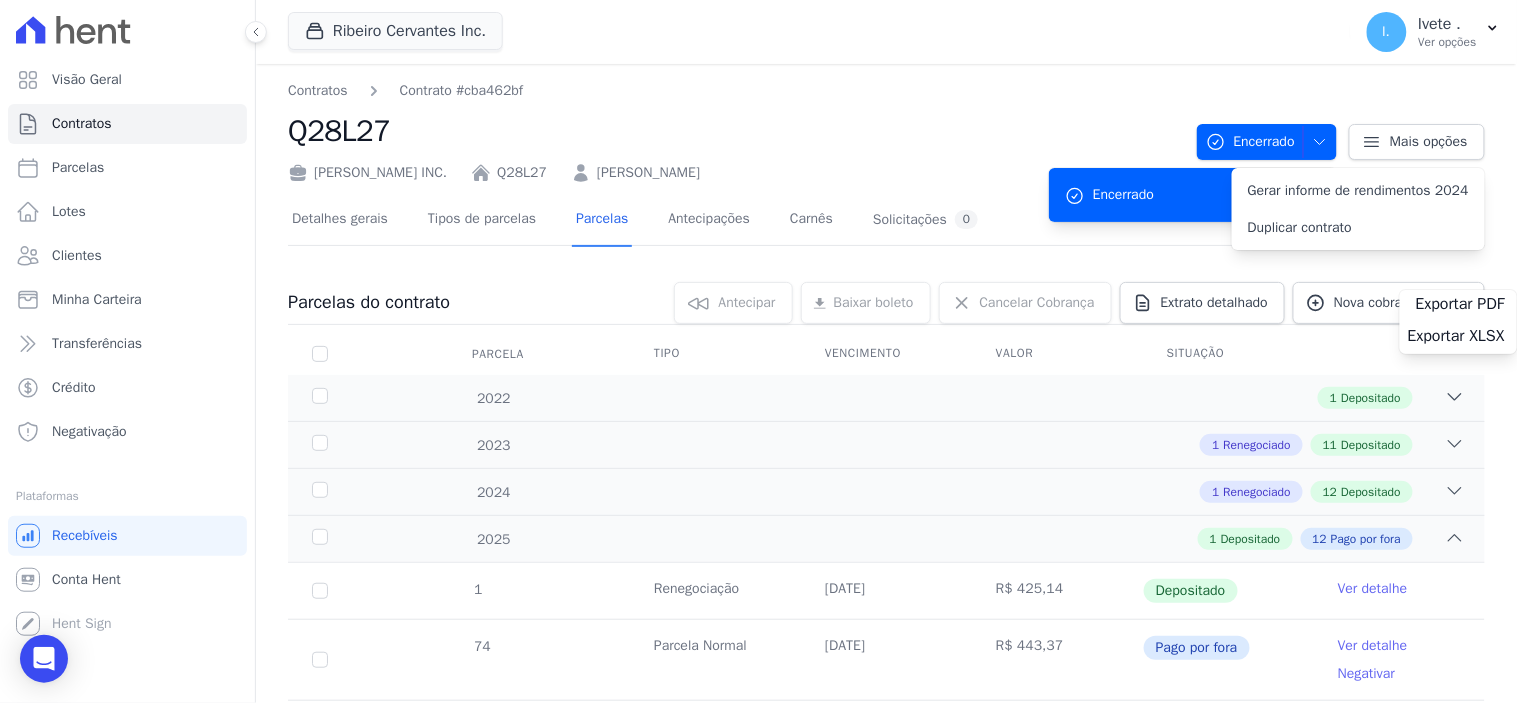 click on "Parcelas" at bounding box center (602, 220) 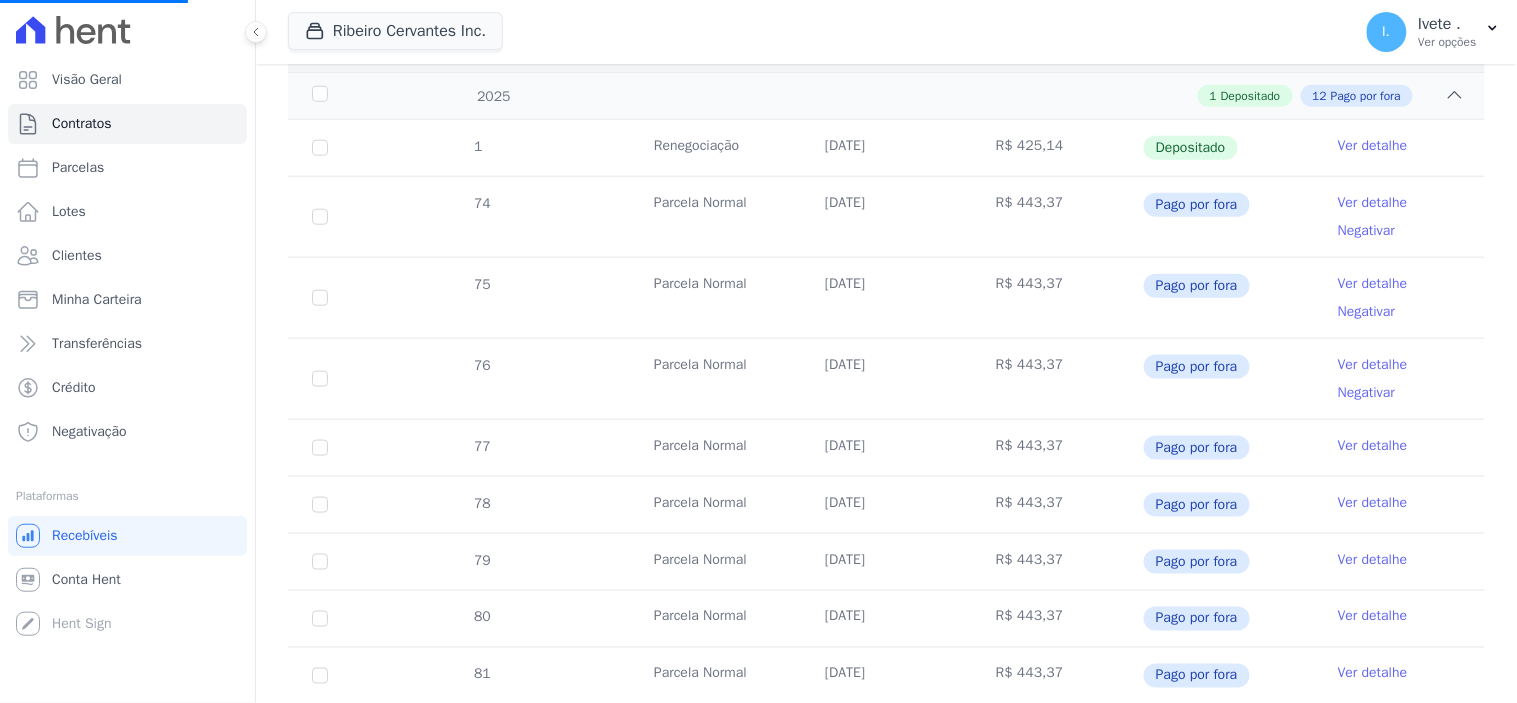 scroll, scrollTop: 444, scrollLeft: 0, axis: vertical 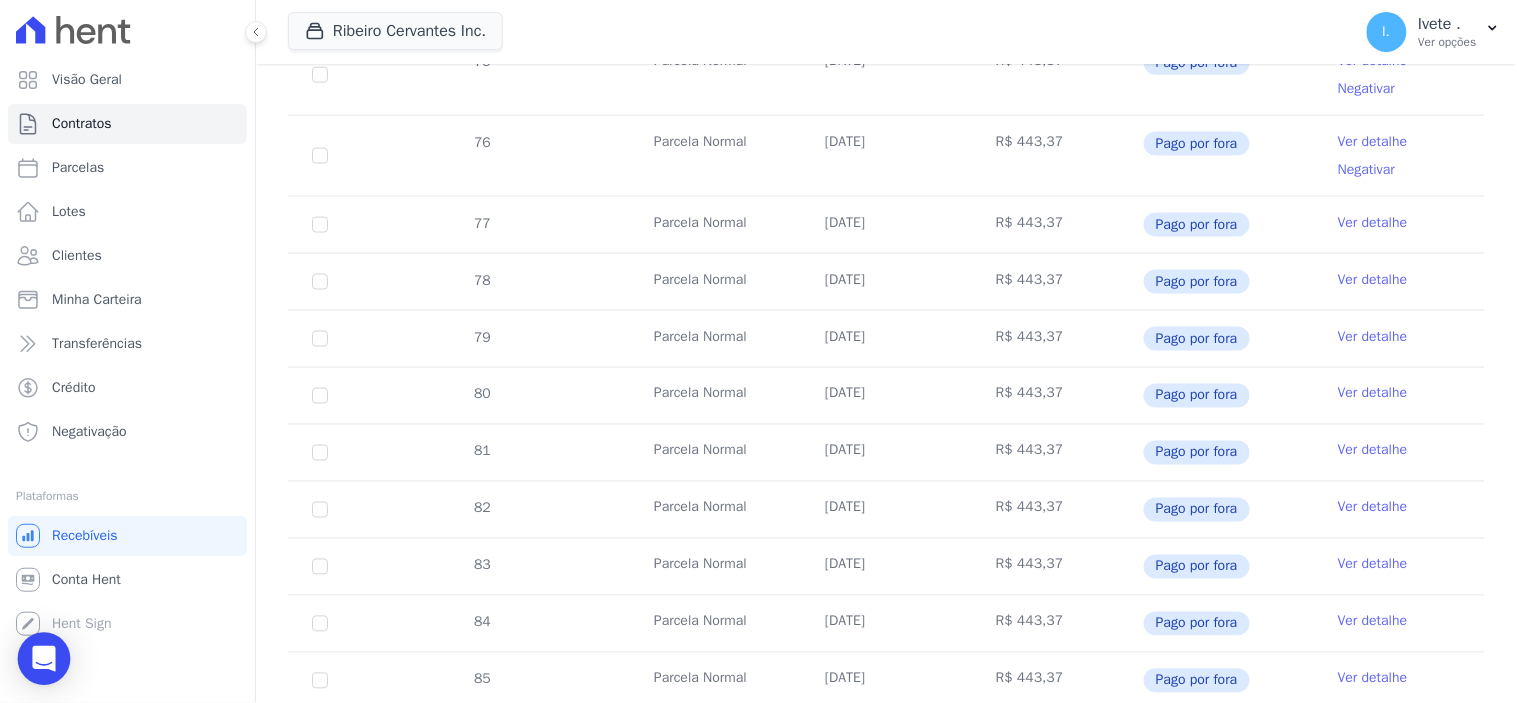 click 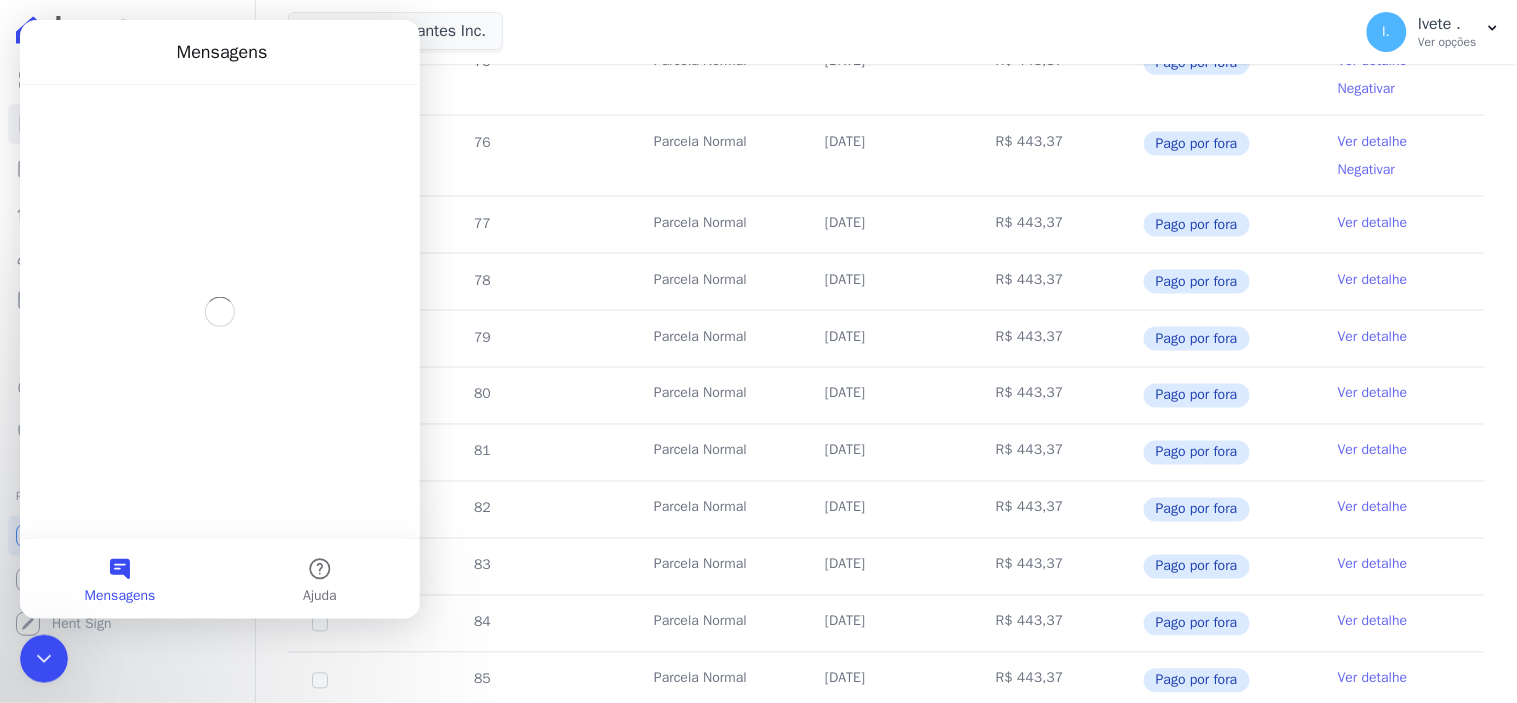 scroll, scrollTop: 0, scrollLeft: 0, axis: both 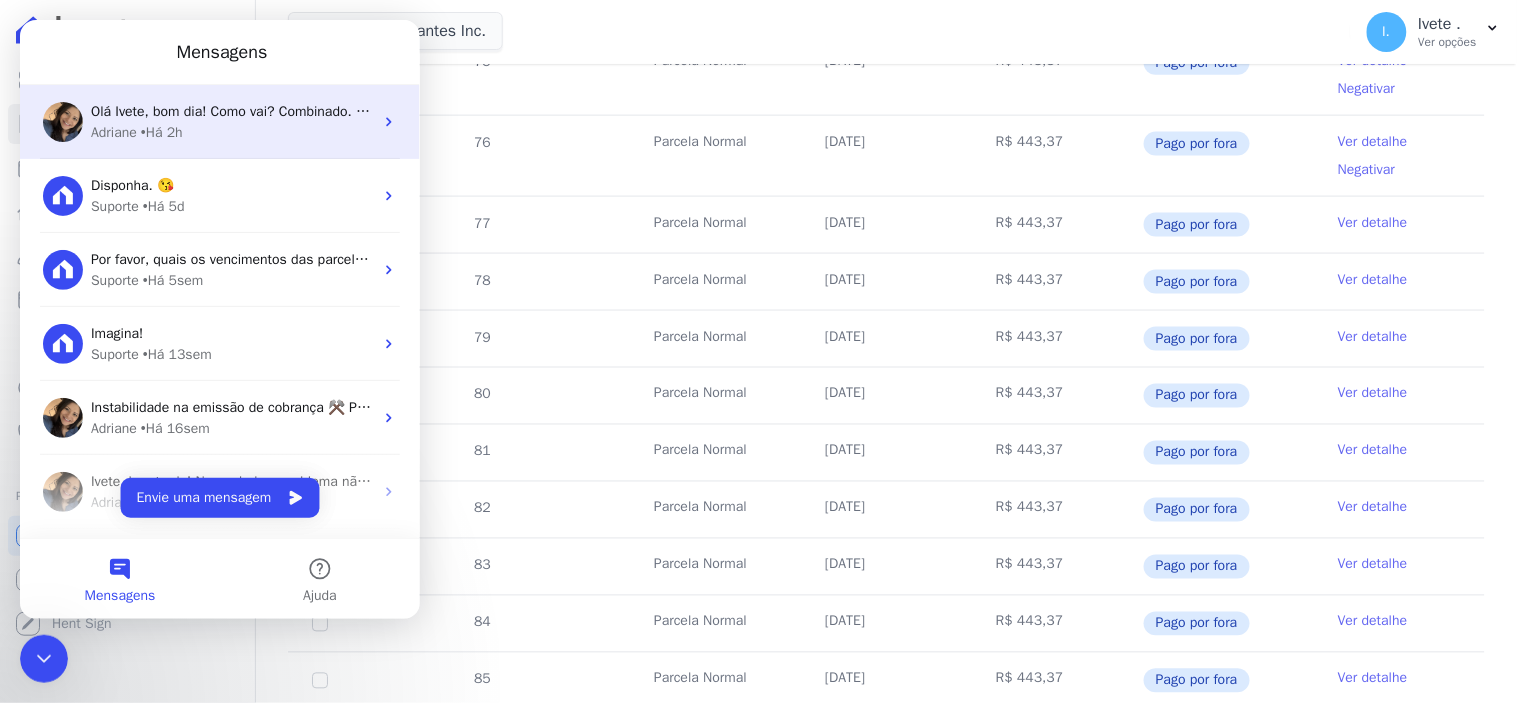 click on "•  Há 2h" at bounding box center [161, 131] 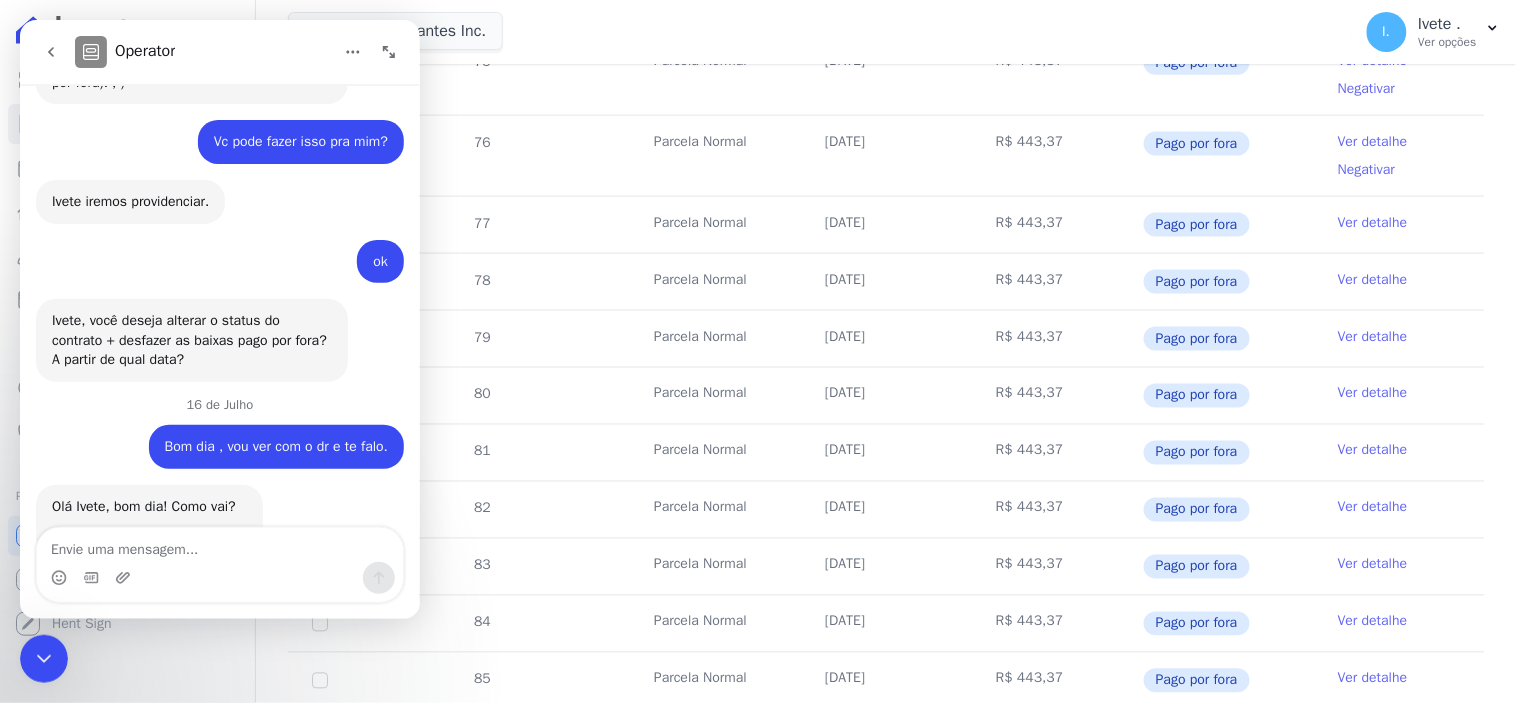 scroll, scrollTop: 2425, scrollLeft: 0, axis: vertical 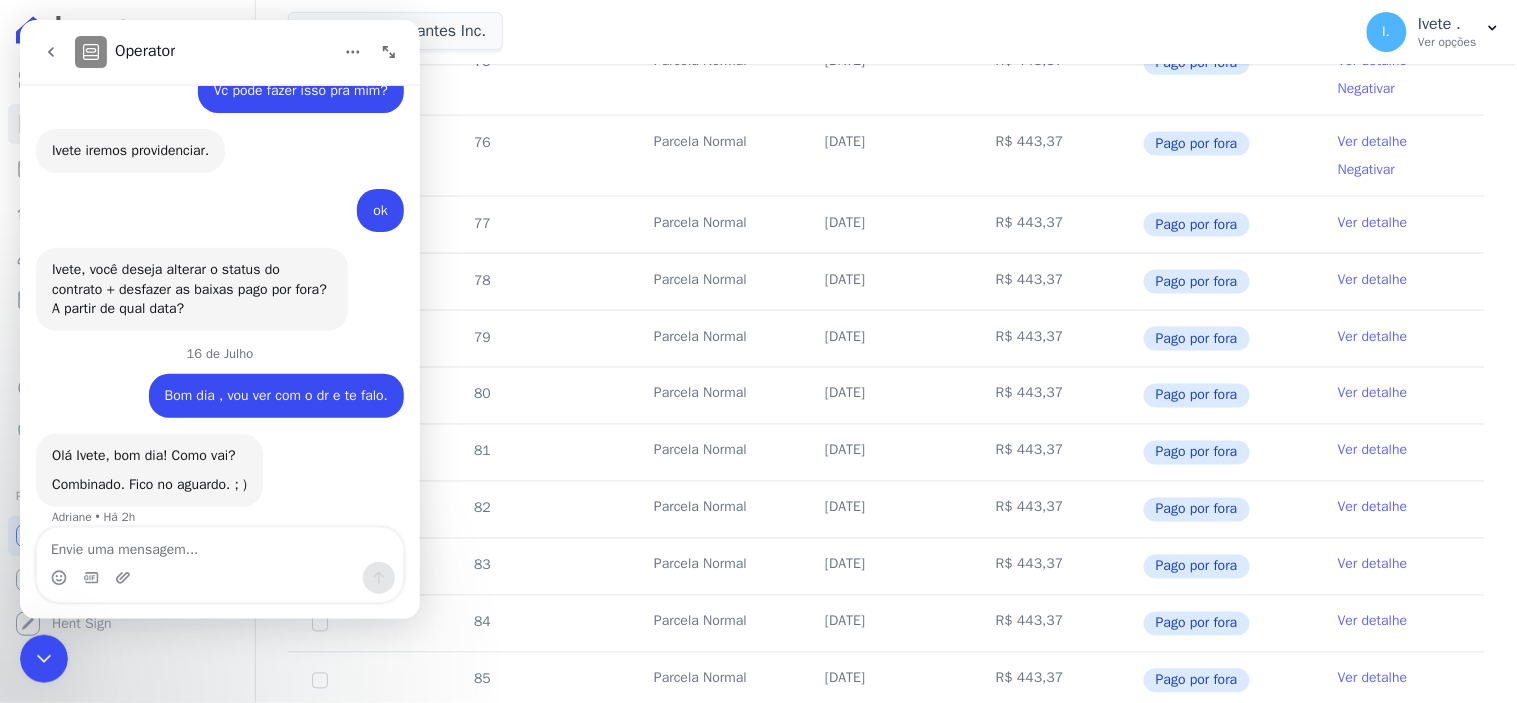 click at bounding box center (219, 544) 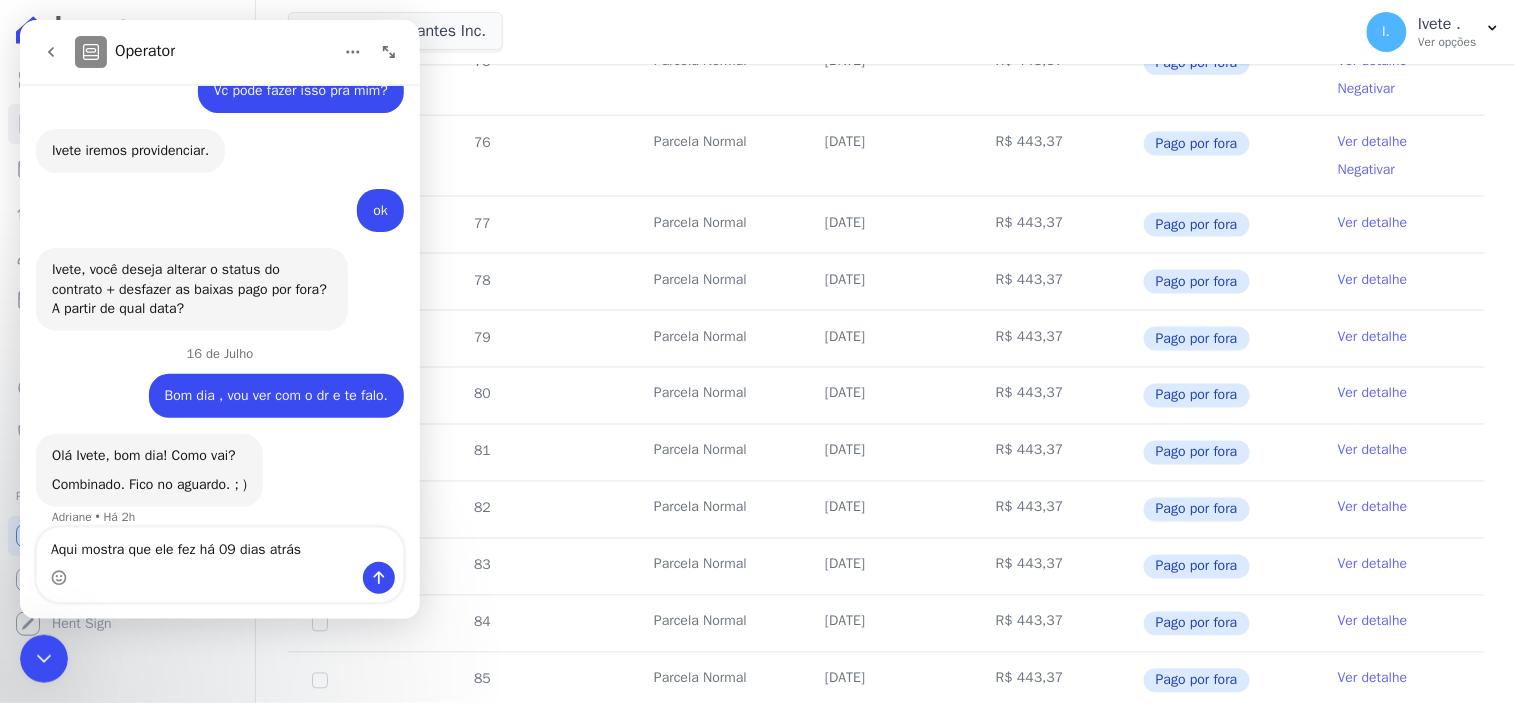 click on "Aqui mostra que ele fez há 09 dias atrás" at bounding box center (219, 544) 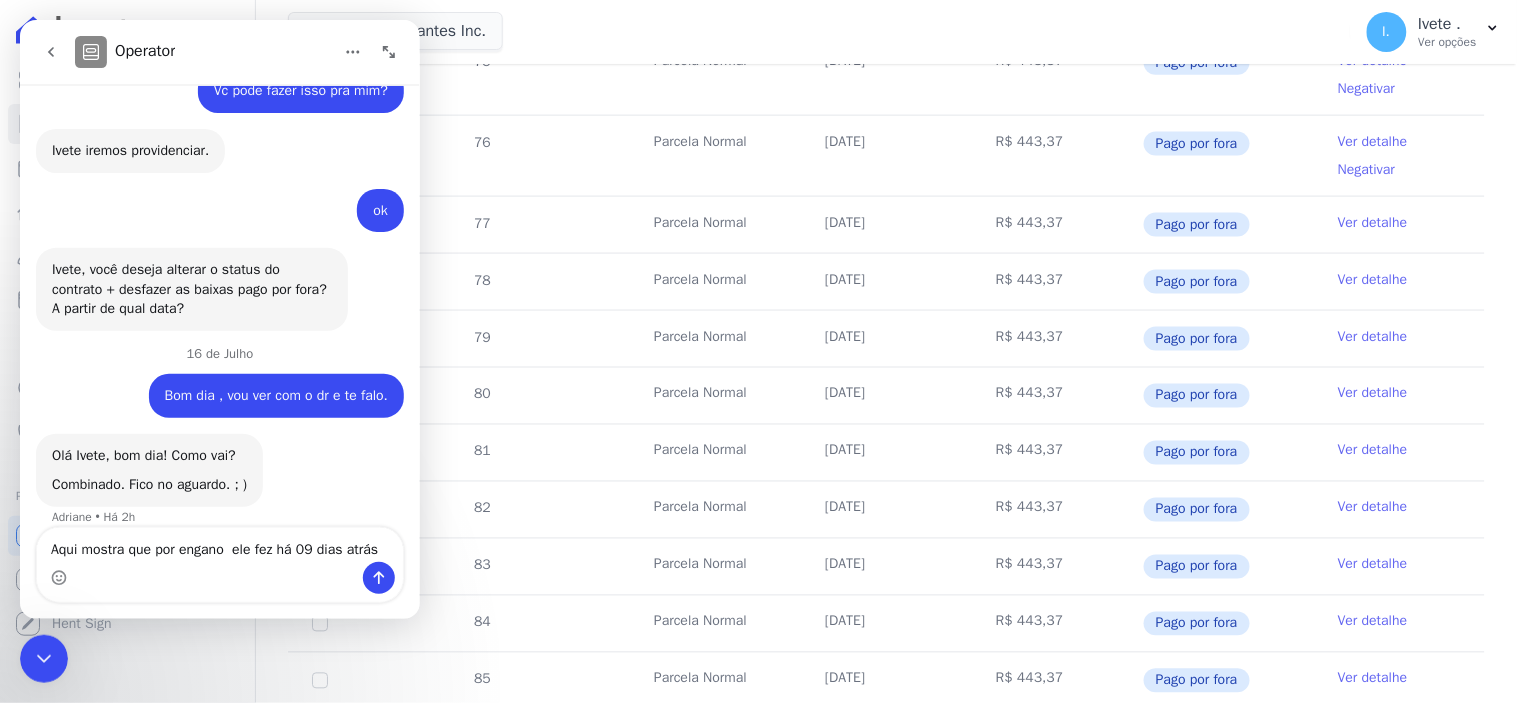 type on "Aqui mostra que por engano  ele fez há 09 dias atrás" 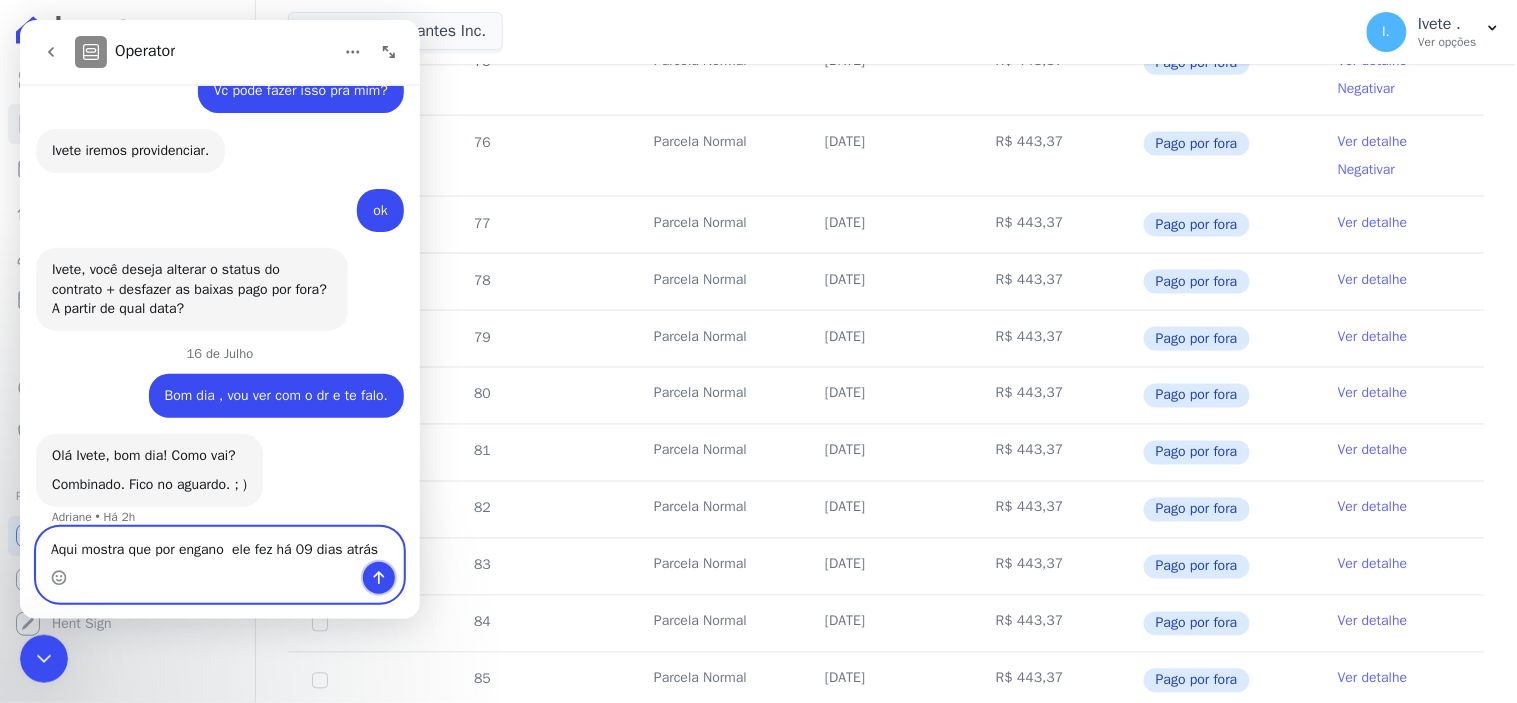 click 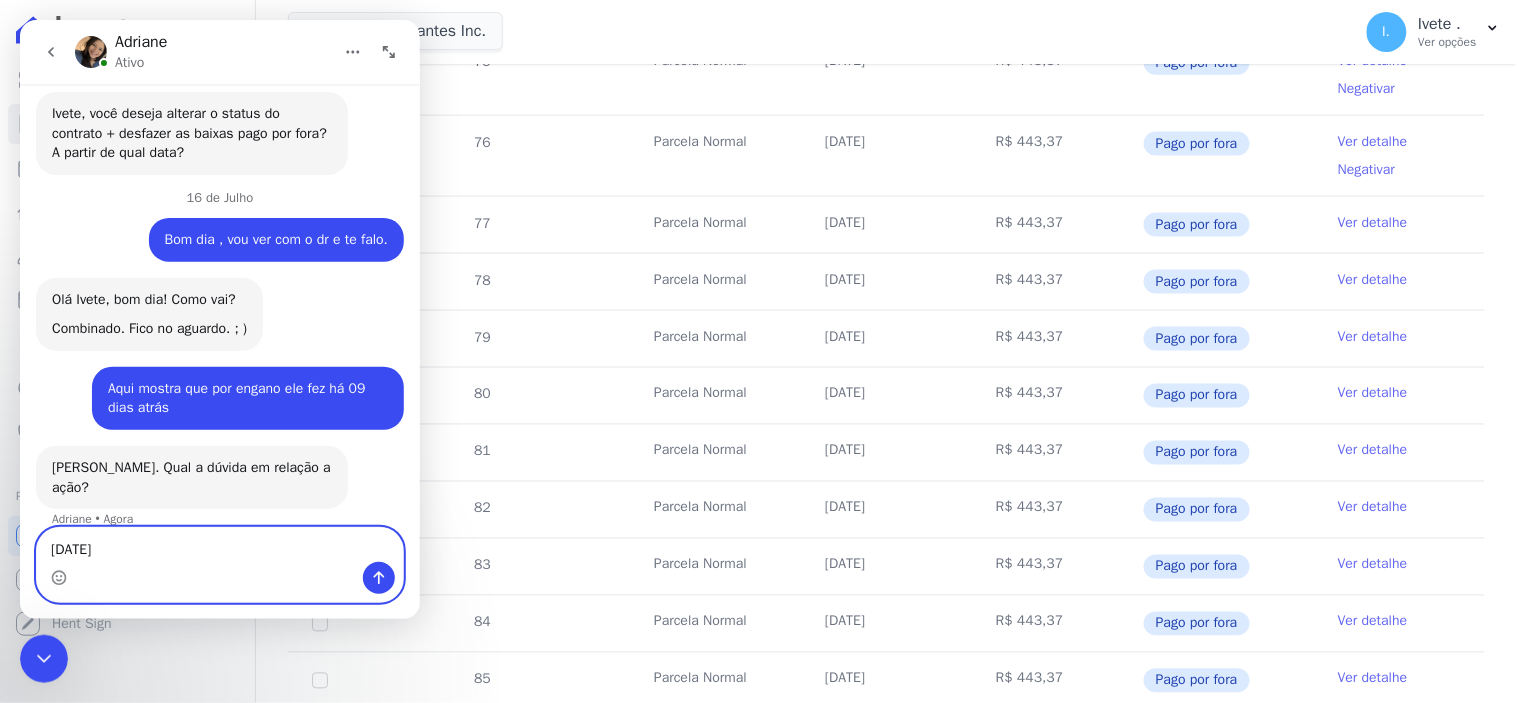 scroll, scrollTop: 2584, scrollLeft: 0, axis: vertical 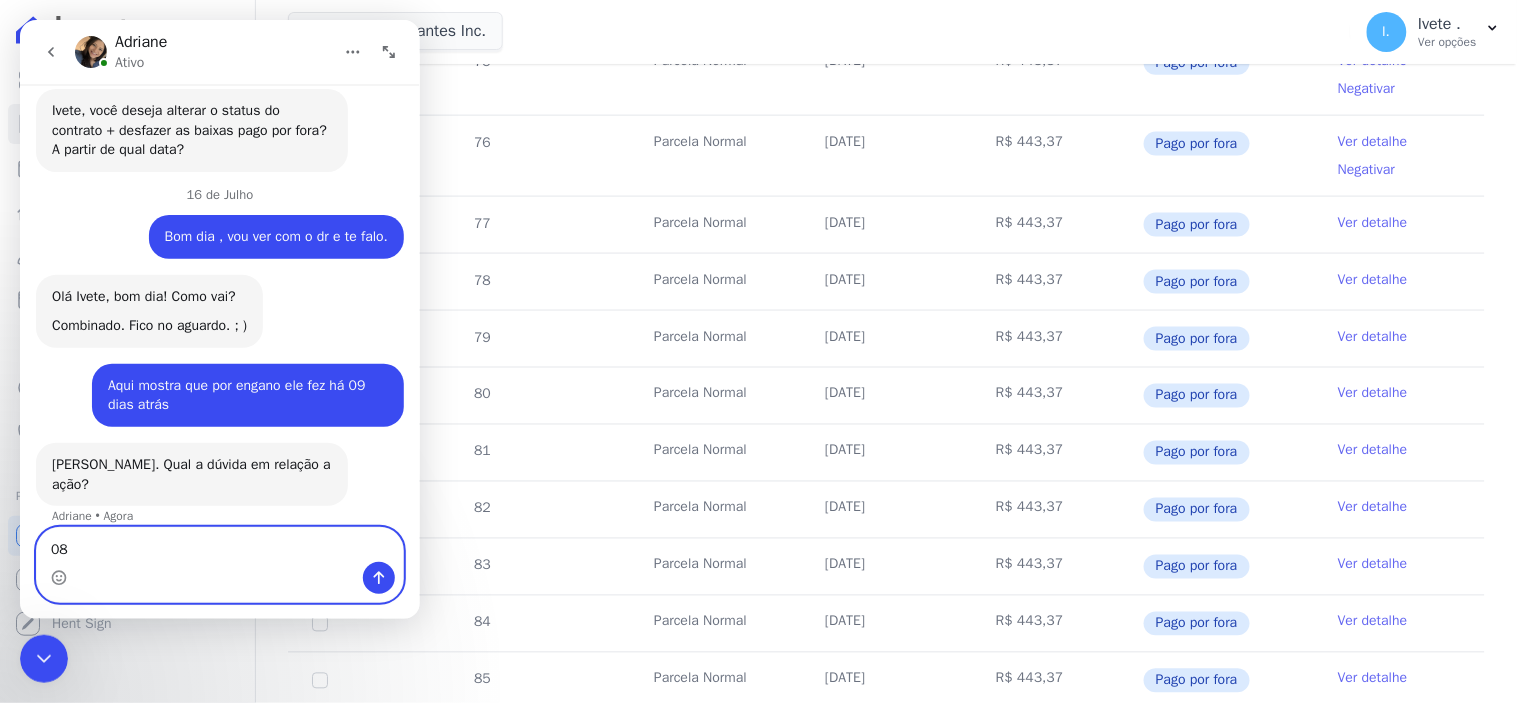 type on "0" 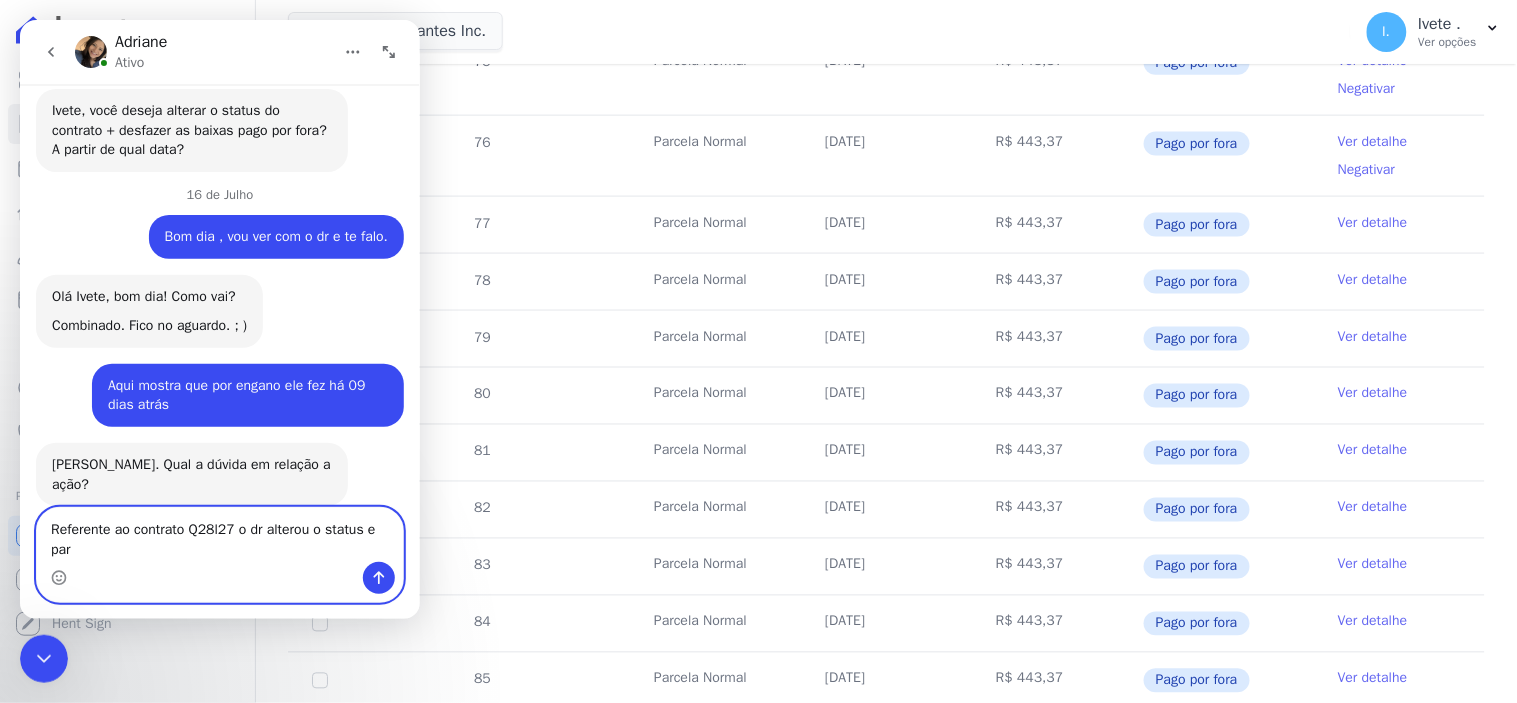 scroll, scrollTop: 2604, scrollLeft: 0, axis: vertical 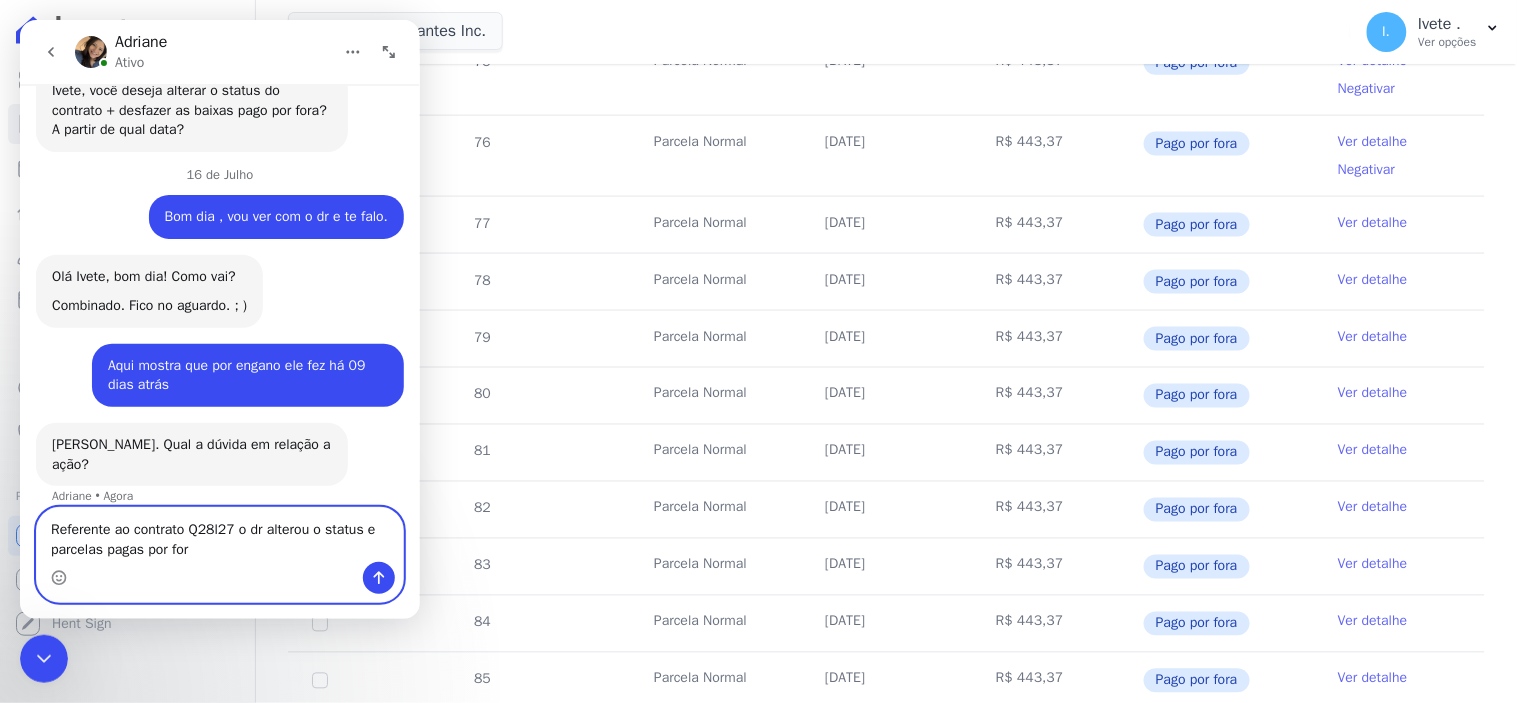 type on "Referente ao contrato Q28l27 o dr alterou o status e parcelas pagas por fora" 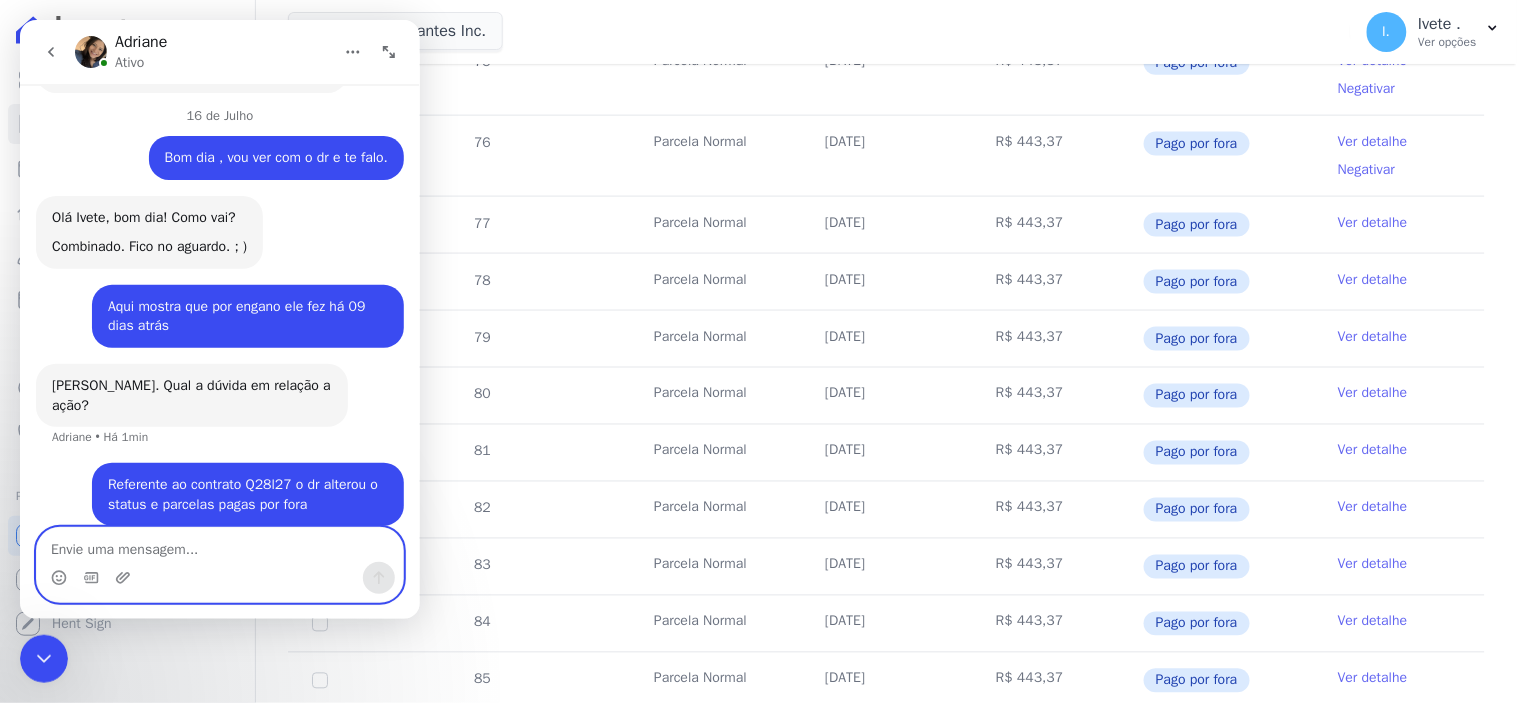 scroll, scrollTop: 2552, scrollLeft: 0, axis: vertical 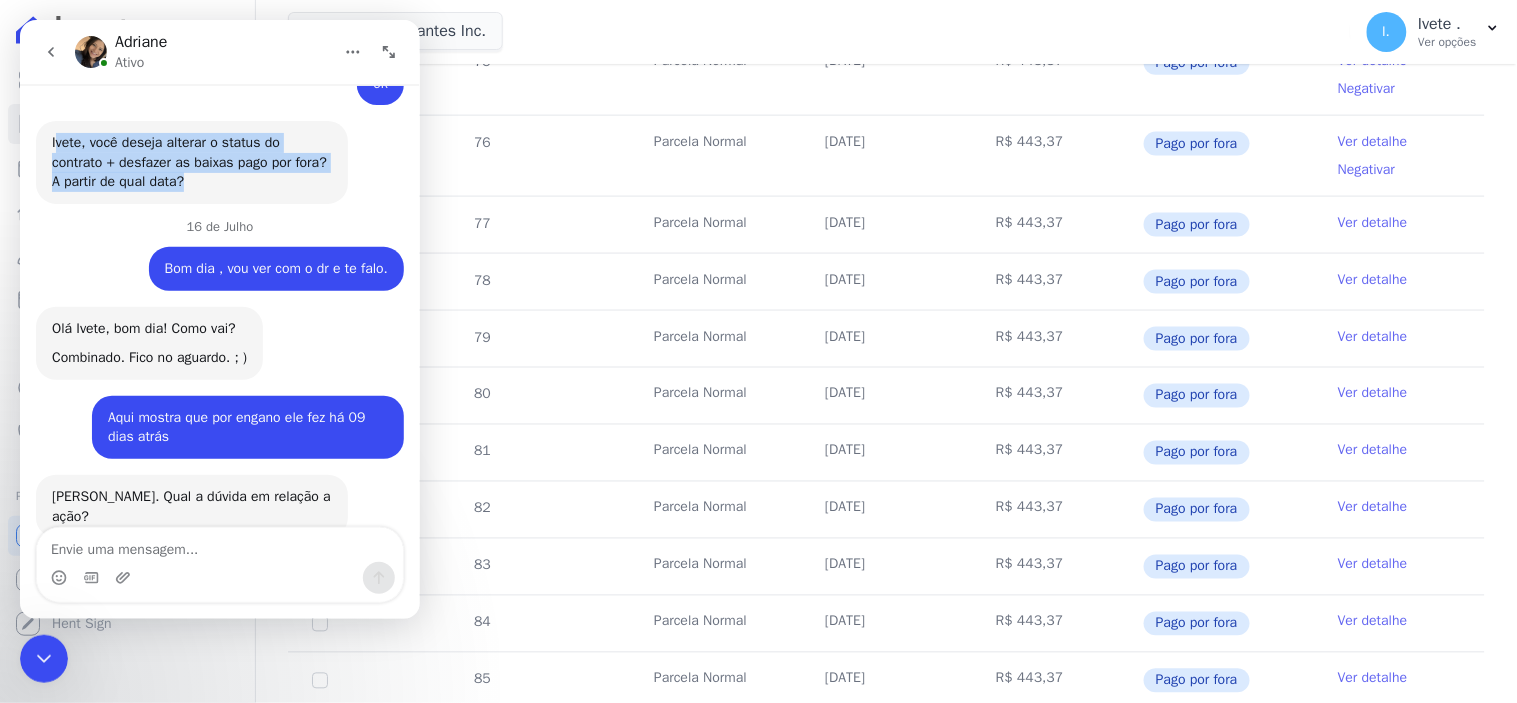 drag, startPoint x: 54, startPoint y: 123, endPoint x: 309, endPoint y: 162, distance: 257.96512 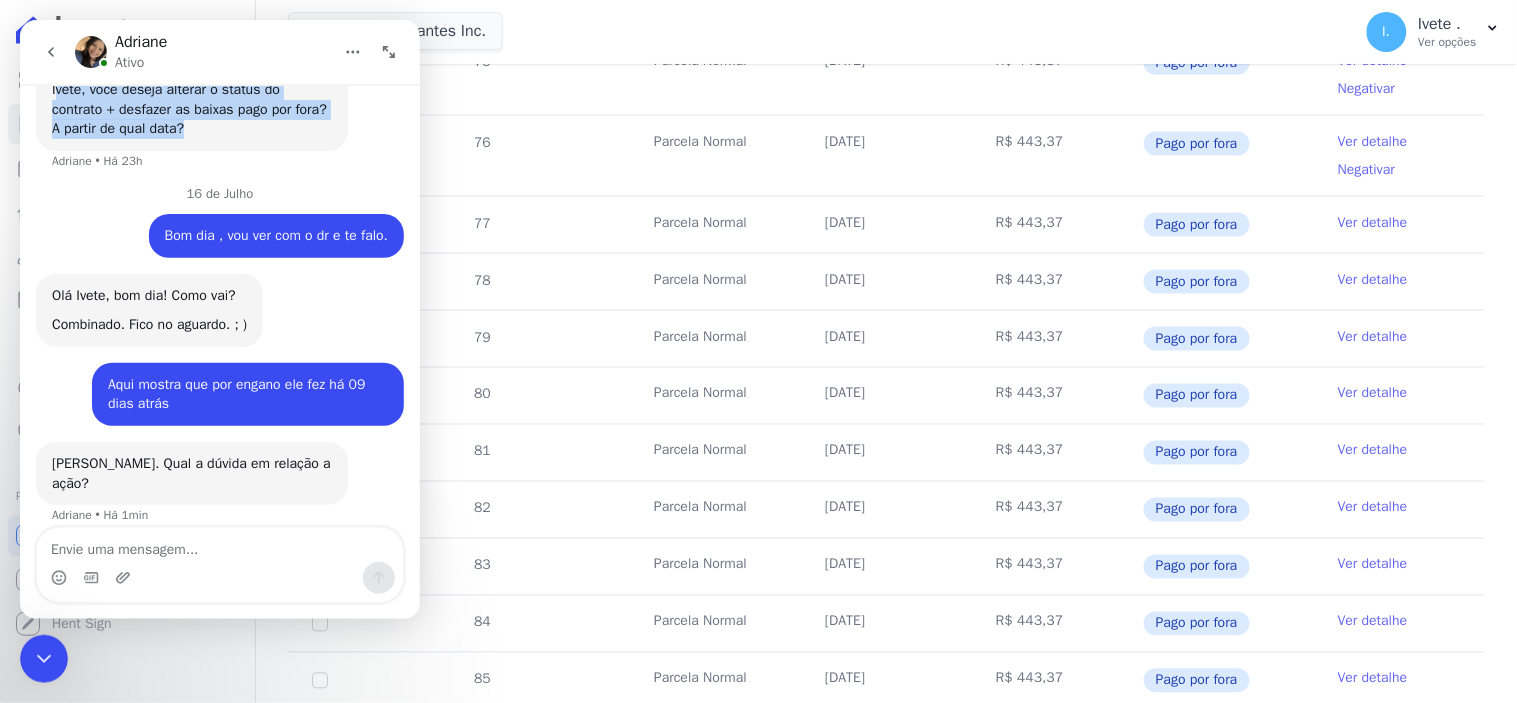 scroll, scrollTop: 2461, scrollLeft: 0, axis: vertical 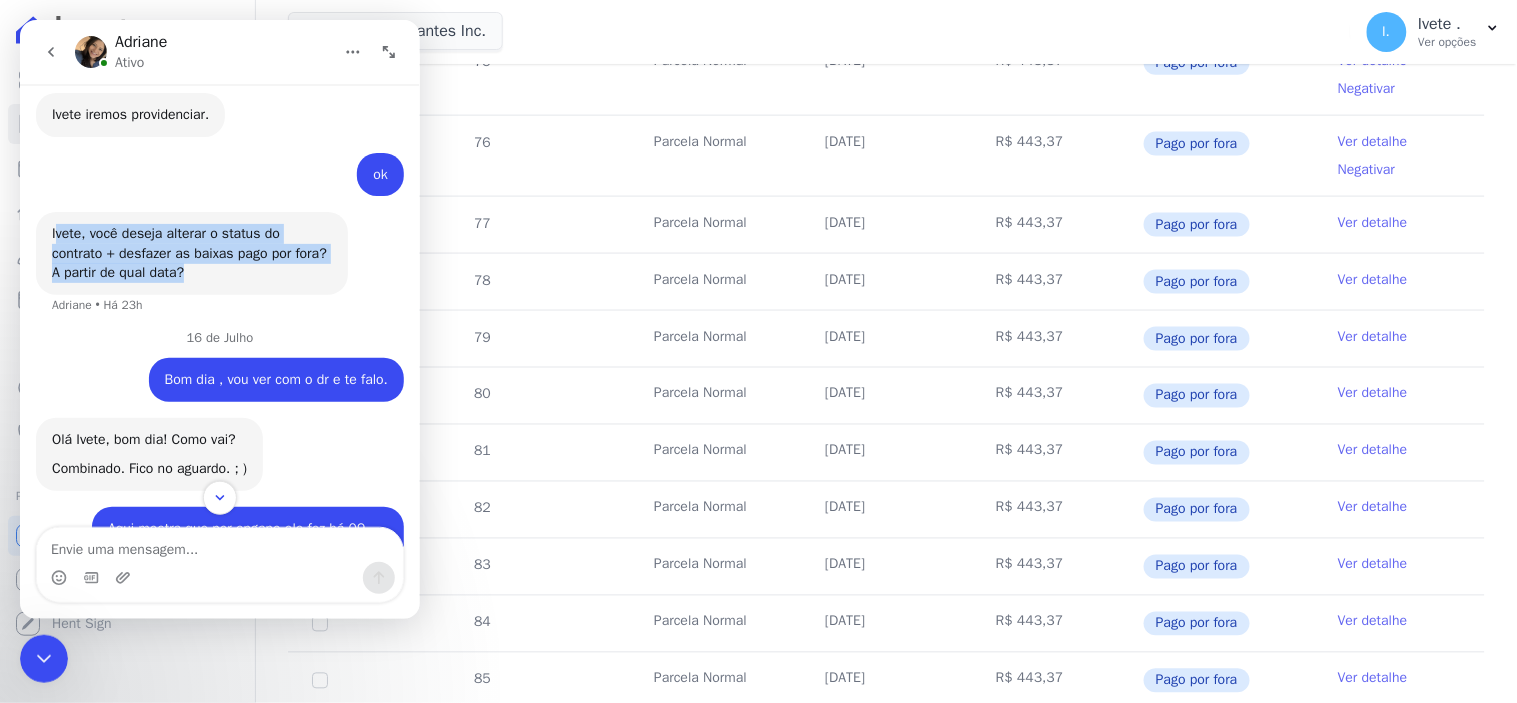 copy on "vete, você deseja alterar o status do contrato + desfazer as baixas pago por fora? A partir de qual data?" 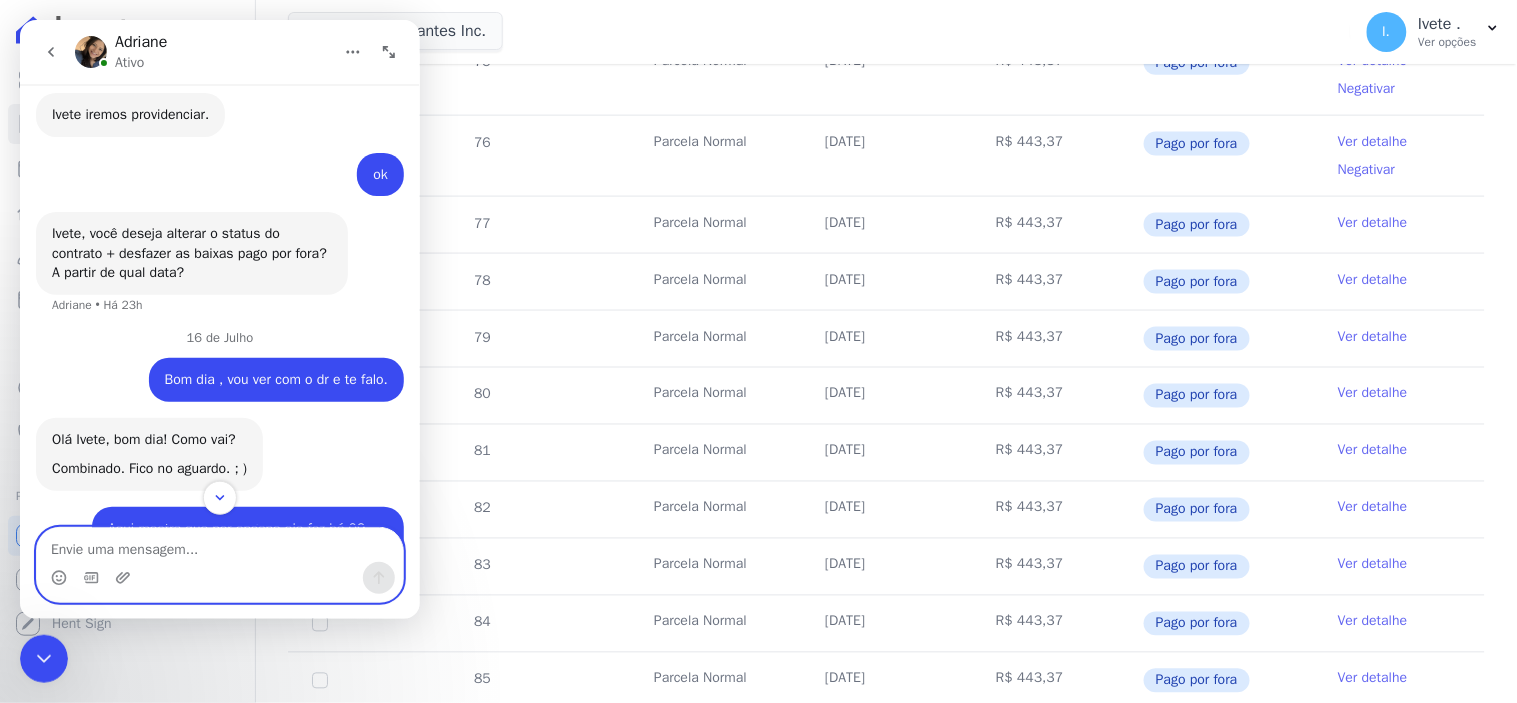 click at bounding box center (219, 544) 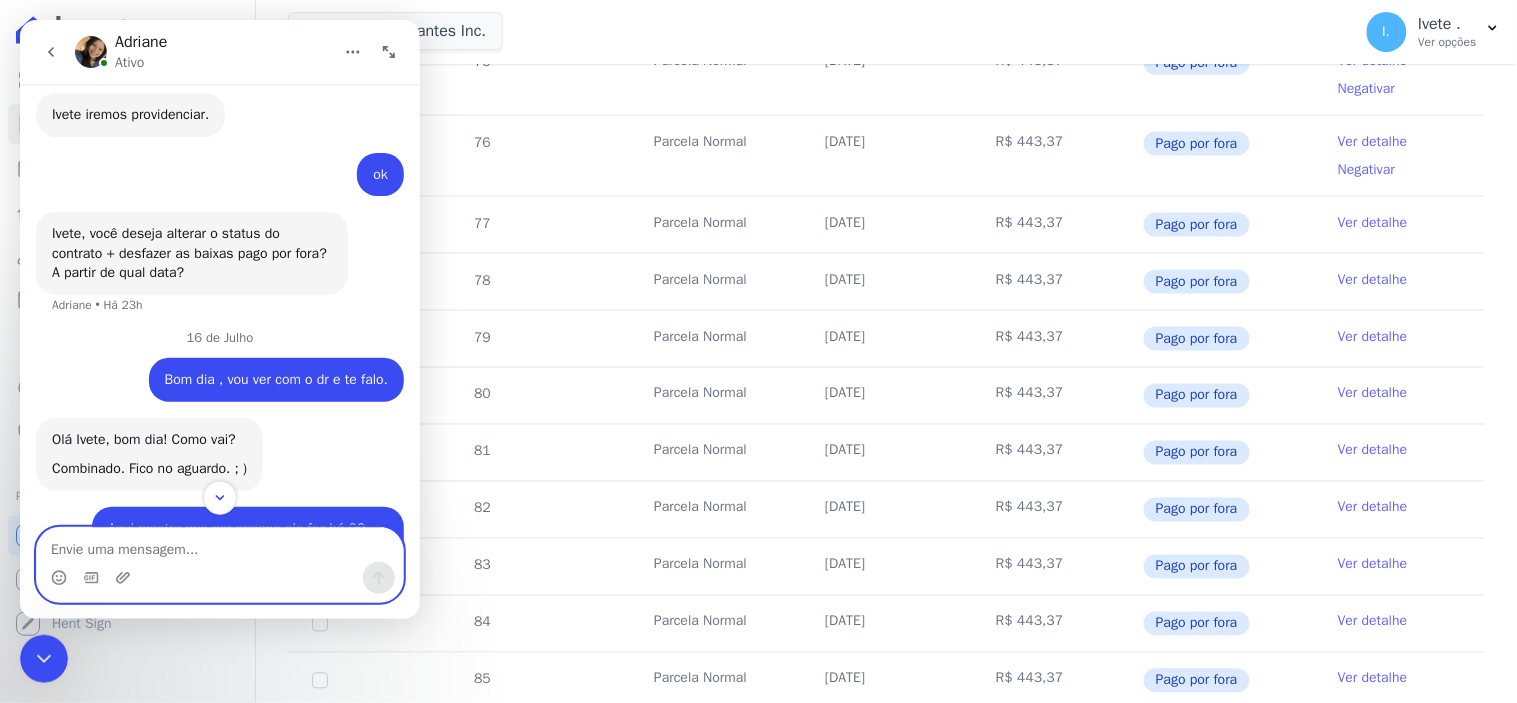 paste on "vete, você deseja alterar o status do contrato + desfazer as baixas pago por fora? A partir de qual data?" 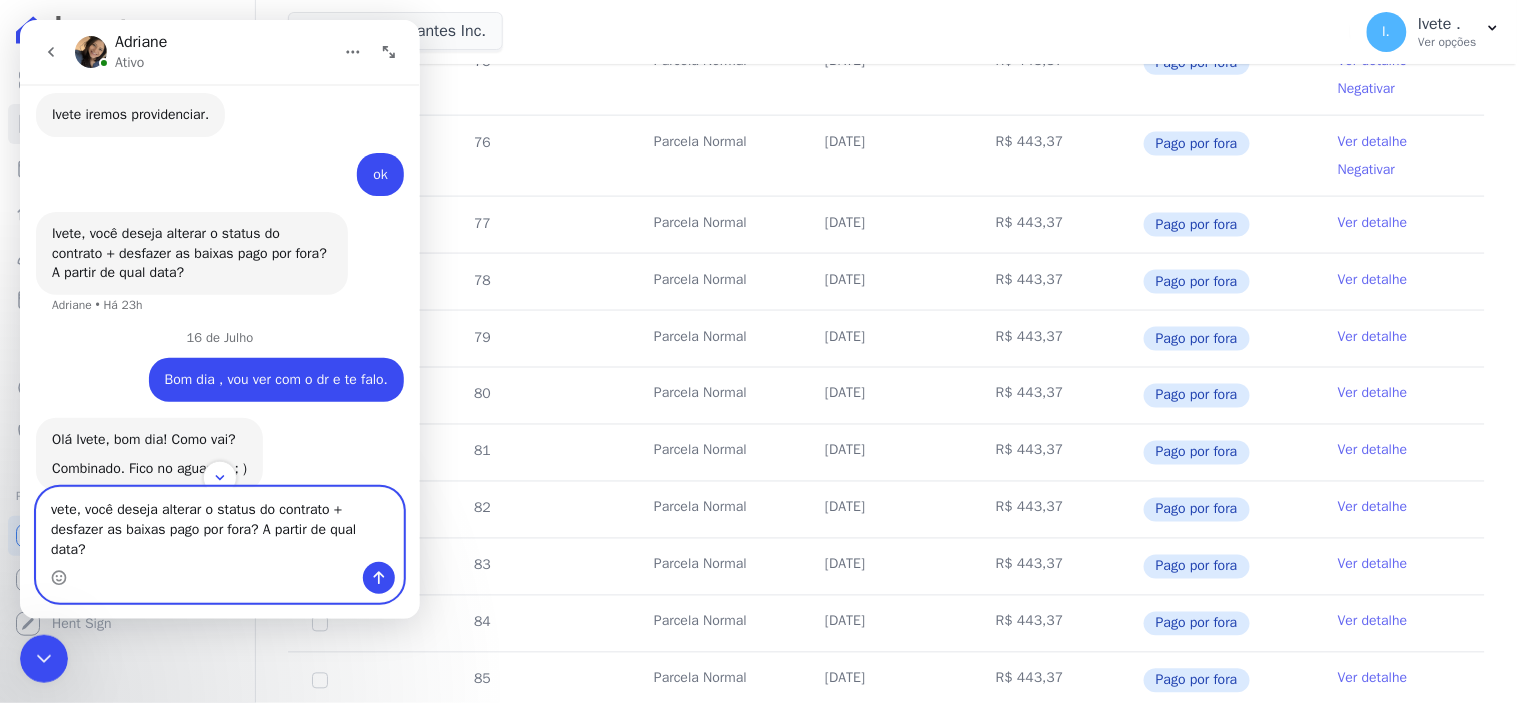 scroll, scrollTop: 16, scrollLeft: 0, axis: vertical 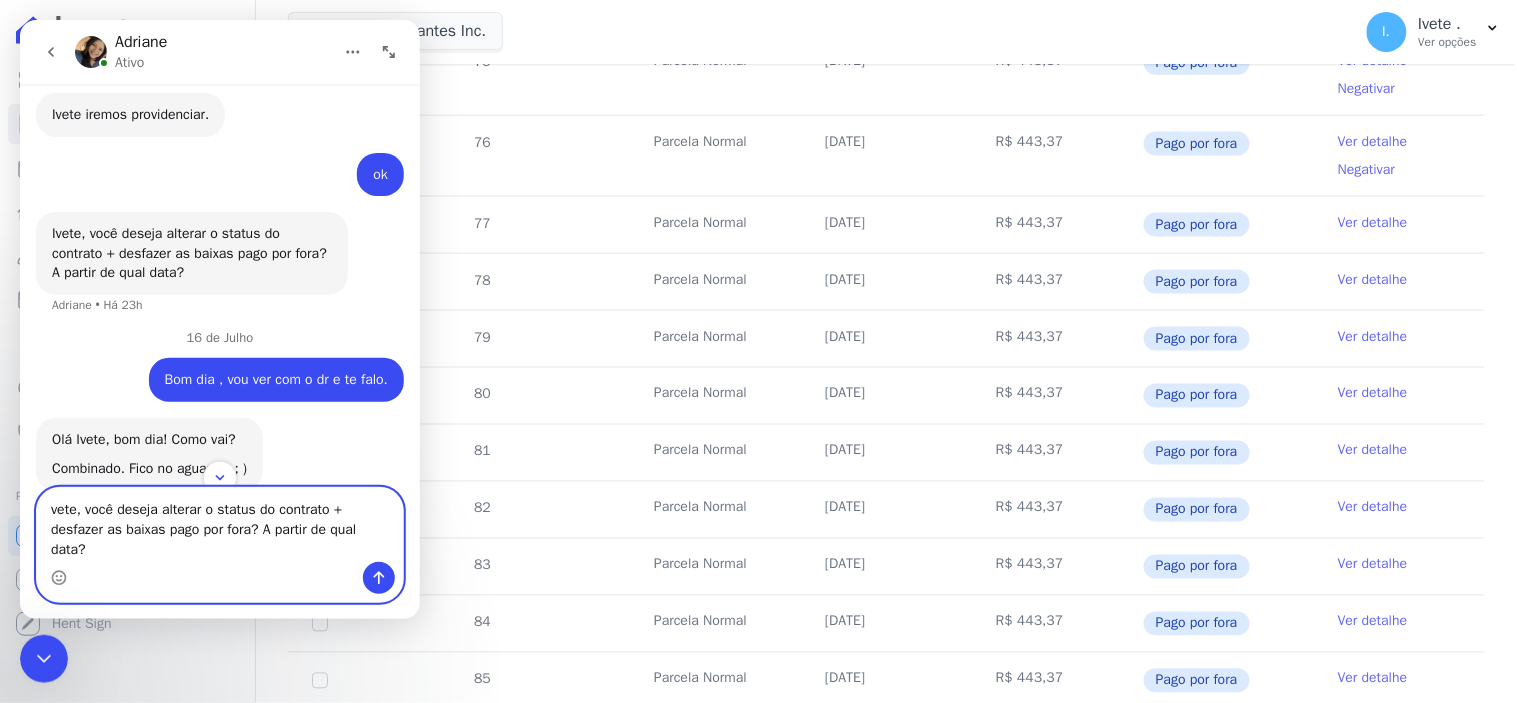 type on "vete, você deseja alterar o status do contrato + desfazer as baixas pago por fora? A partir de qual data?" 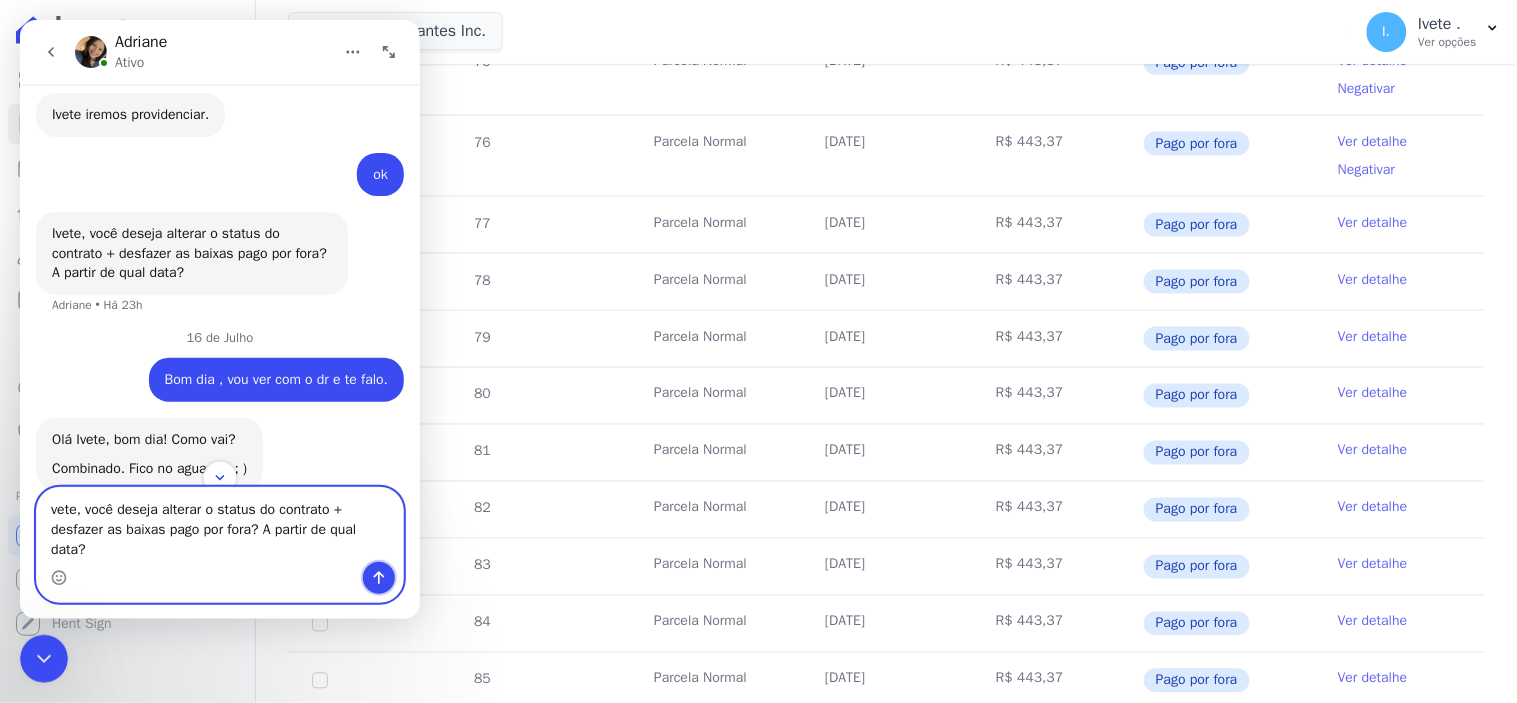 click 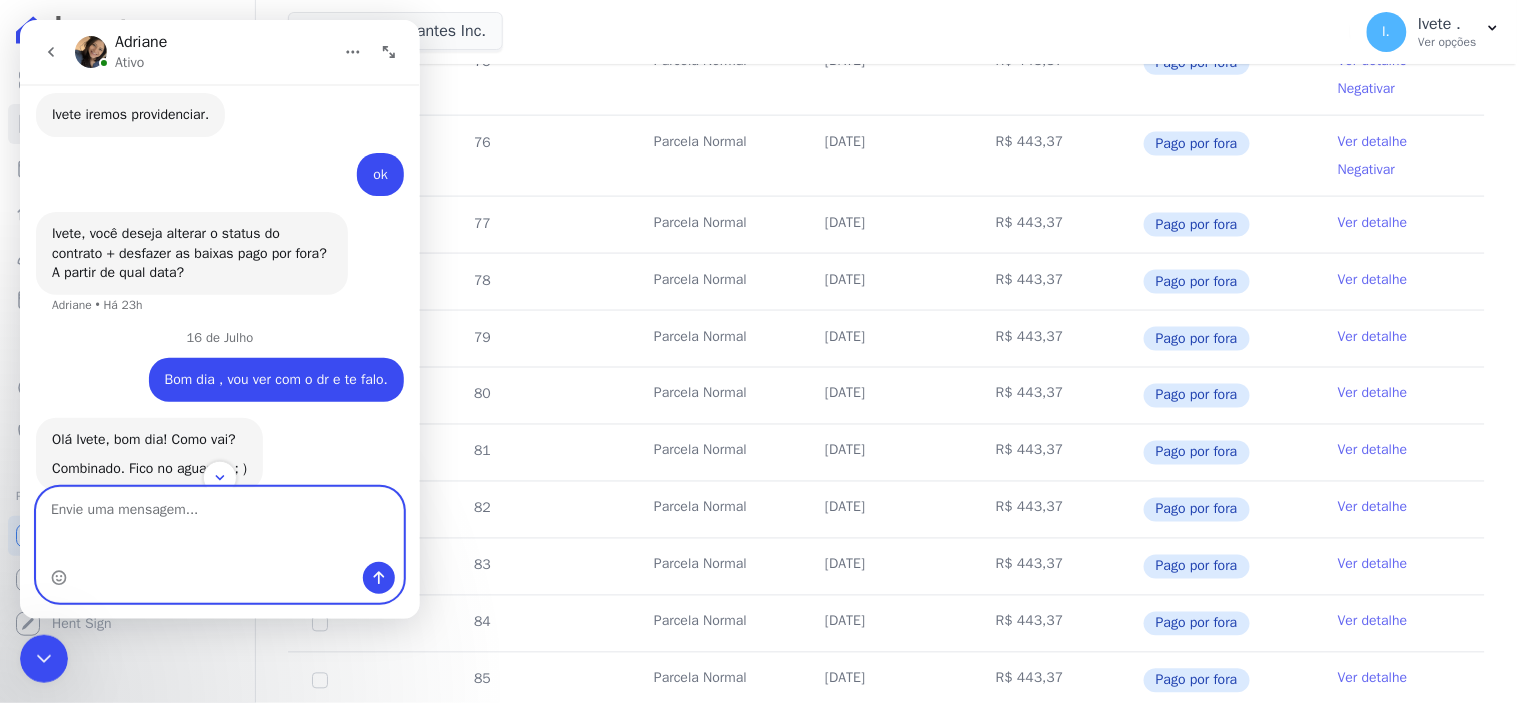 scroll, scrollTop: 0, scrollLeft: 0, axis: both 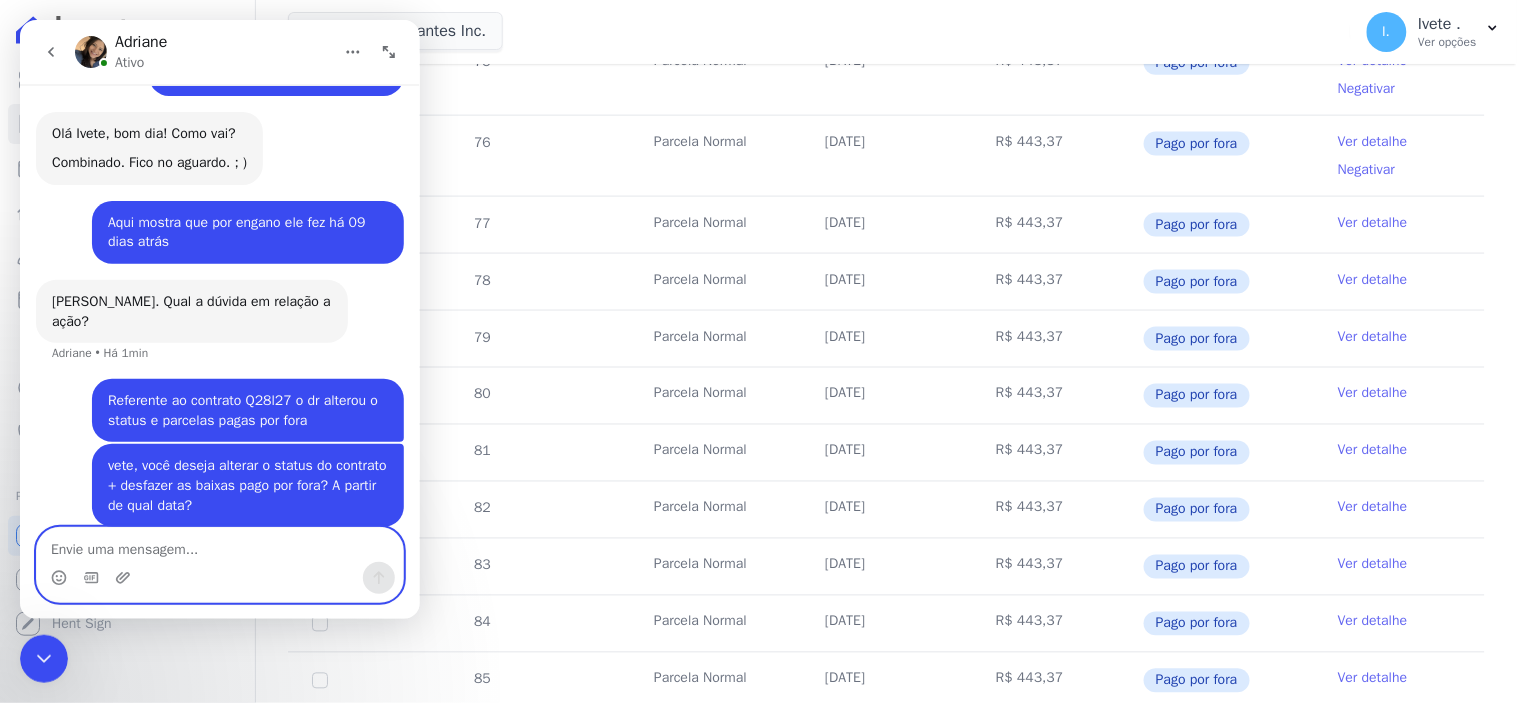 click at bounding box center (219, 544) 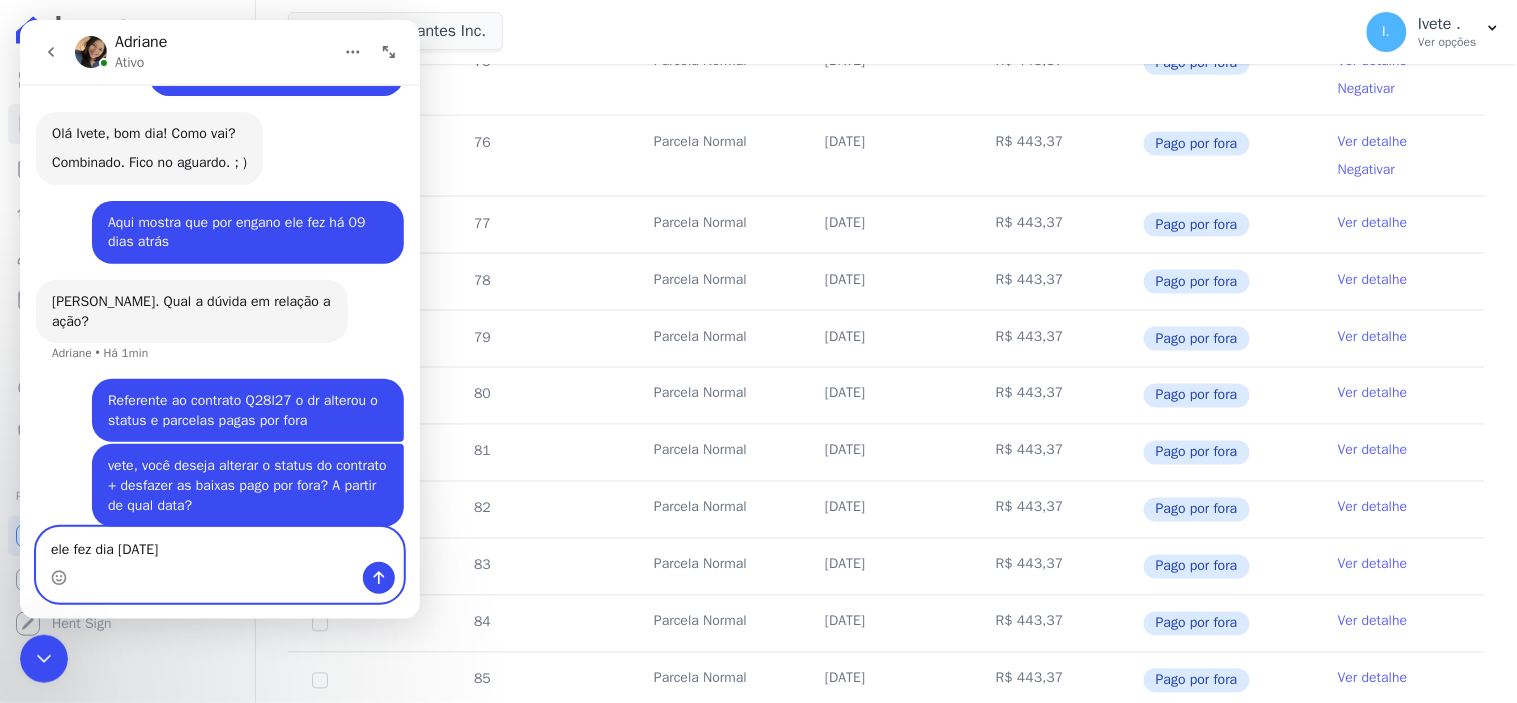 type on "ele fez dia [DATE]" 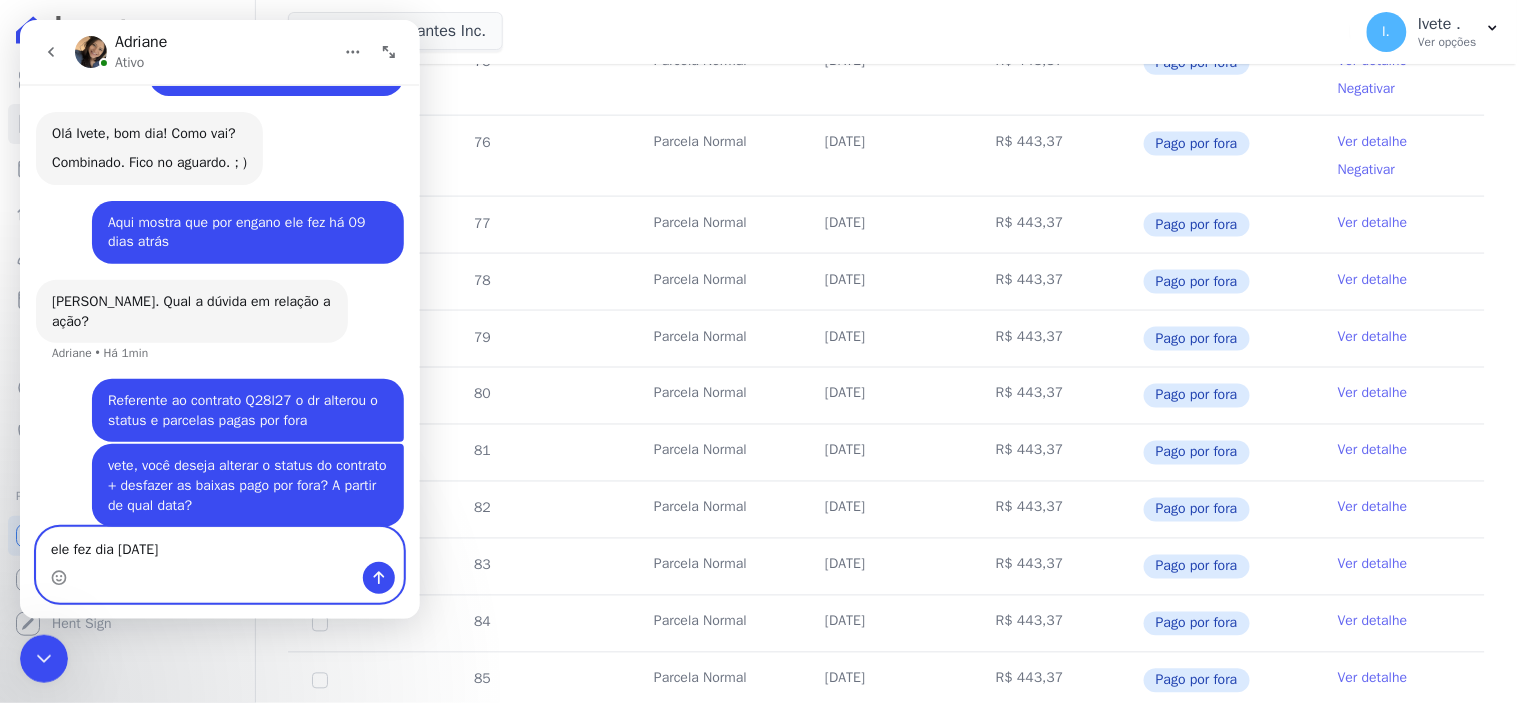 type 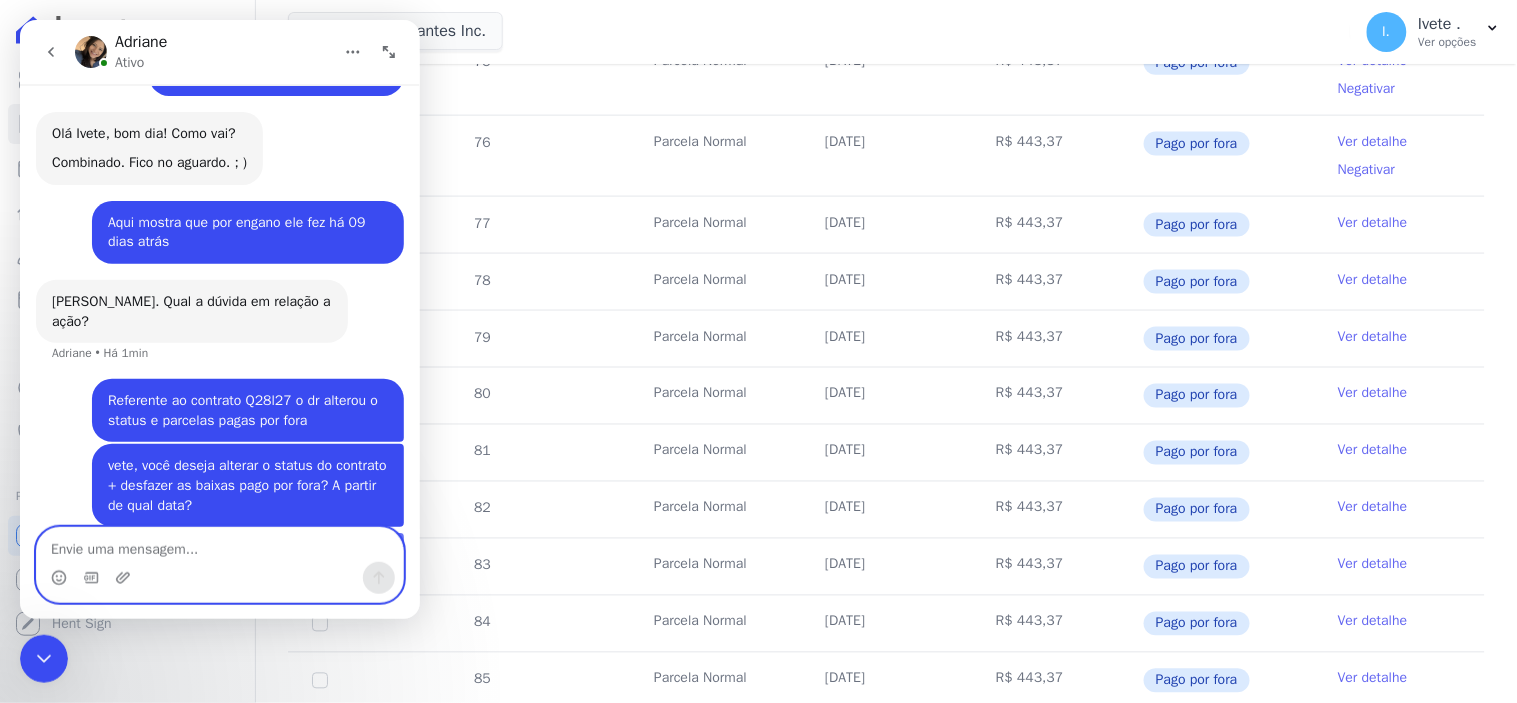 scroll, scrollTop: 2813, scrollLeft: 0, axis: vertical 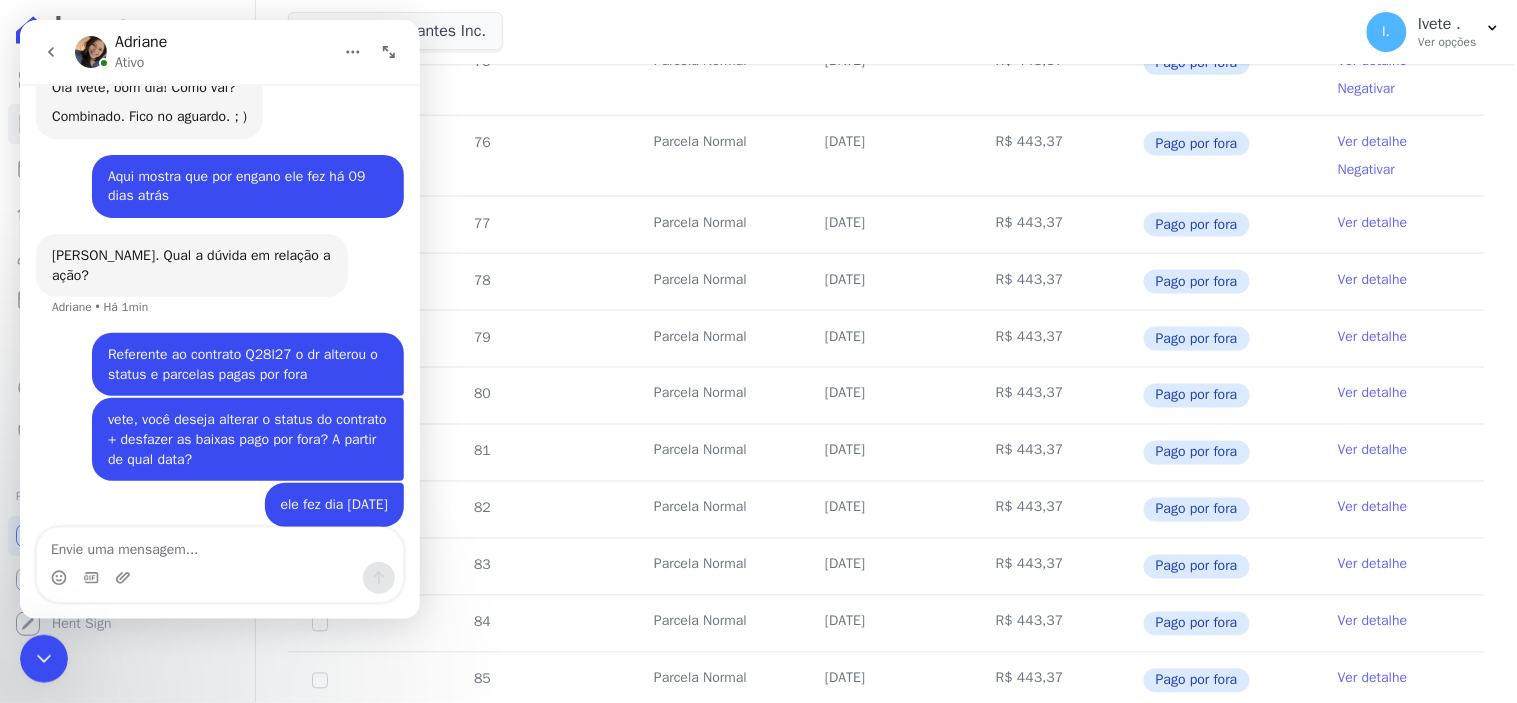 click at bounding box center (43, 658) 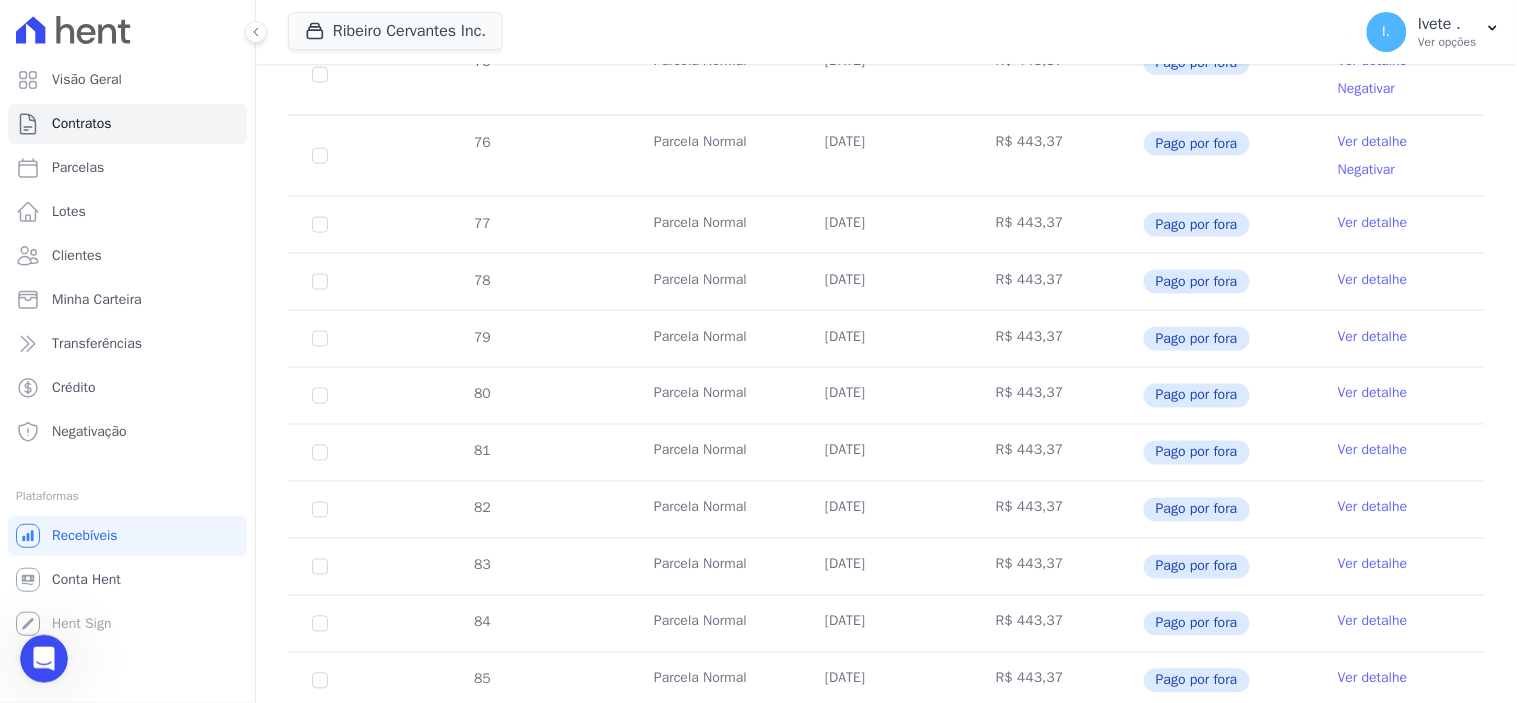 scroll, scrollTop: 0, scrollLeft: 0, axis: both 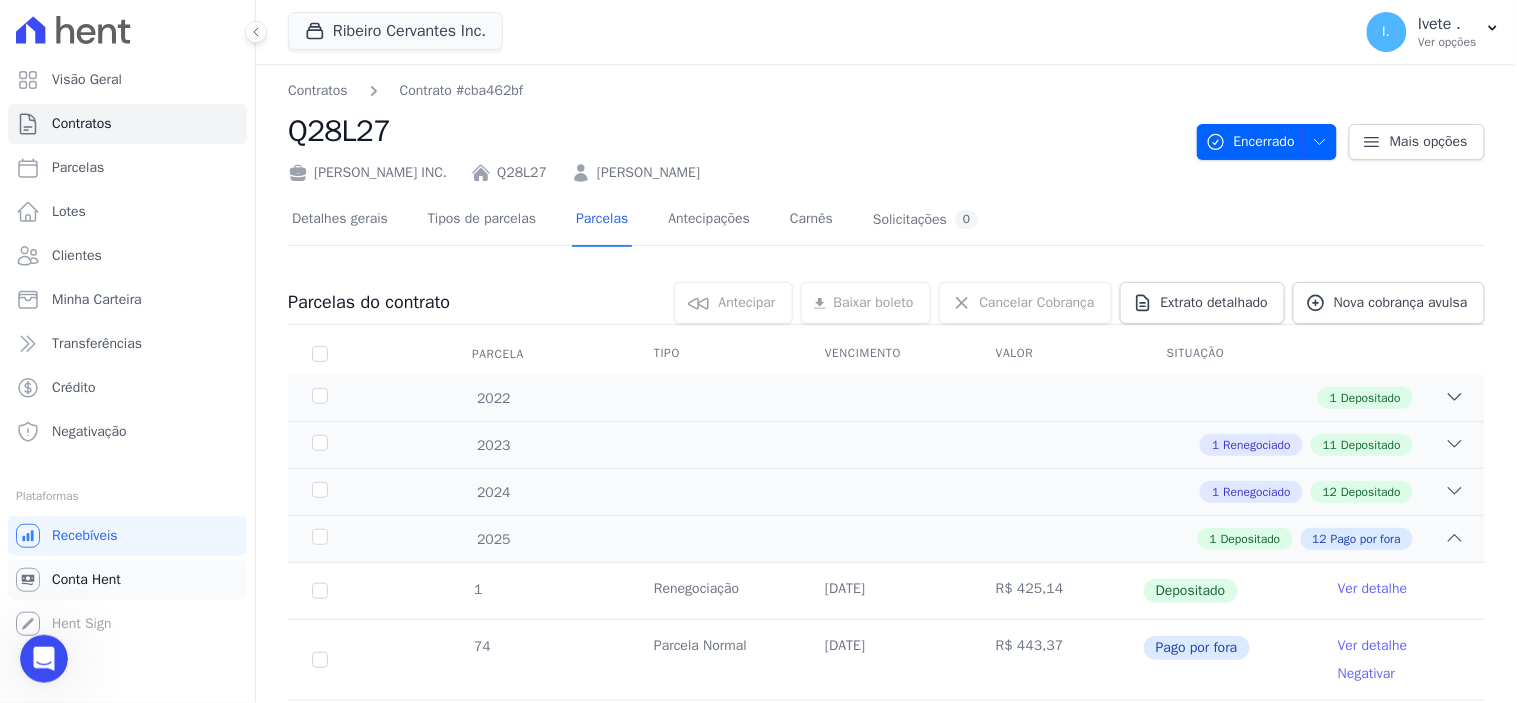 click on "Conta Hent" at bounding box center (86, 580) 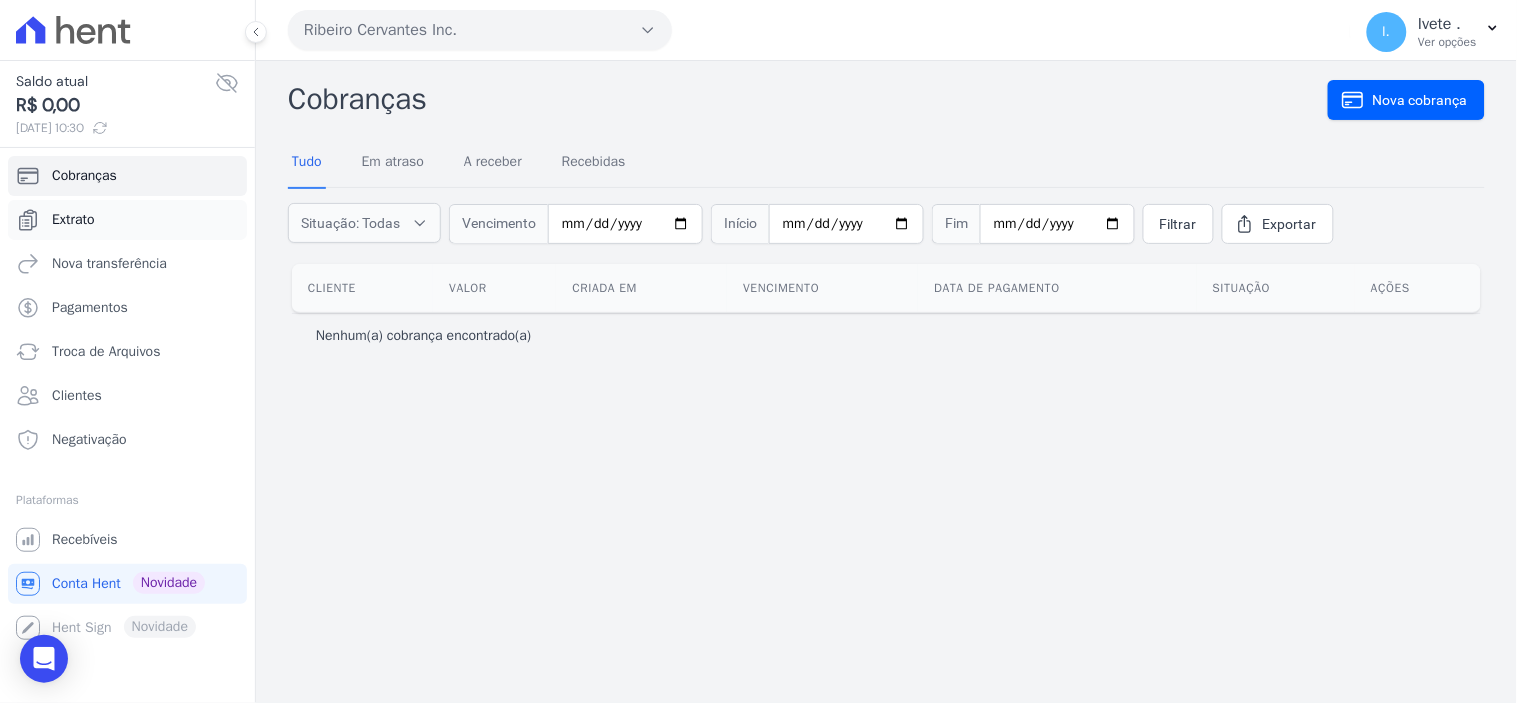 click on "Extrato" at bounding box center (73, 220) 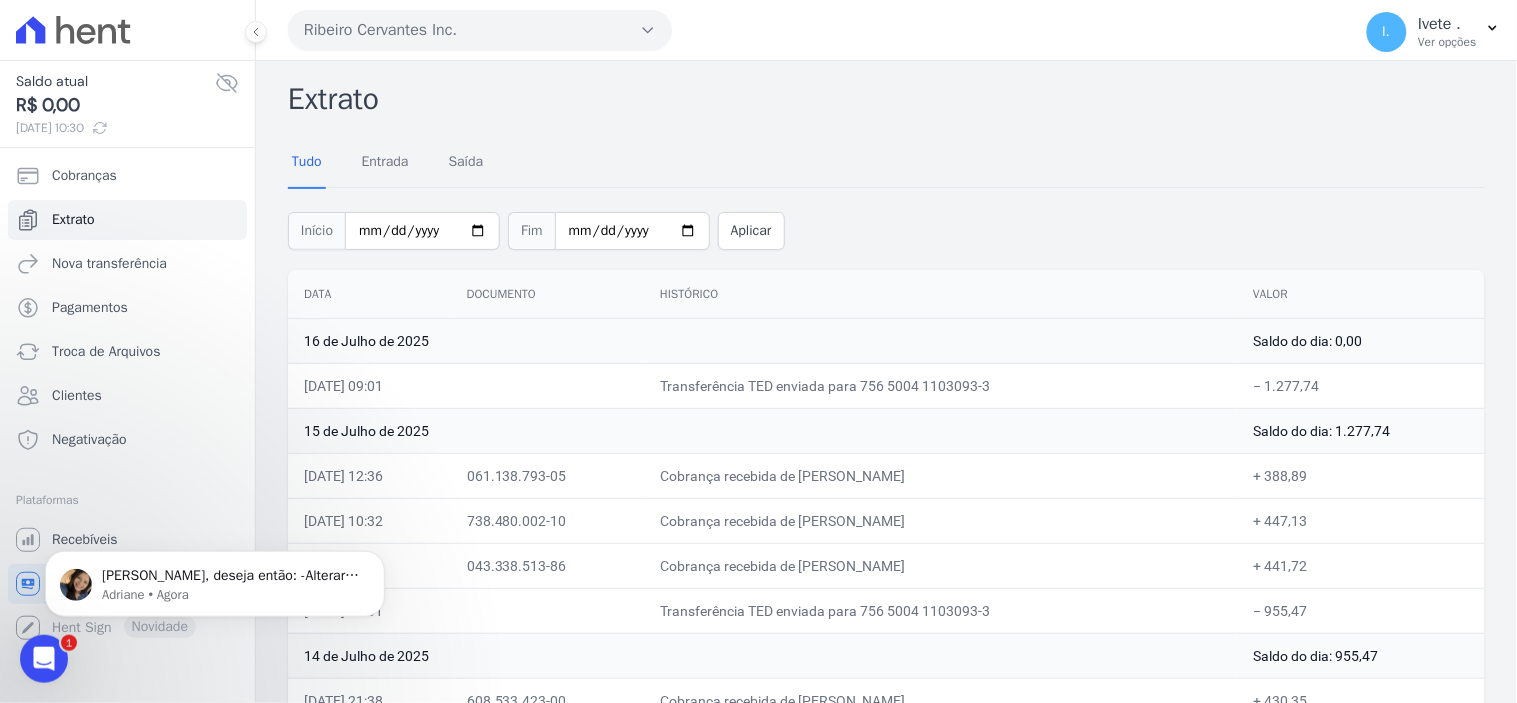 scroll, scrollTop: 0, scrollLeft: 0, axis: both 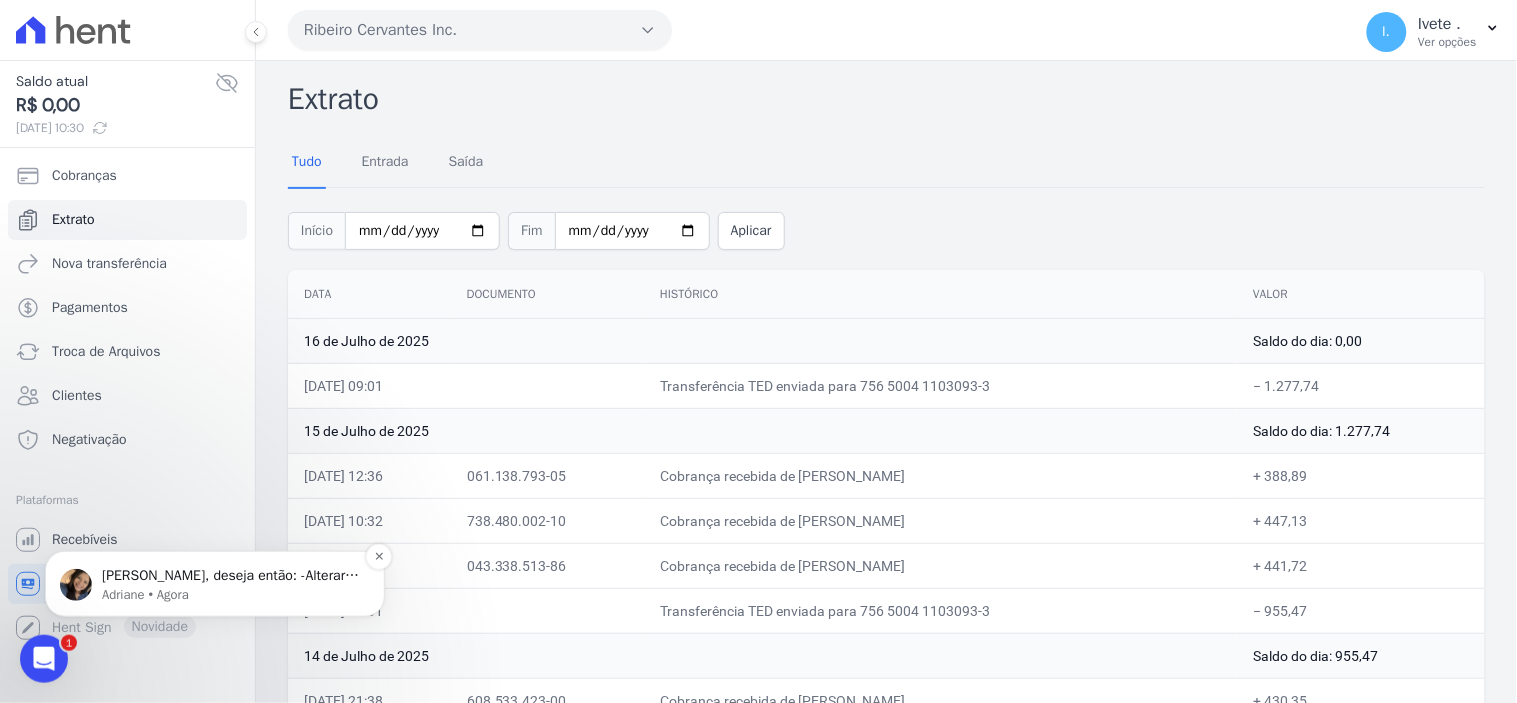 click on "[PERSON_NAME], deseja então:  -Alterar o status para ativo e desfazer as baixas pago por fora a partir do mês 07/25?" at bounding box center (231, 575) 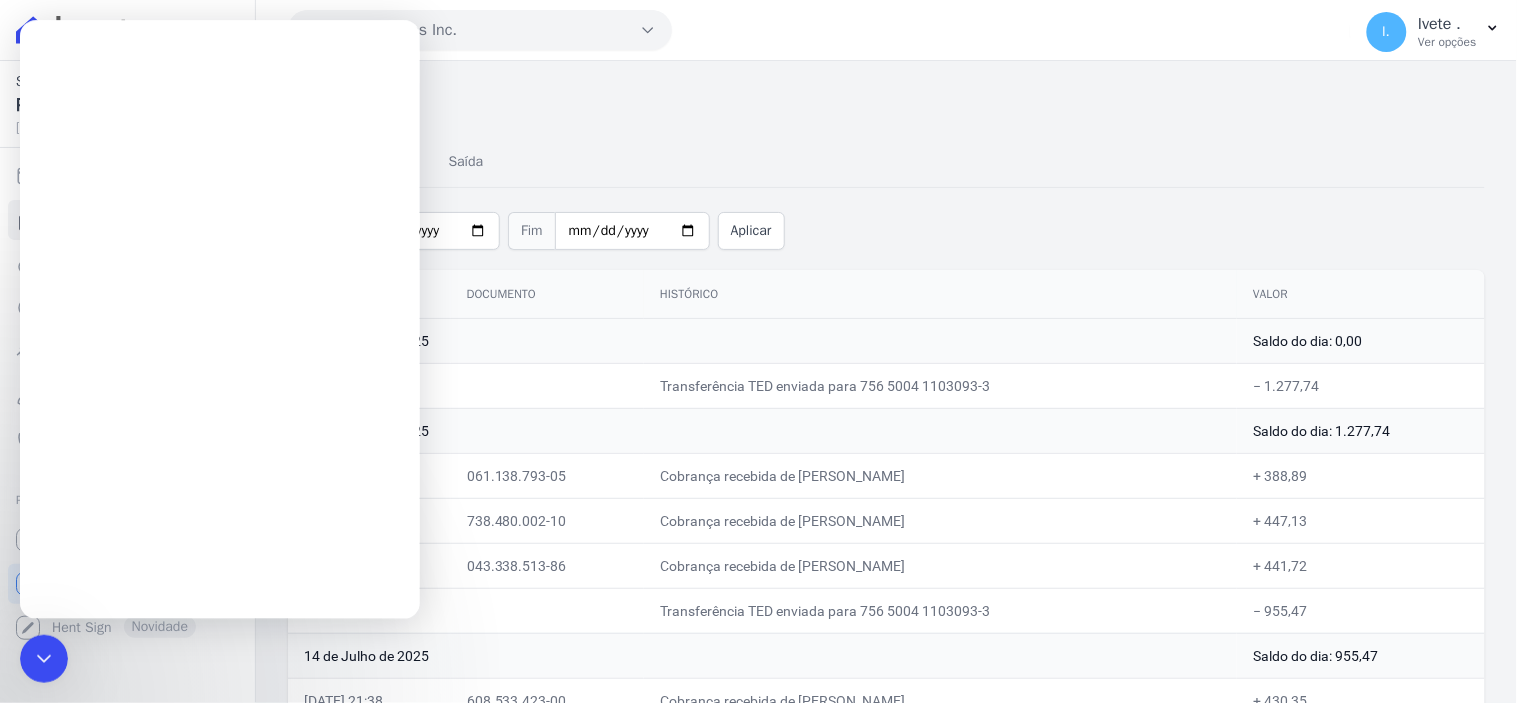 scroll, scrollTop: 0, scrollLeft: 0, axis: both 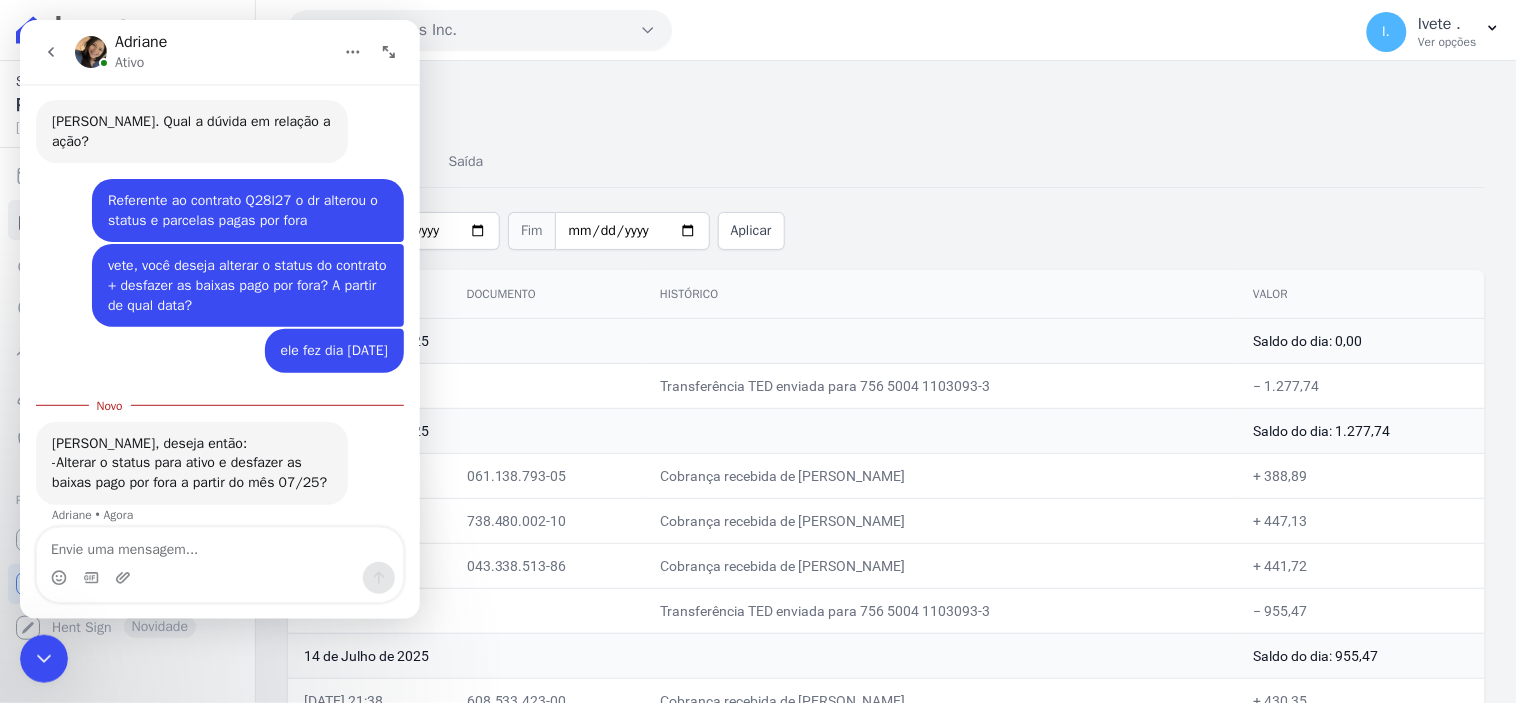 click at bounding box center (219, 544) 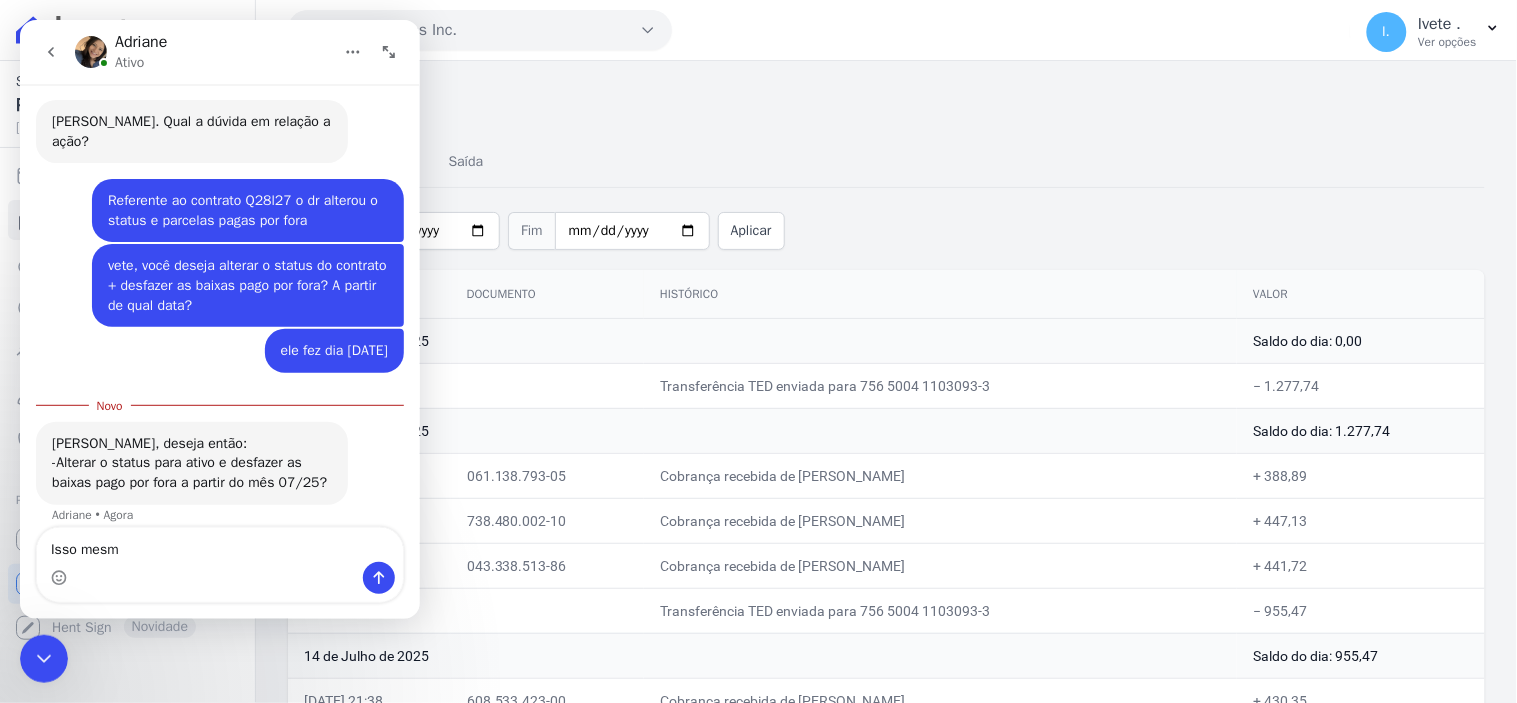 type on "Isso mesmo" 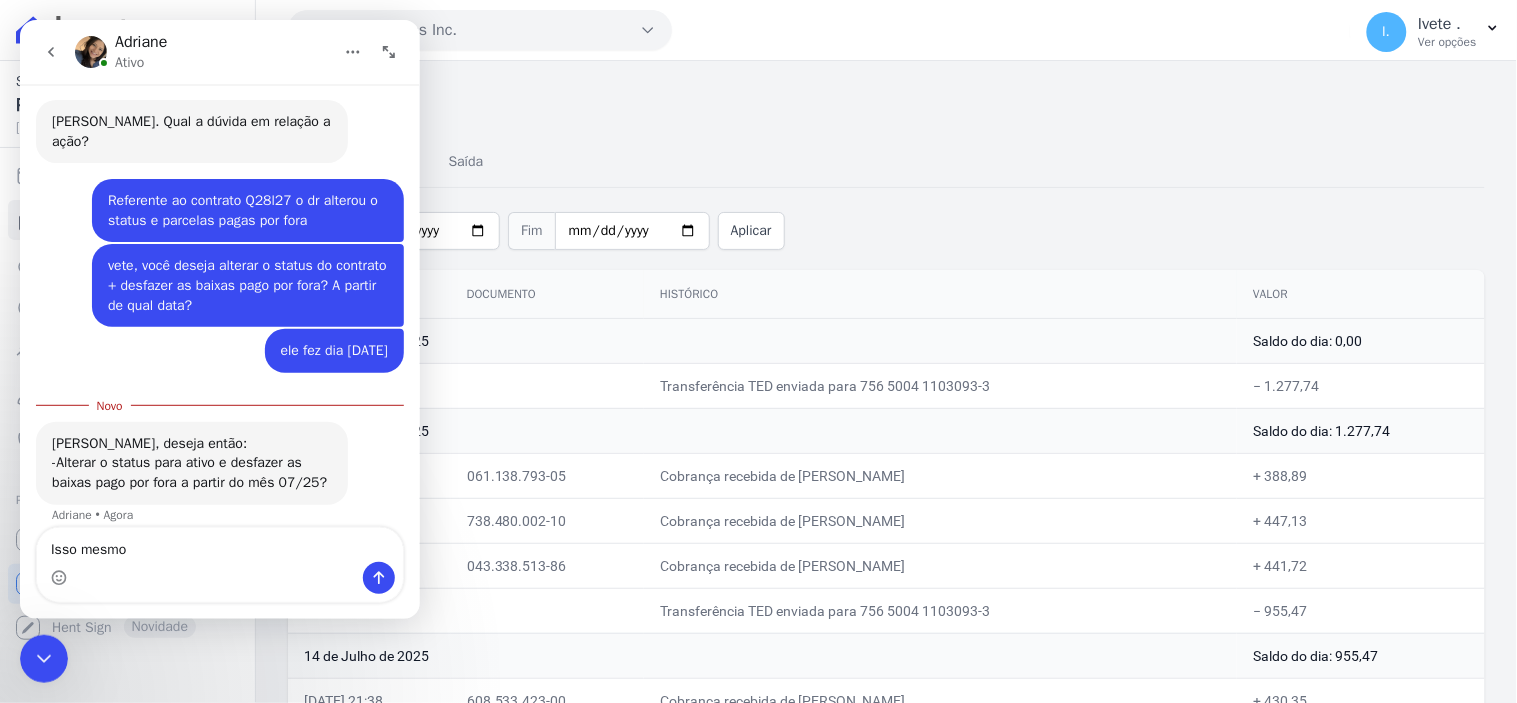 type 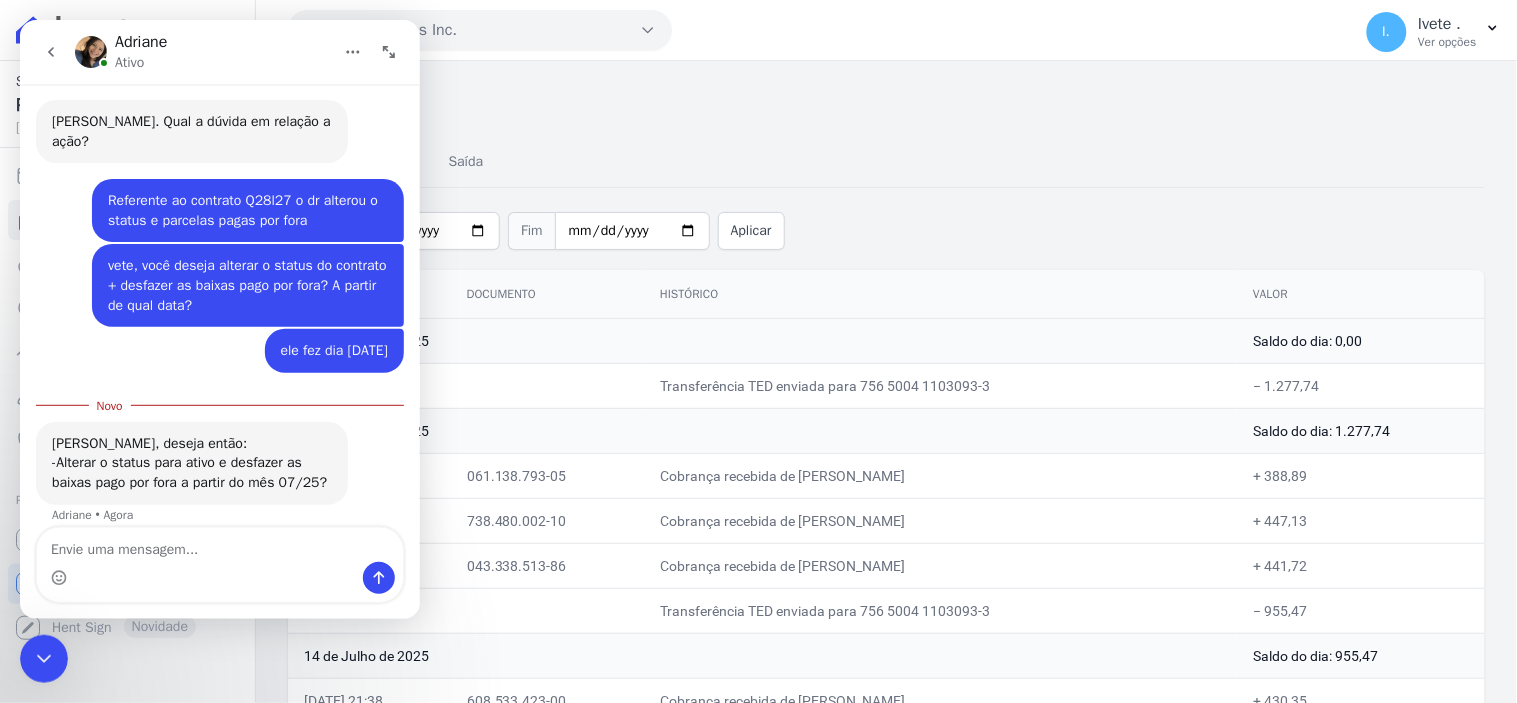 scroll, scrollTop: 2, scrollLeft: 0, axis: vertical 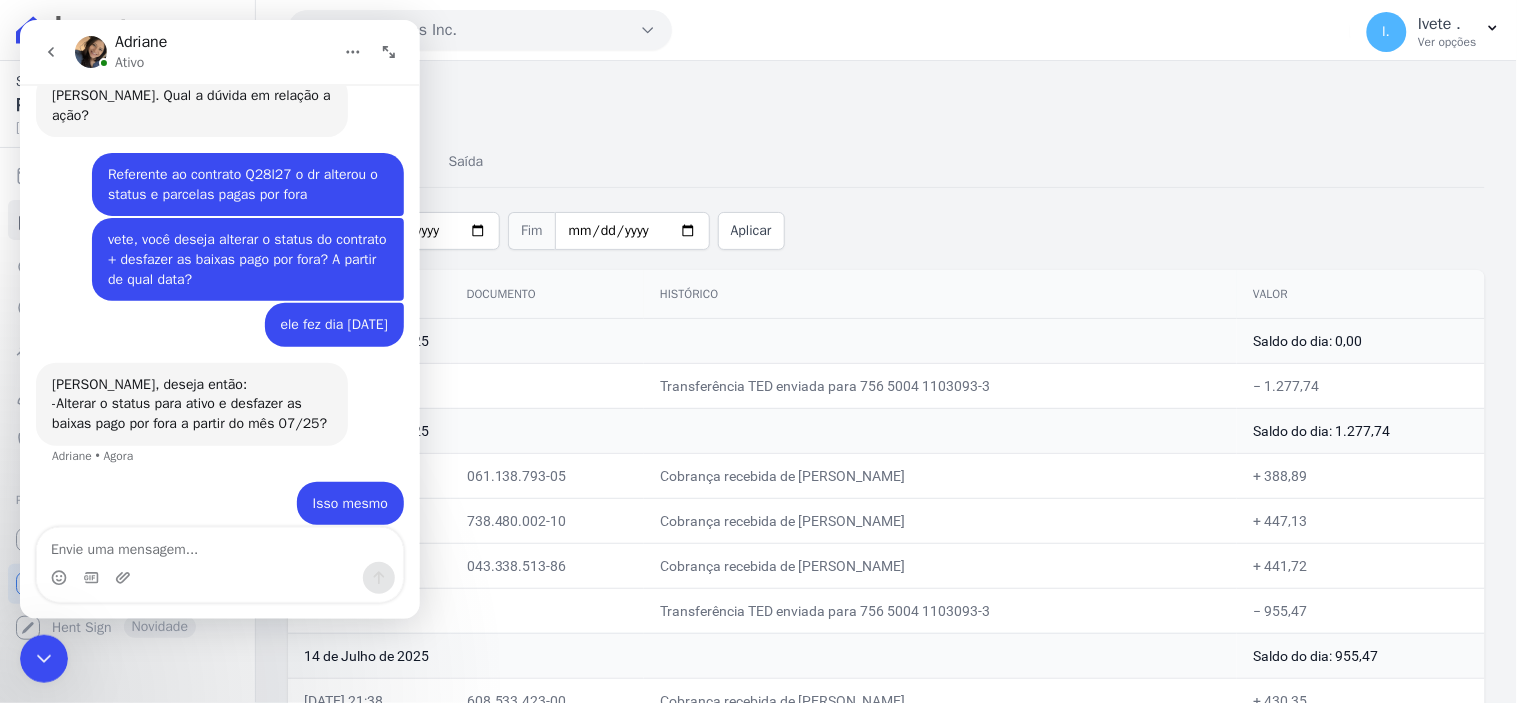 click at bounding box center [43, 658] 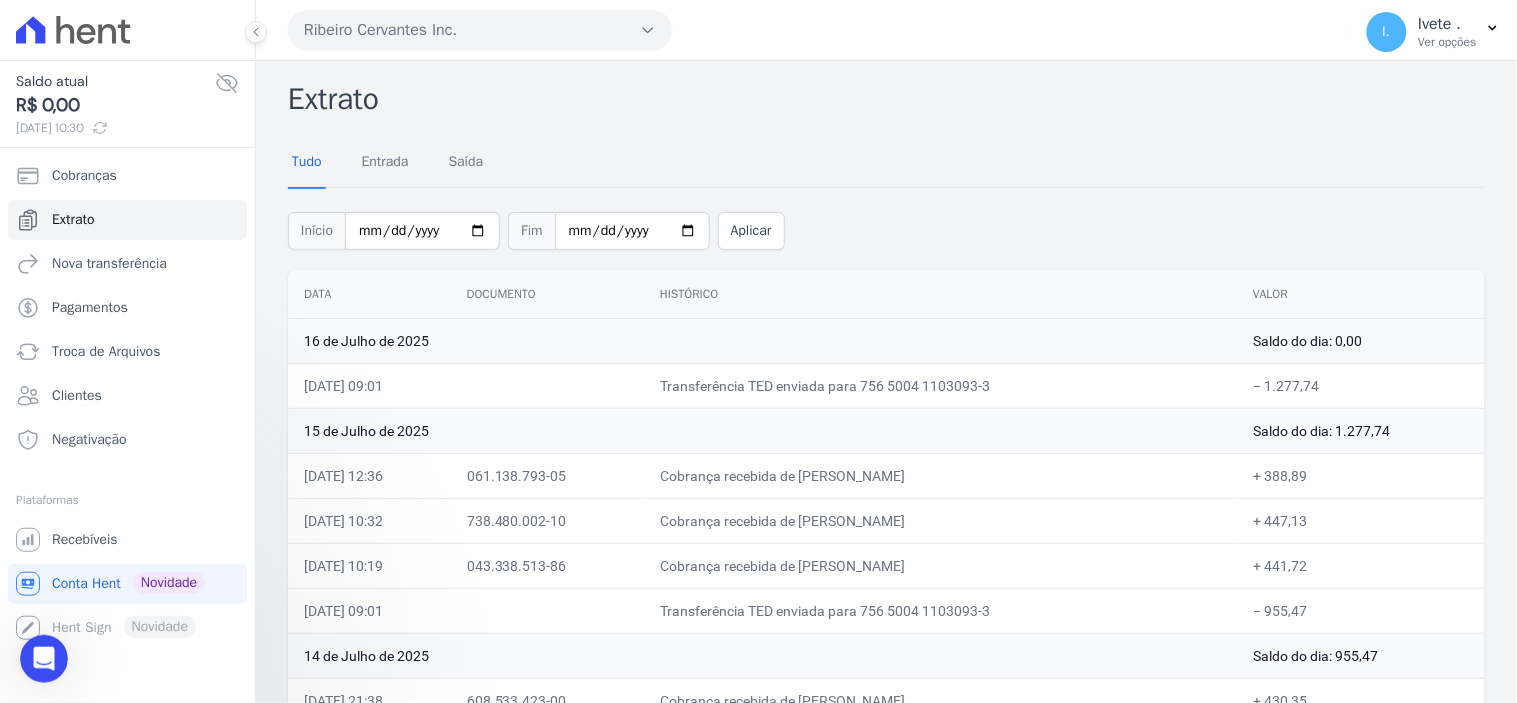 scroll, scrollTop: 0, scrollLeft: 0, axis: both 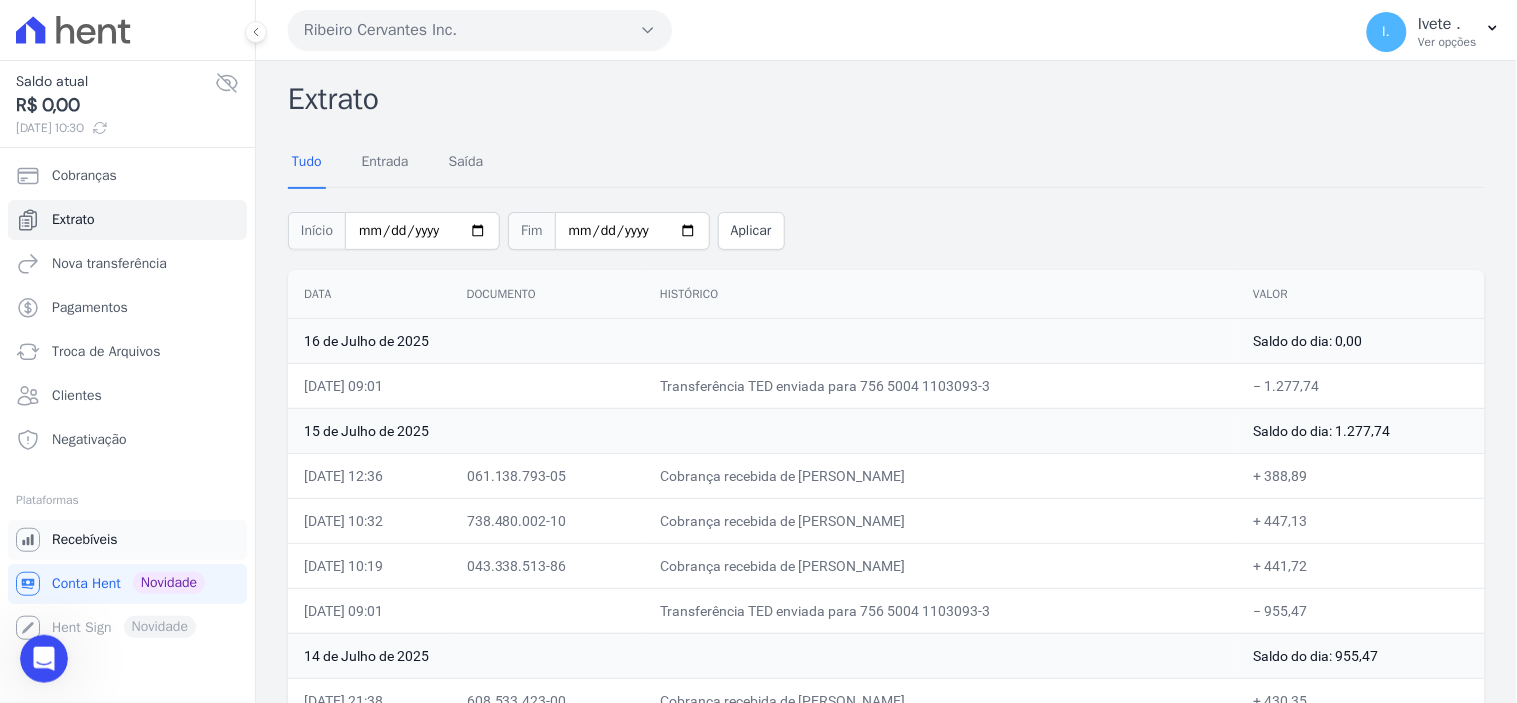click on "Recebíveis" at bounding box center (85, 540) 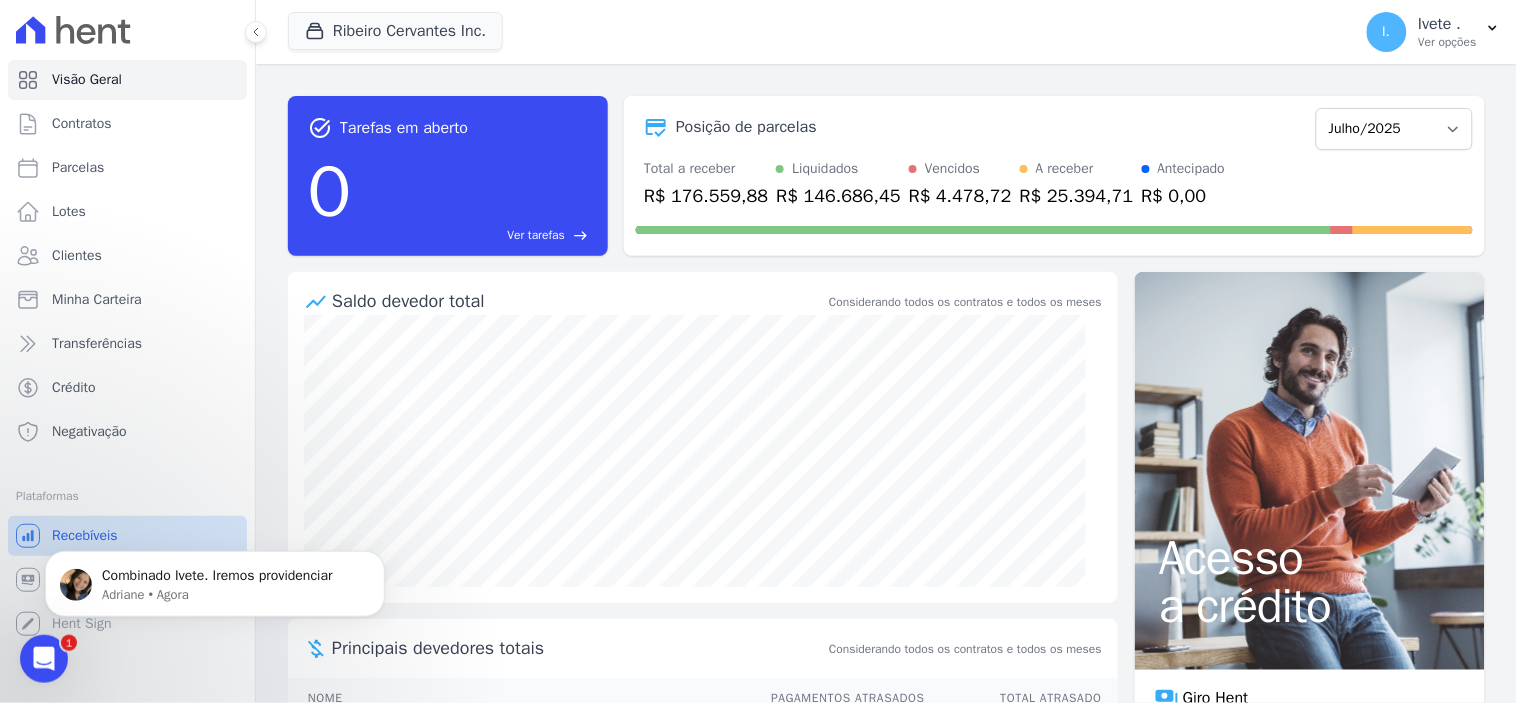 scroll, scrollTop: 0, scrollLeft: 0, axis: both 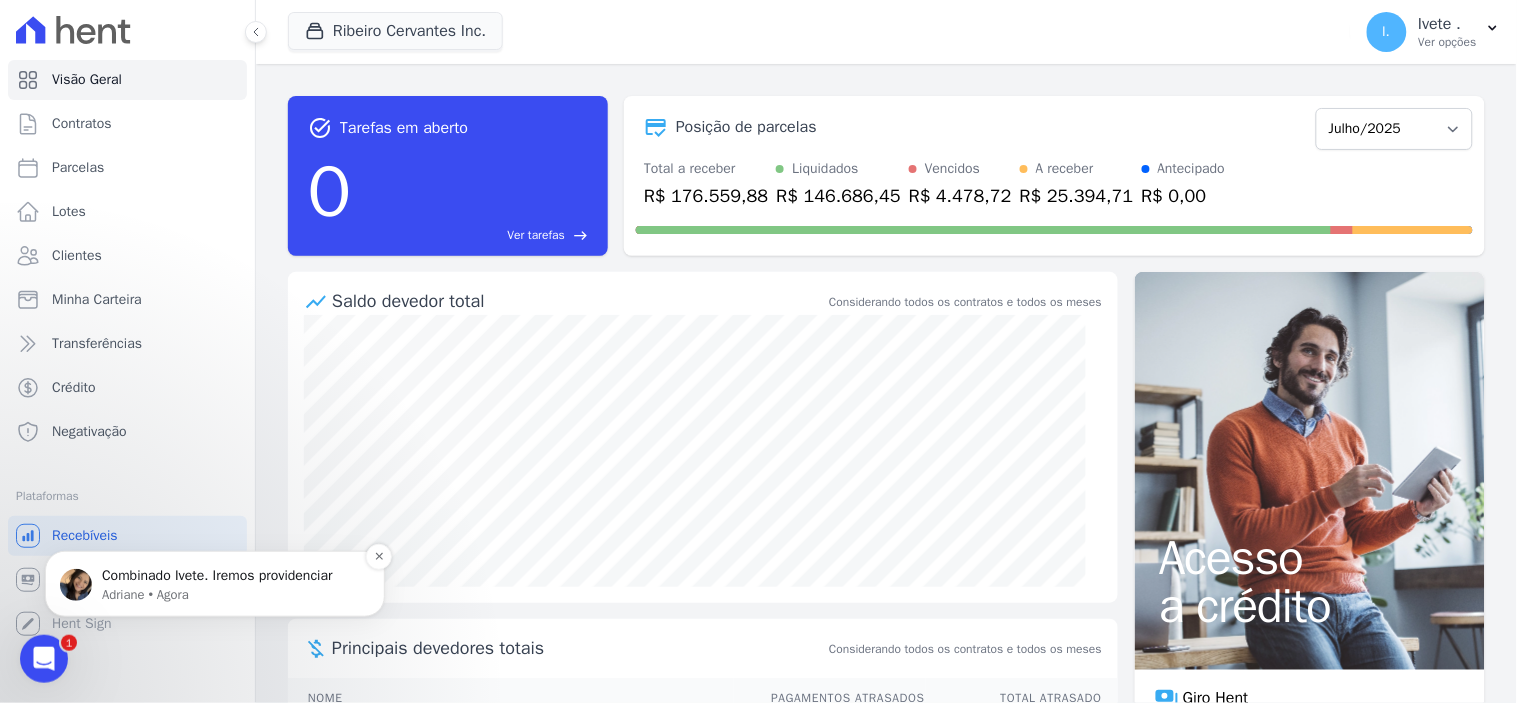 click on "Adriane • Agora" at bounding box center [231, 594] 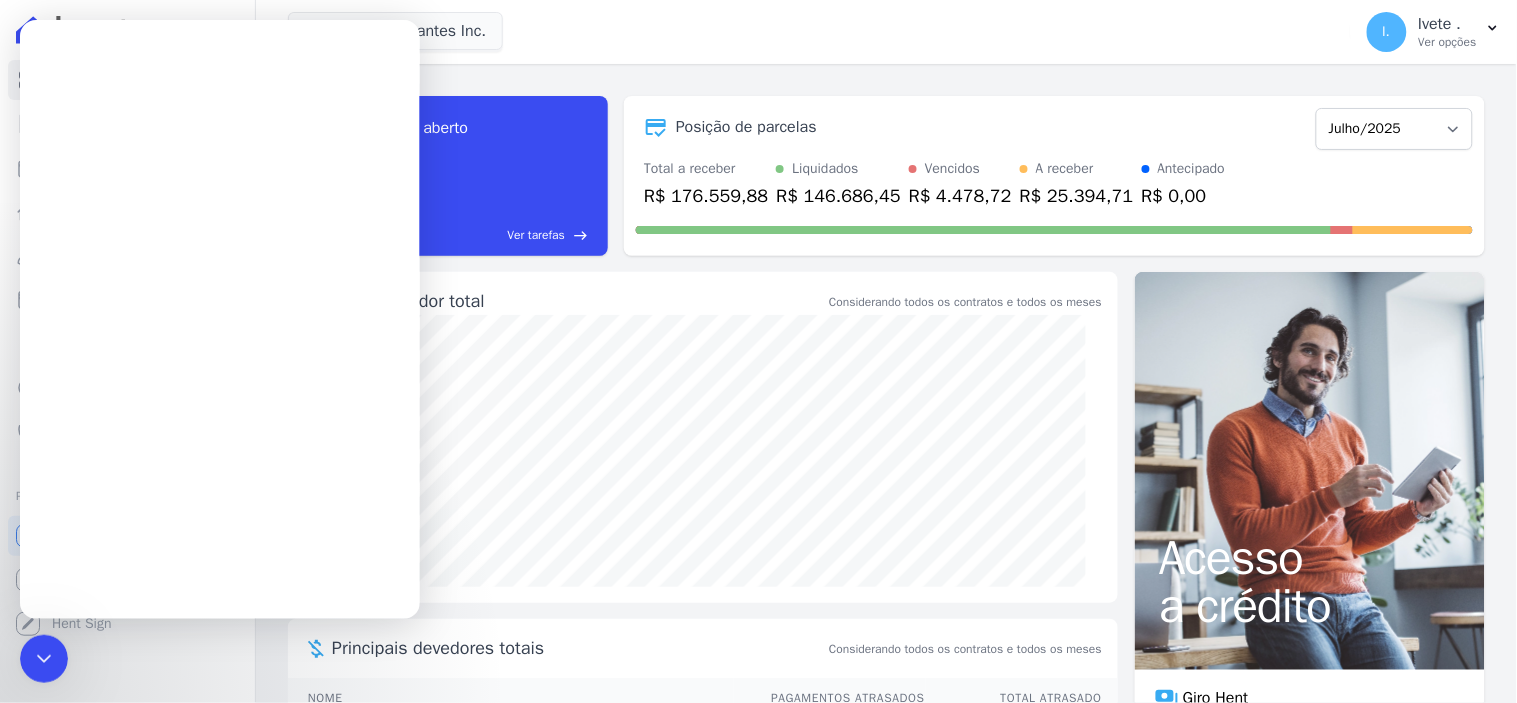 scroll, scrollTop: 0, scrollLeft: 0, axis: both 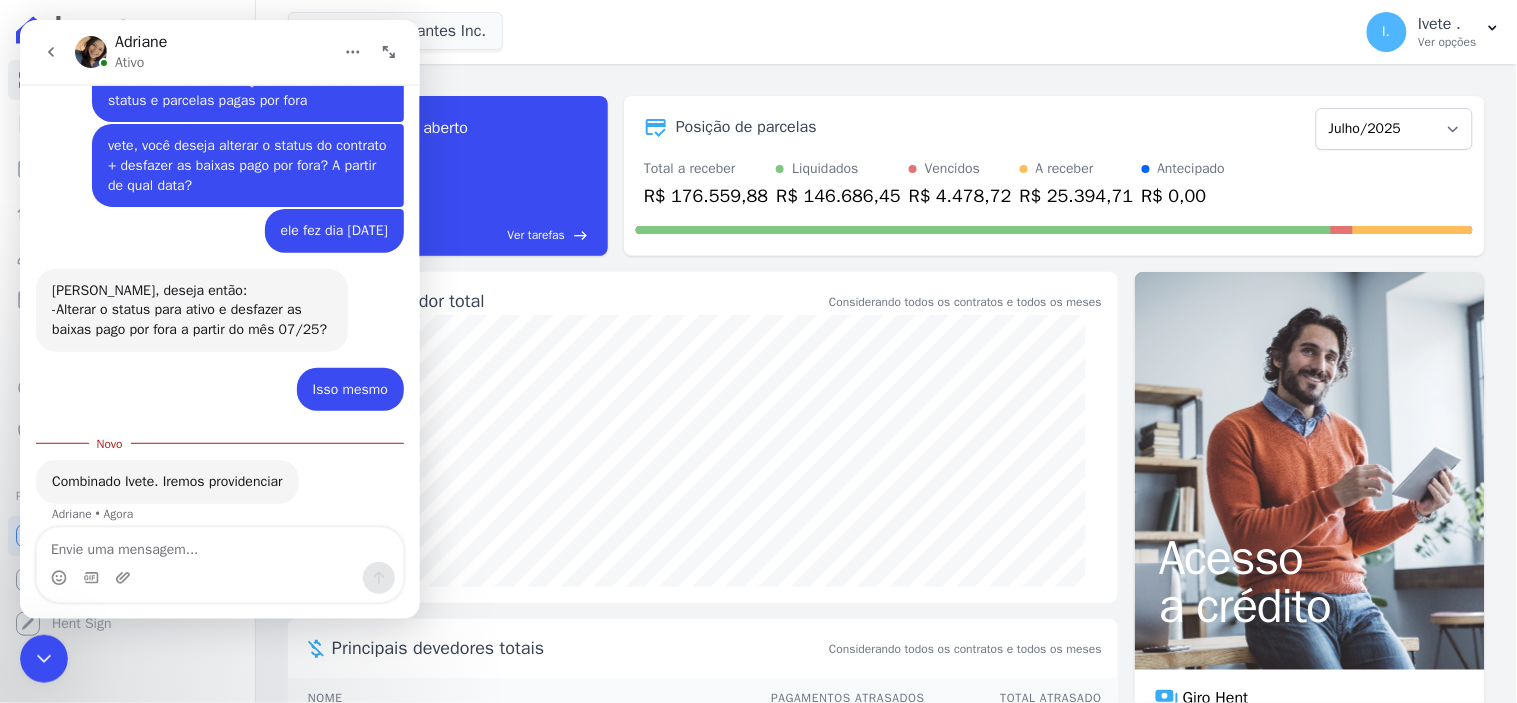 click 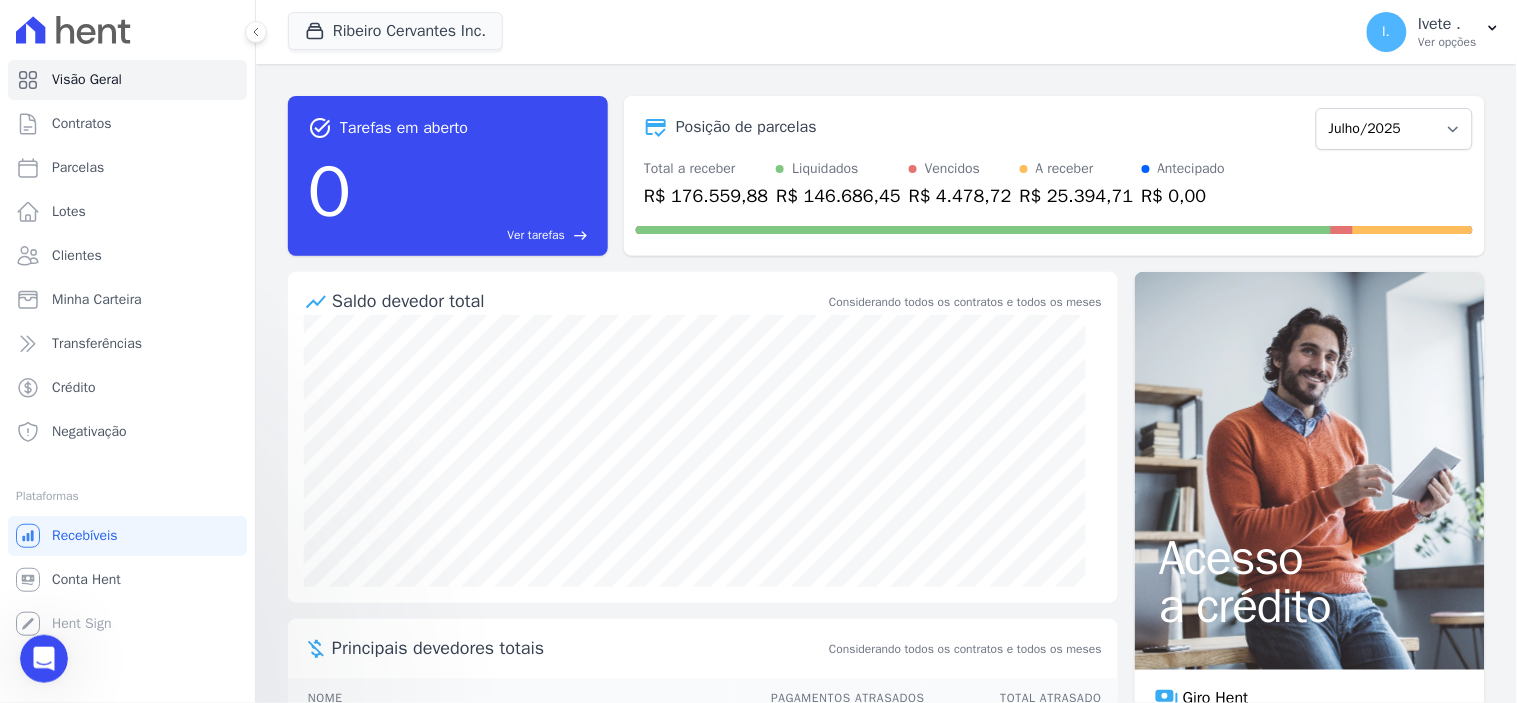 scroll, scrollTop: 0, scrollLeft: 0, axis: both 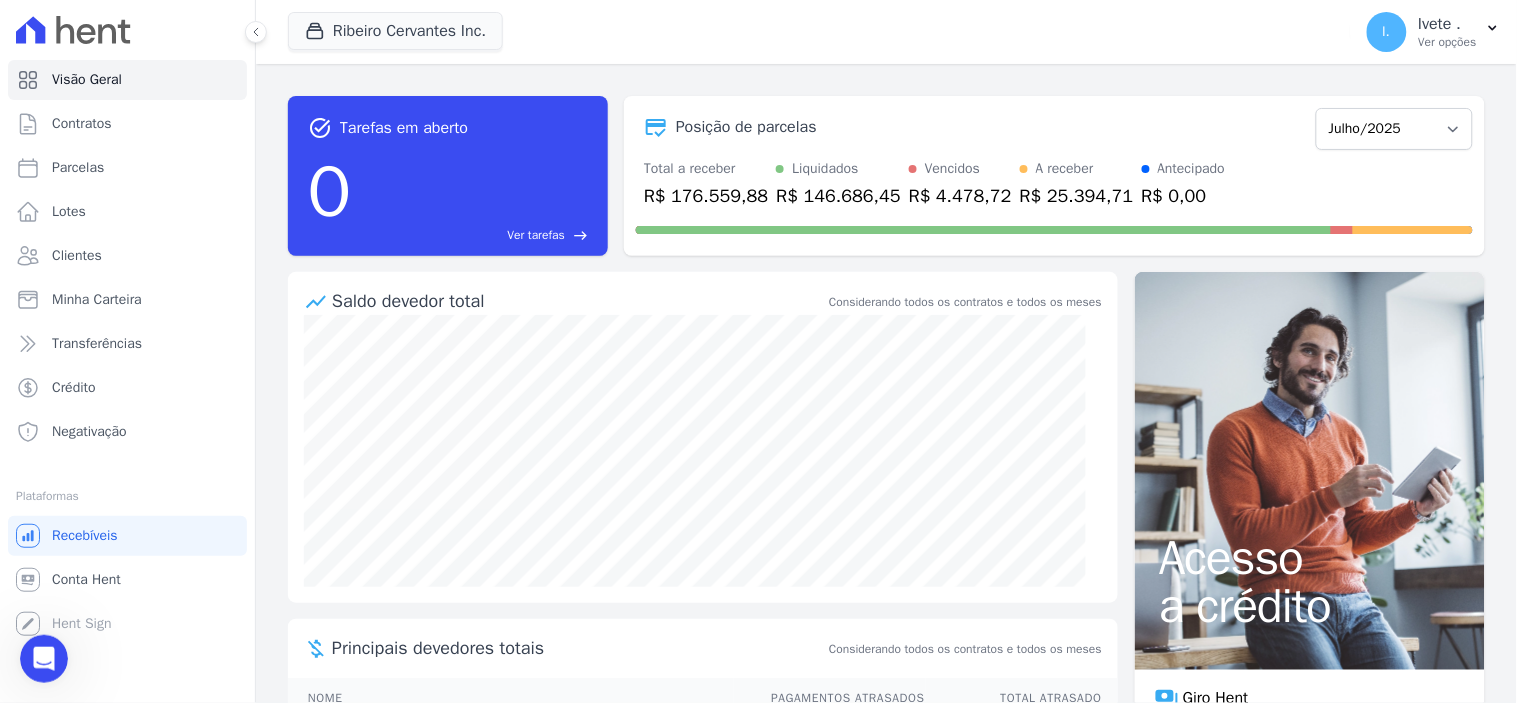 click 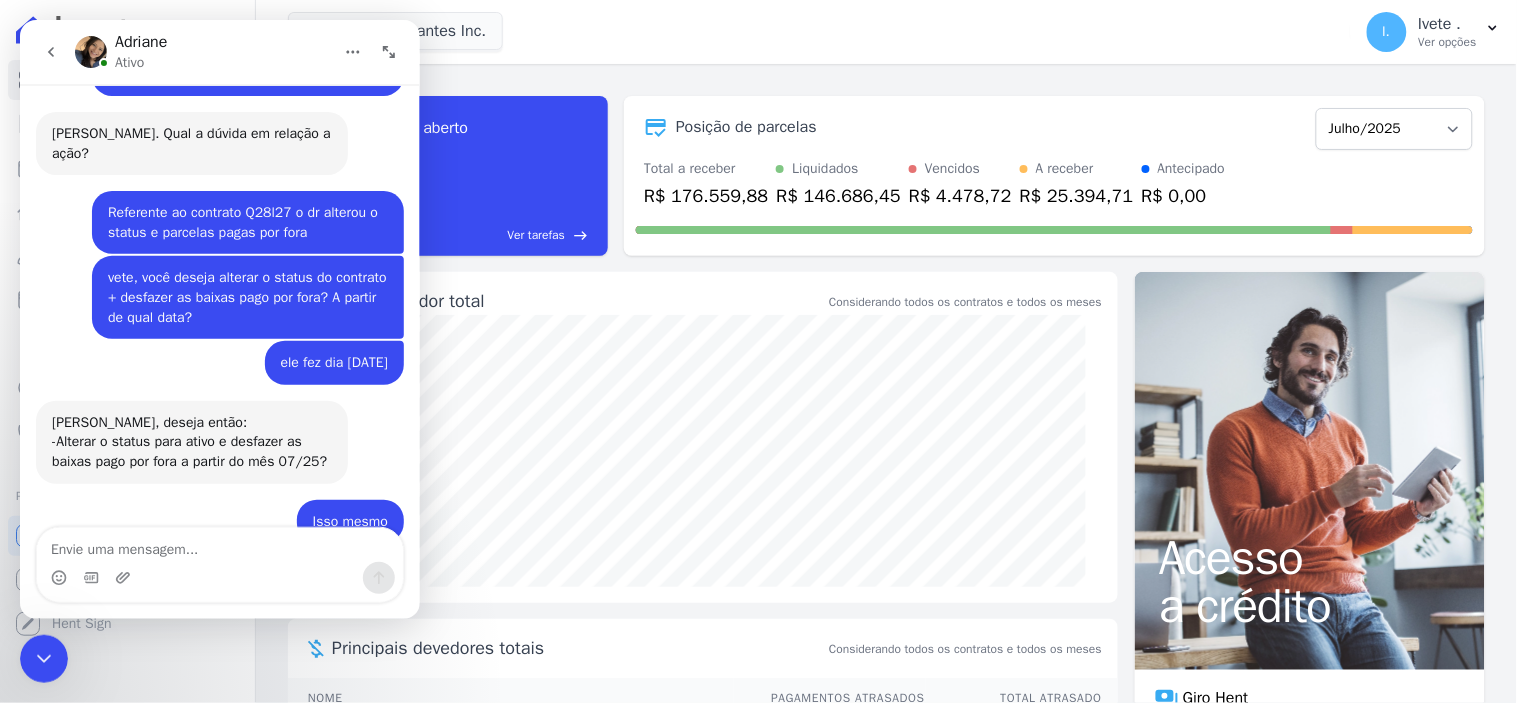 scroll, scrollTop: 3011, scrollLeft: 0, axis: vertical 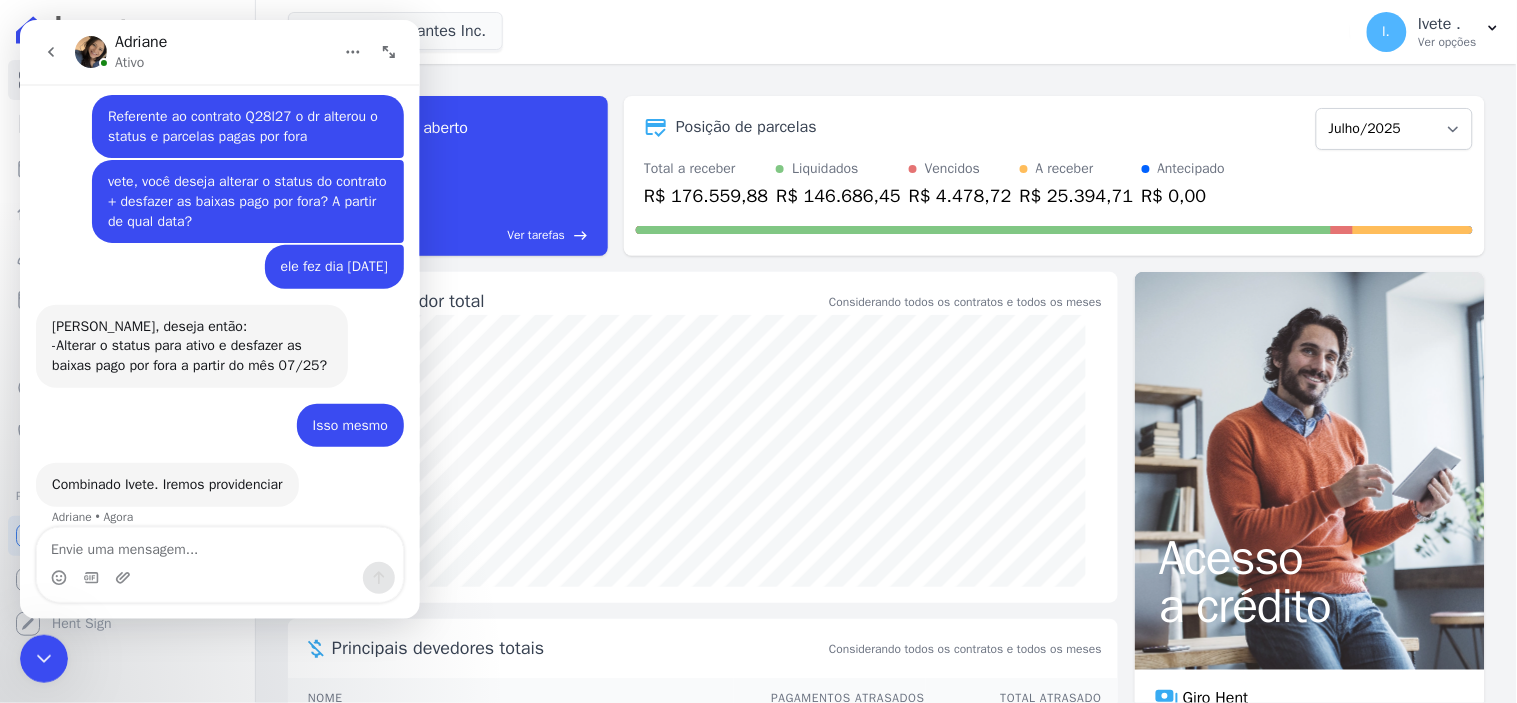 click 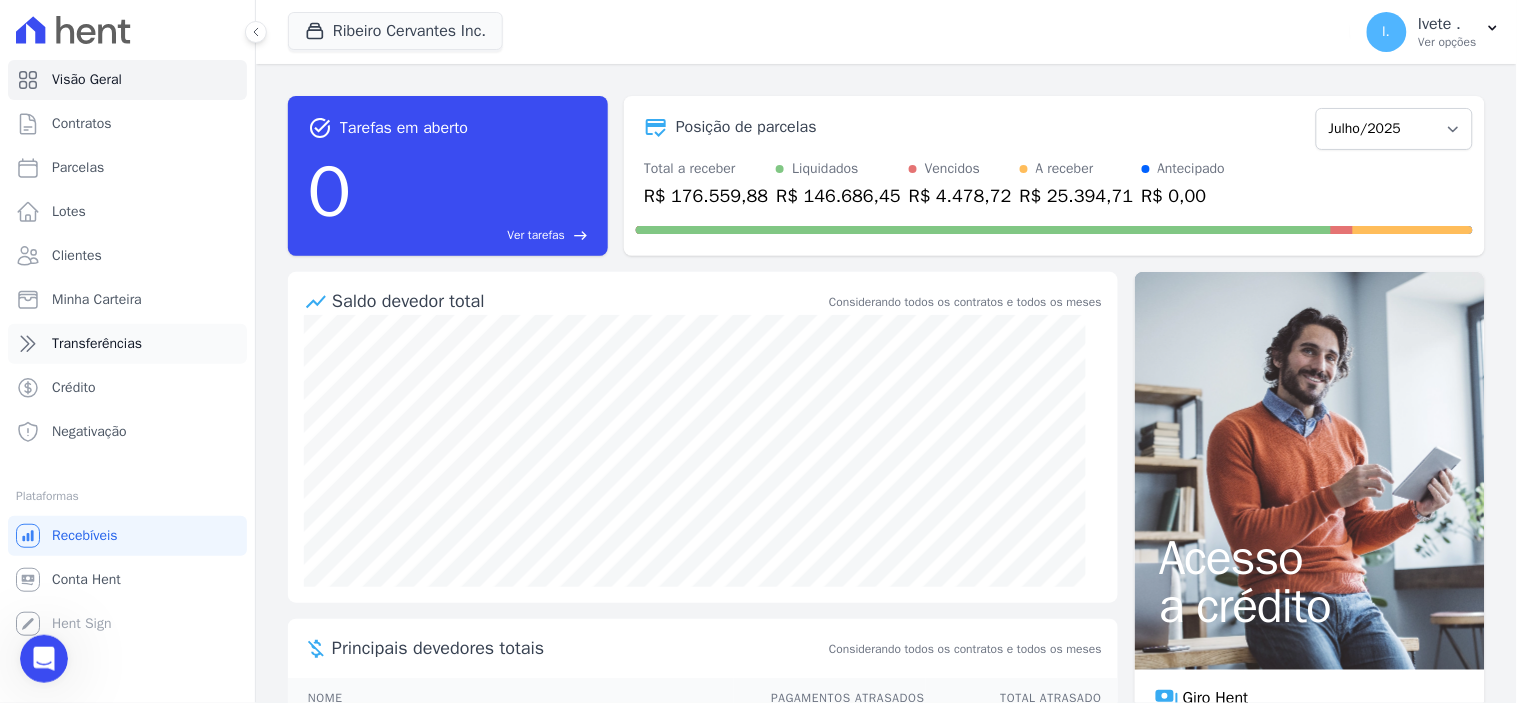 click on "Transferências" at bounding box center (97, 344) 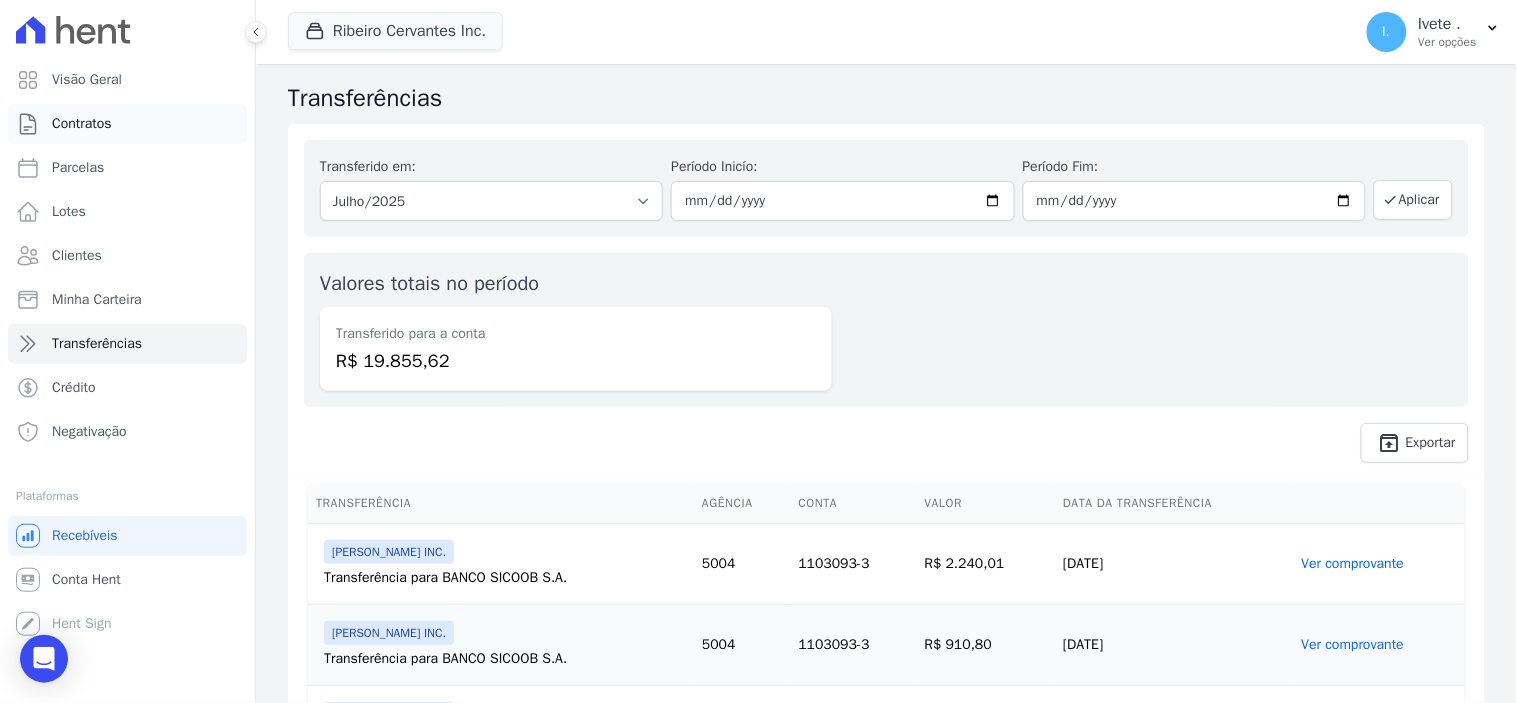 click on "Contratos" at bounding box center [127, 124] 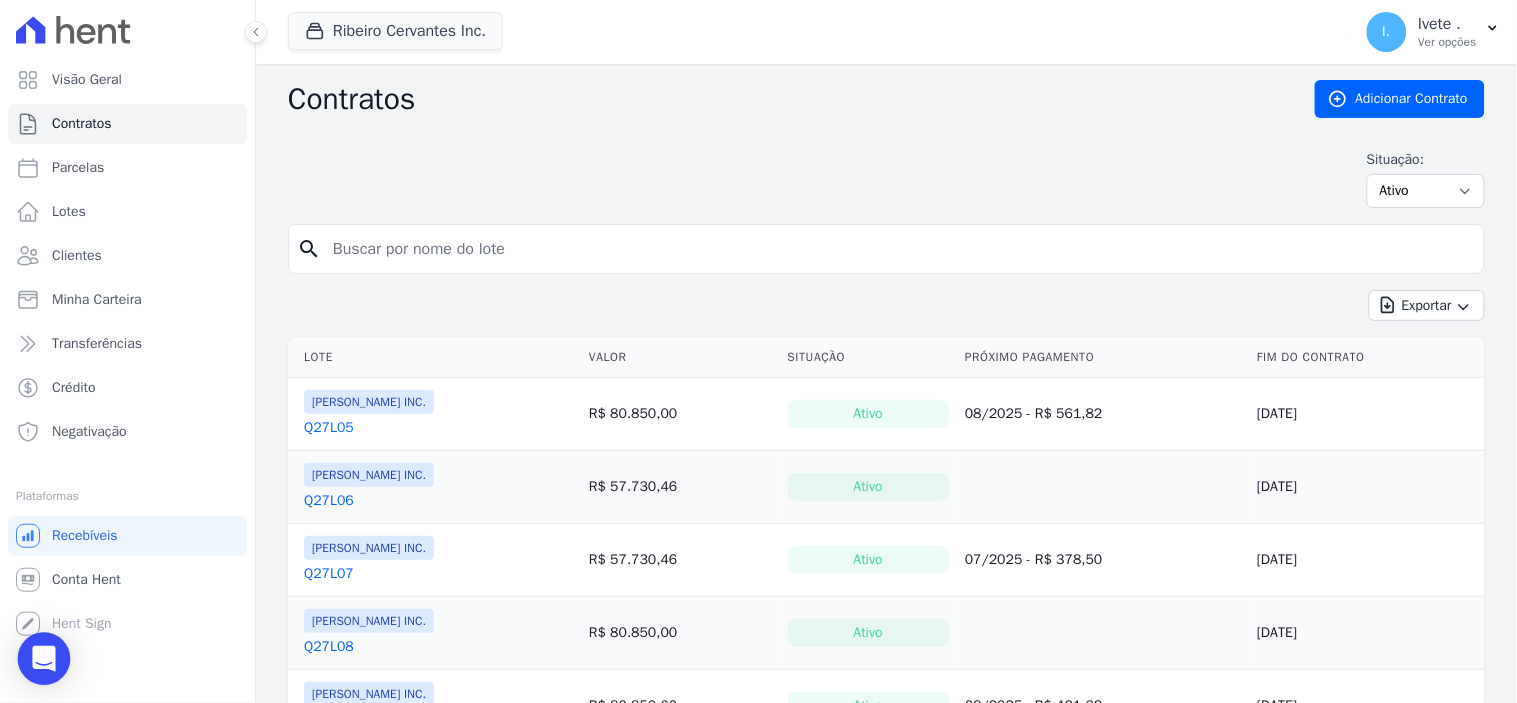 click 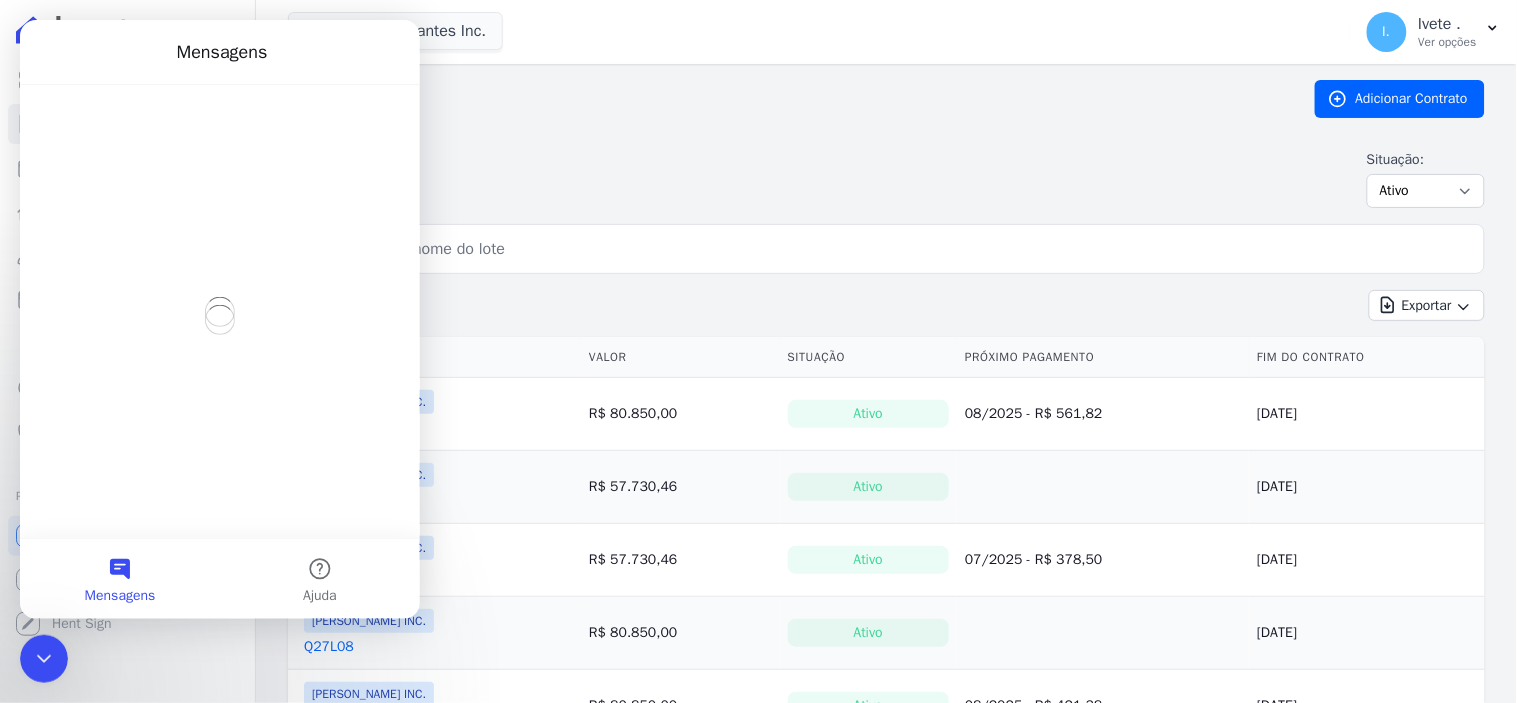scroll, scrollTop: 0, scrollLeft: 0, axis: both 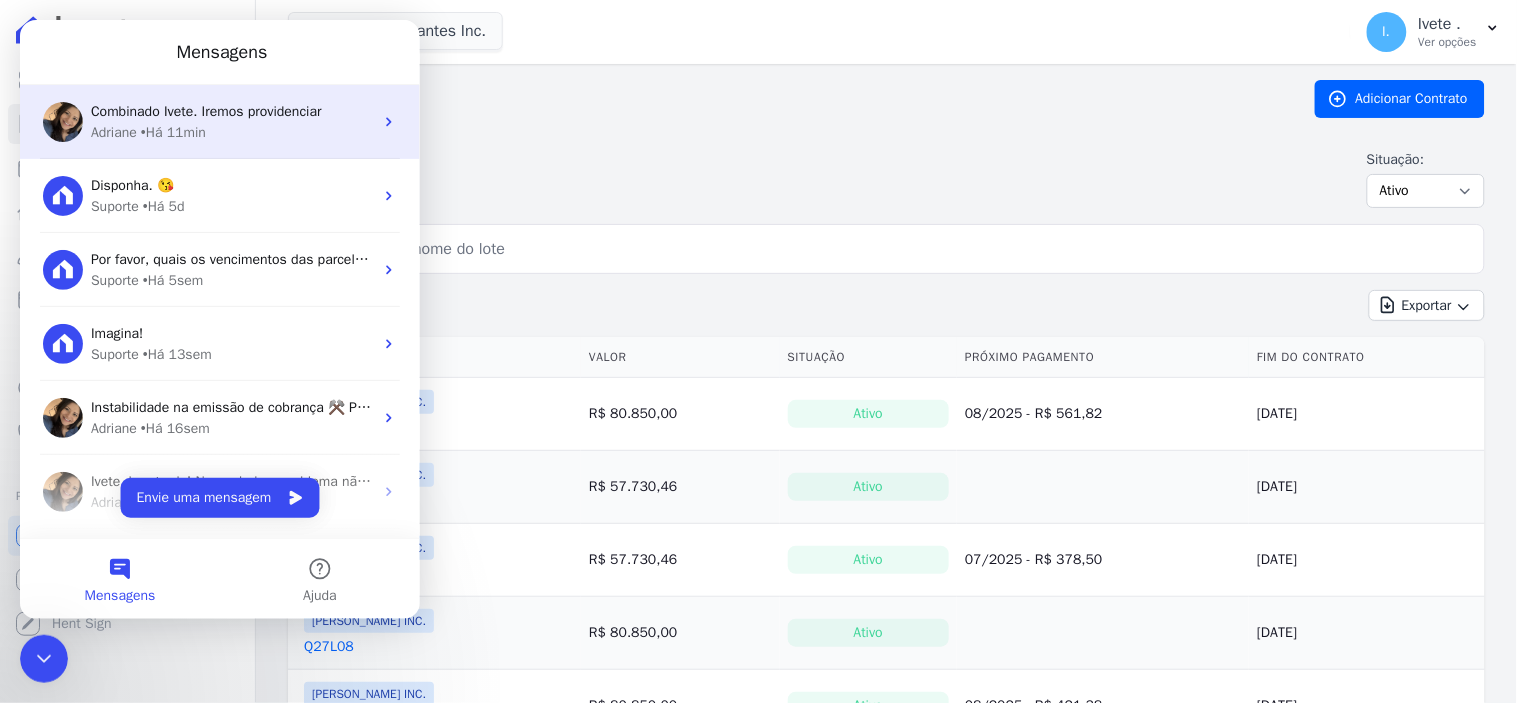 click on "Combinado Ivete. Iremos providenciar" at bounding box center (205, 110) 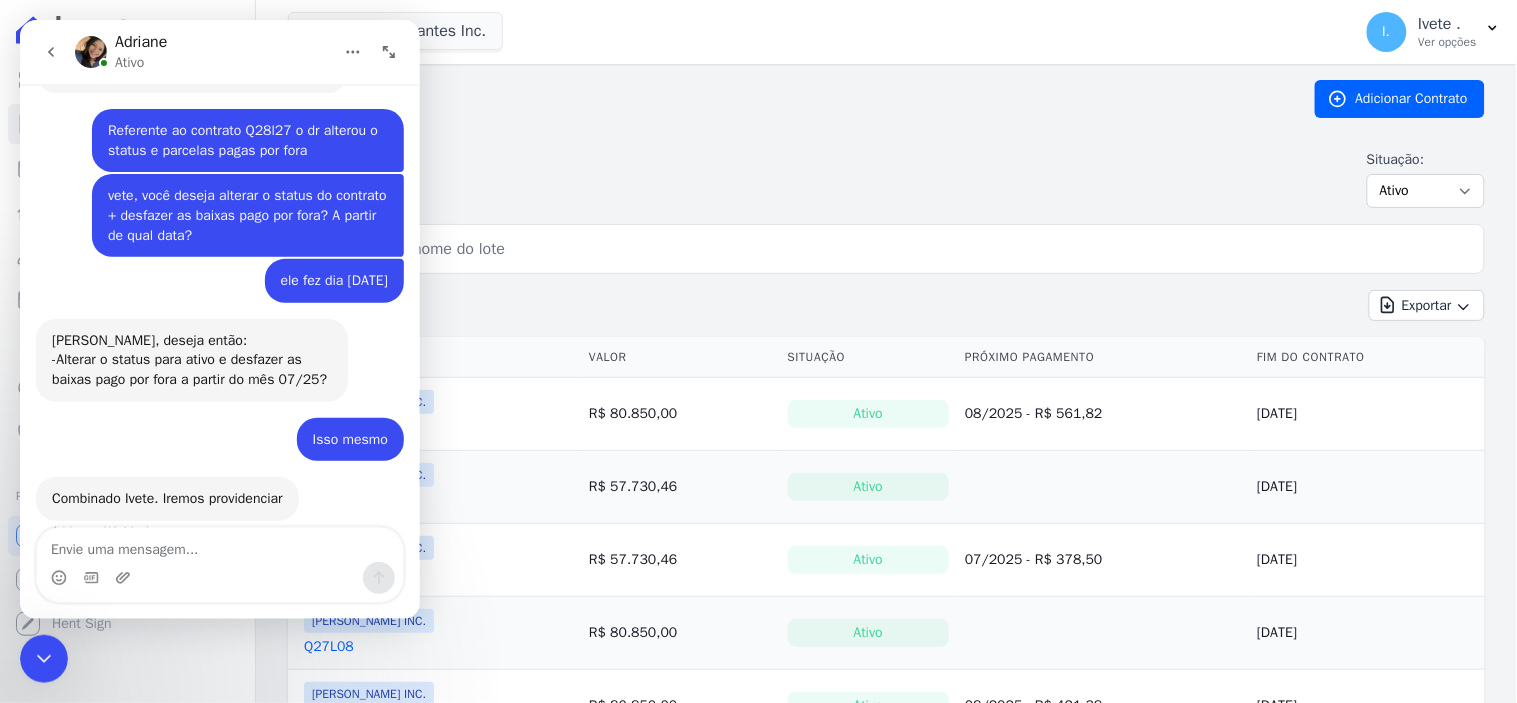 scroll, scrollTop: 3011, scrollLeft: 0, axis: vertical 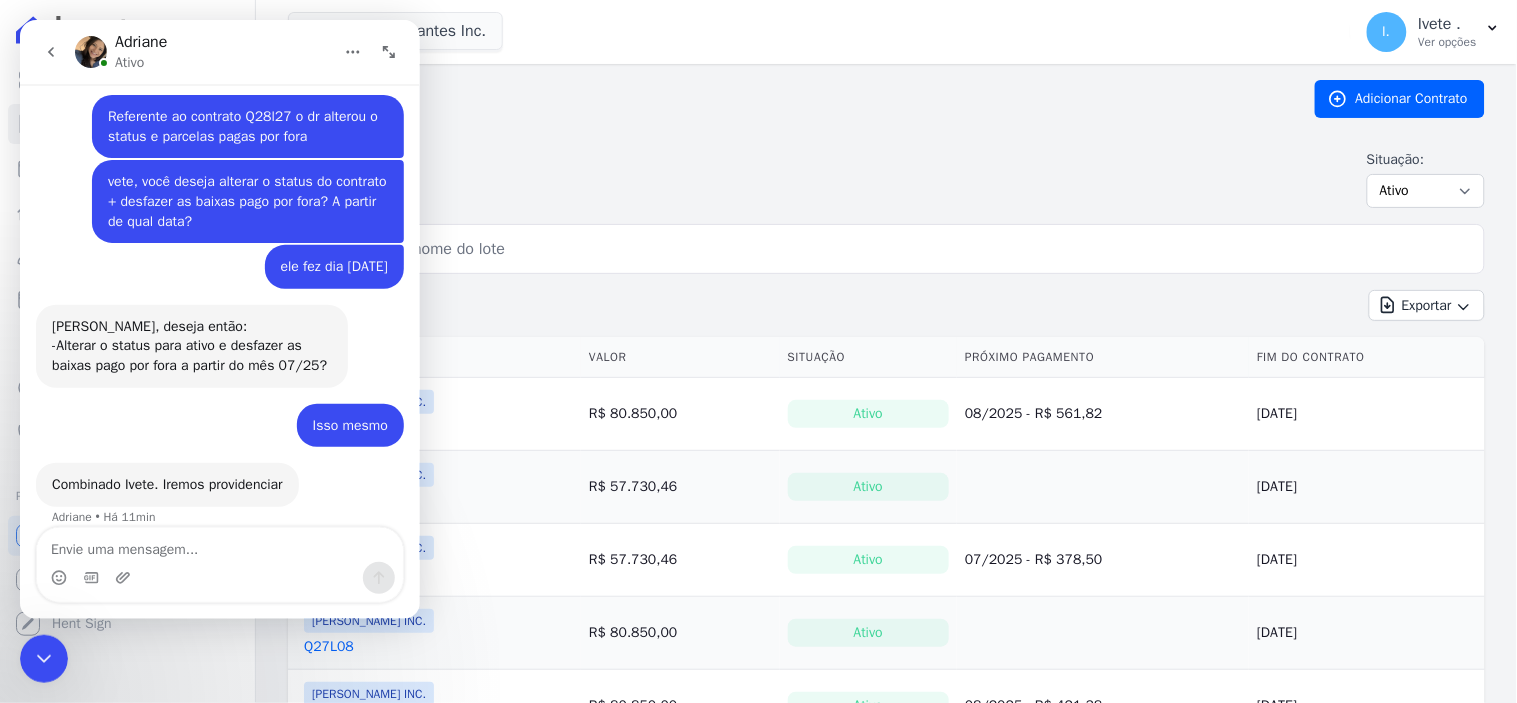 click at bounding box center (219, 544) 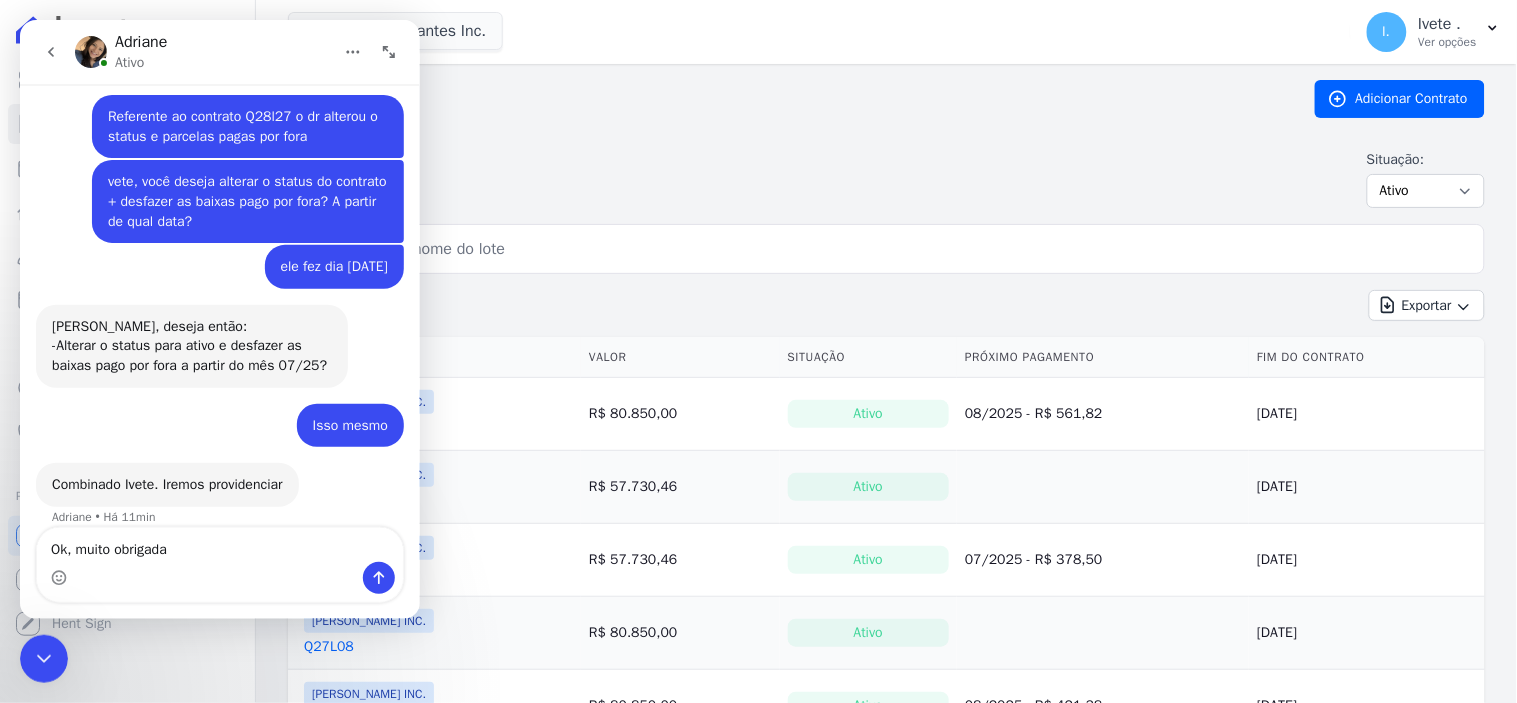 type on "Ok, muito obrigada!" 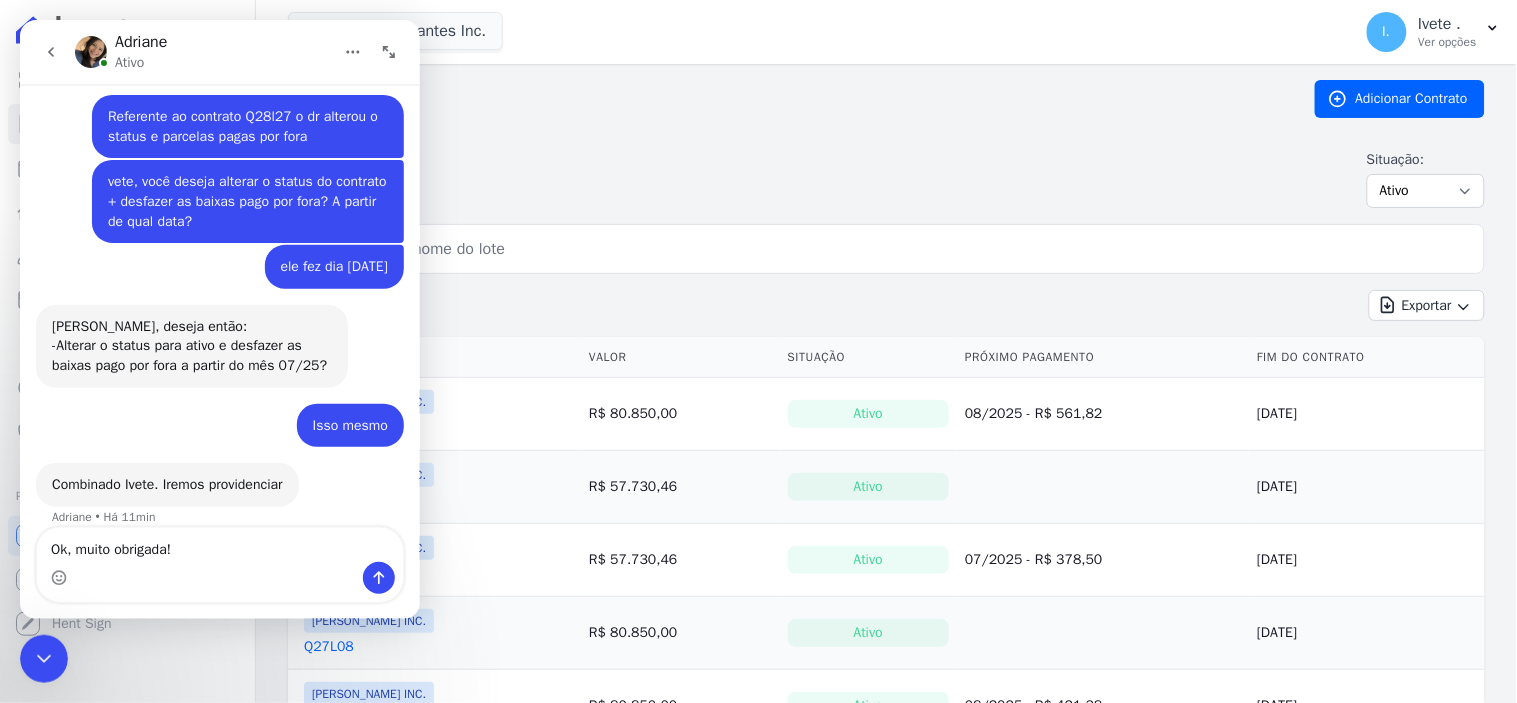 type 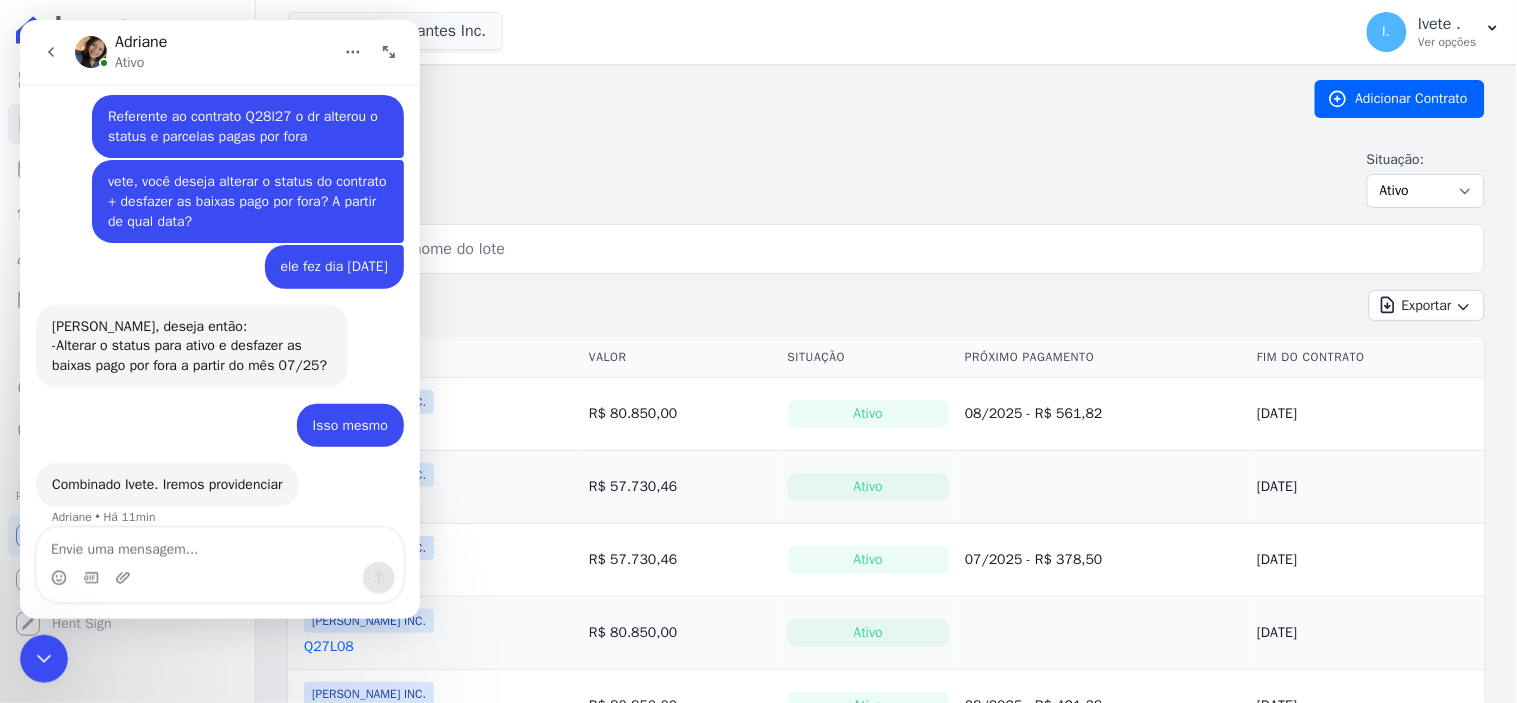 scroll, scrollTop: 3071, scrollLeft: 0, axis: vertical 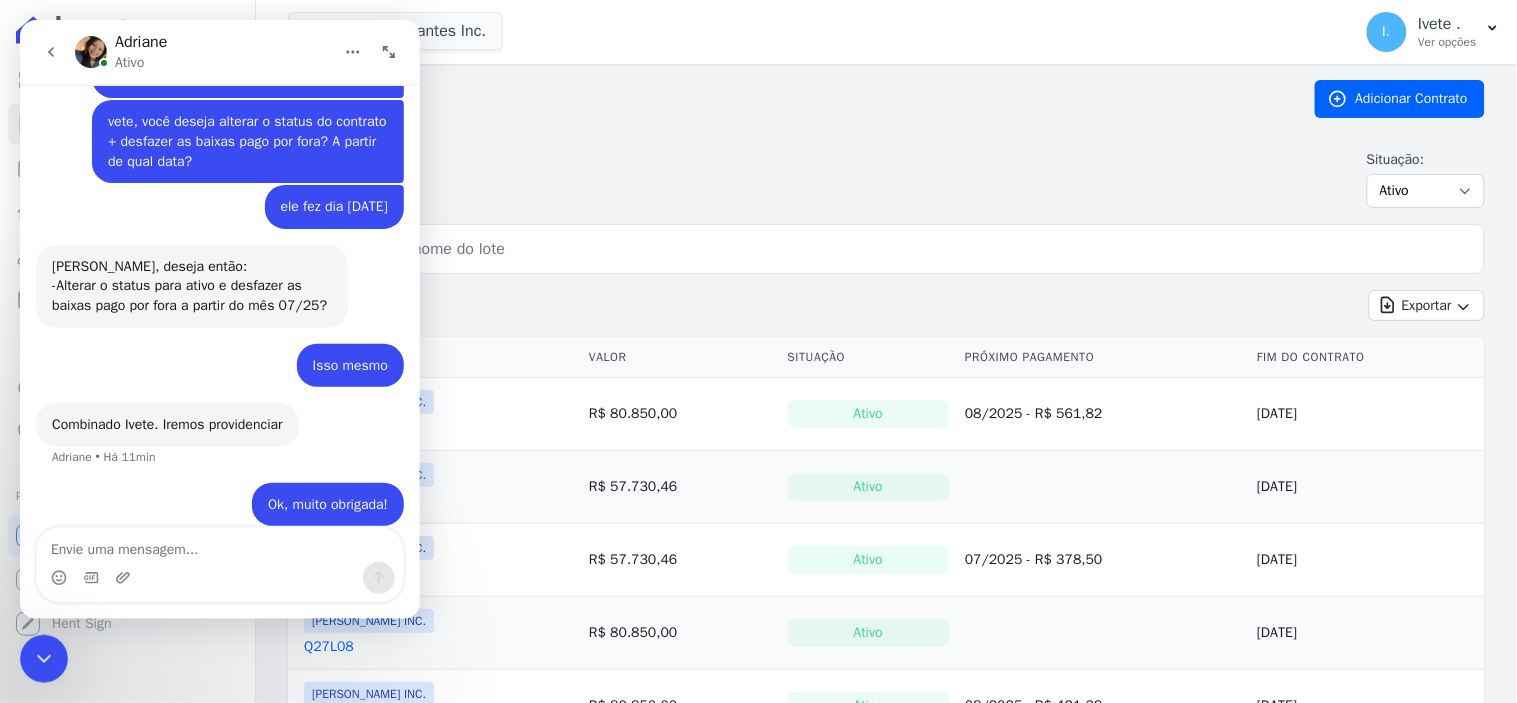 click 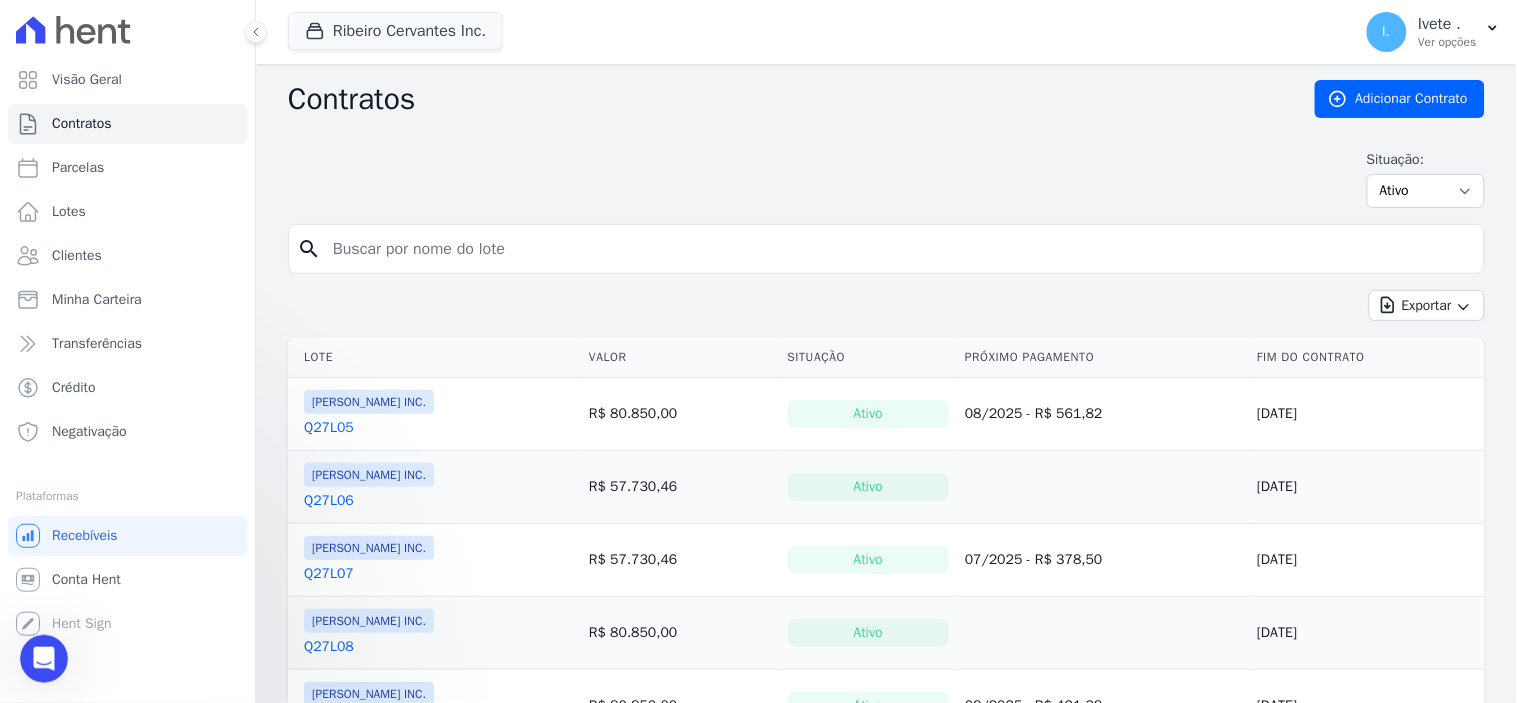 scroll, scrollTop: 0, scrollLeft: 0, axis: both 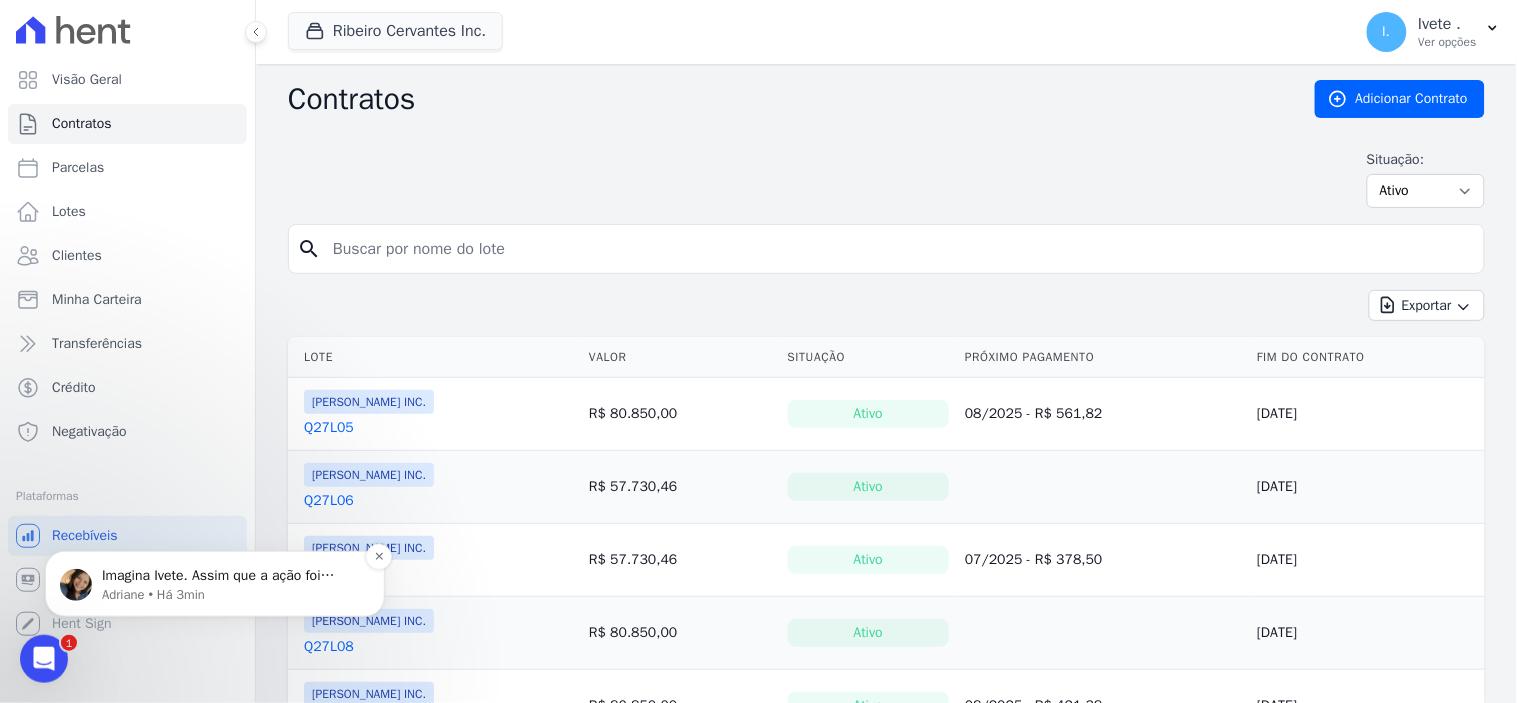 click on "Imagina Ivete. Assim que a ação foi realizada, confirmo para você. ;)" at bounding box center (231, 575) 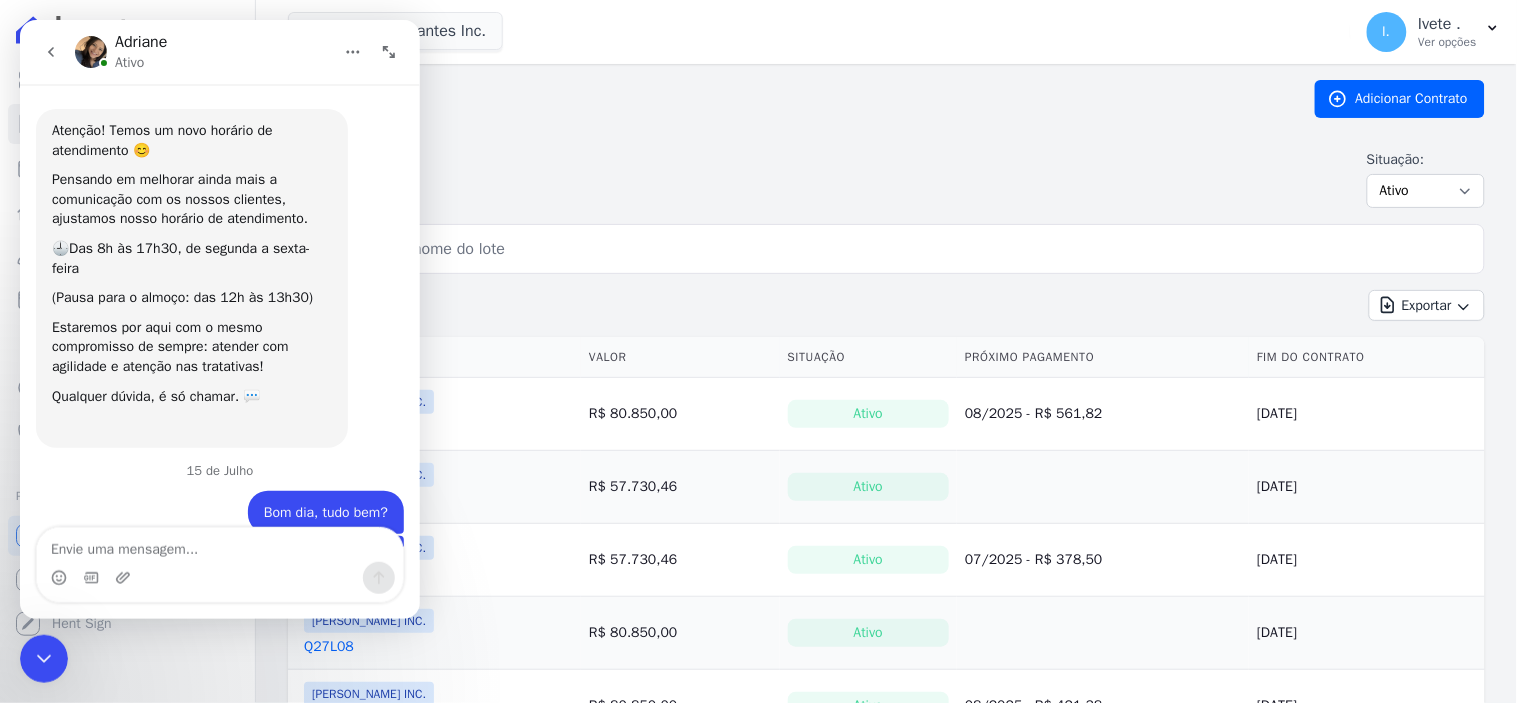 scroll, scrollTop: 3, scrollLeft: 0, axis: vertical 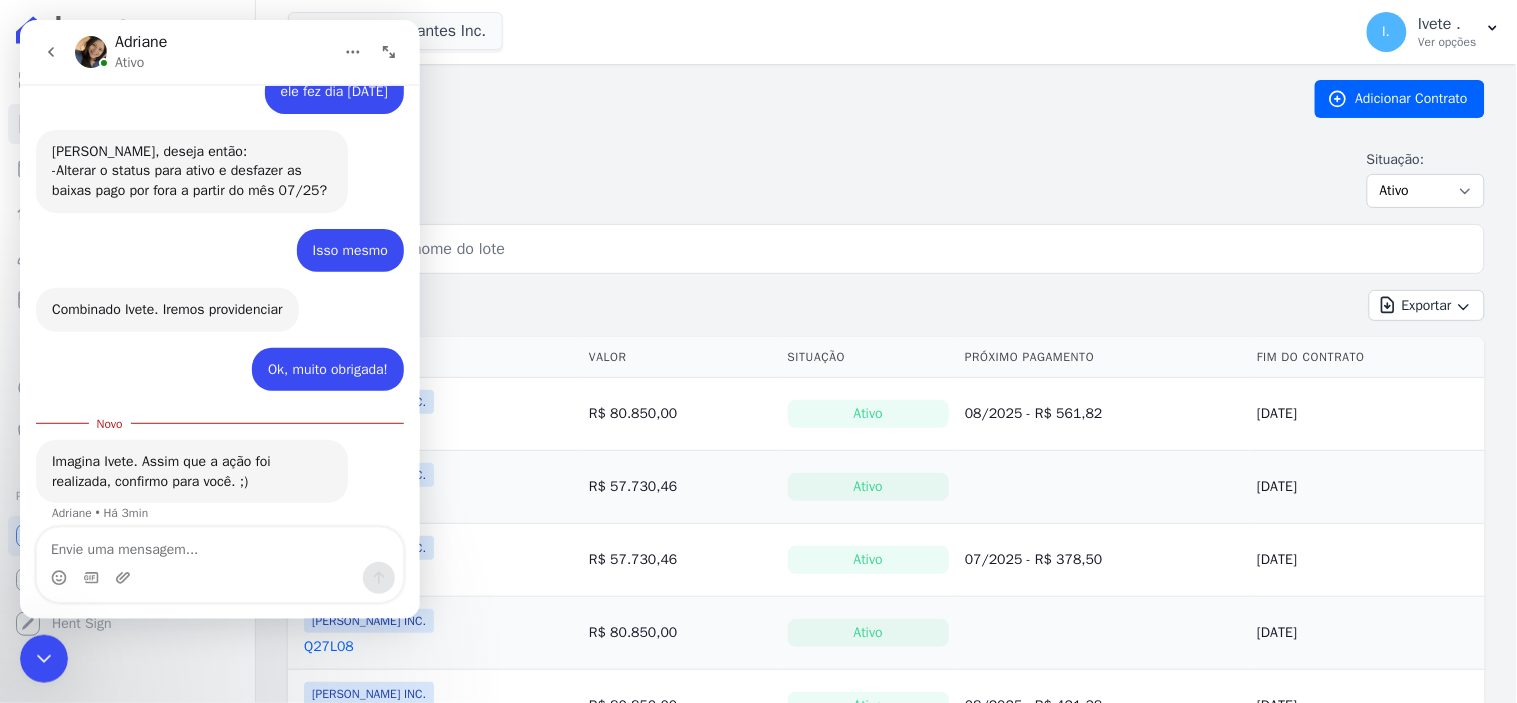 click at bounding box center [219, 544] 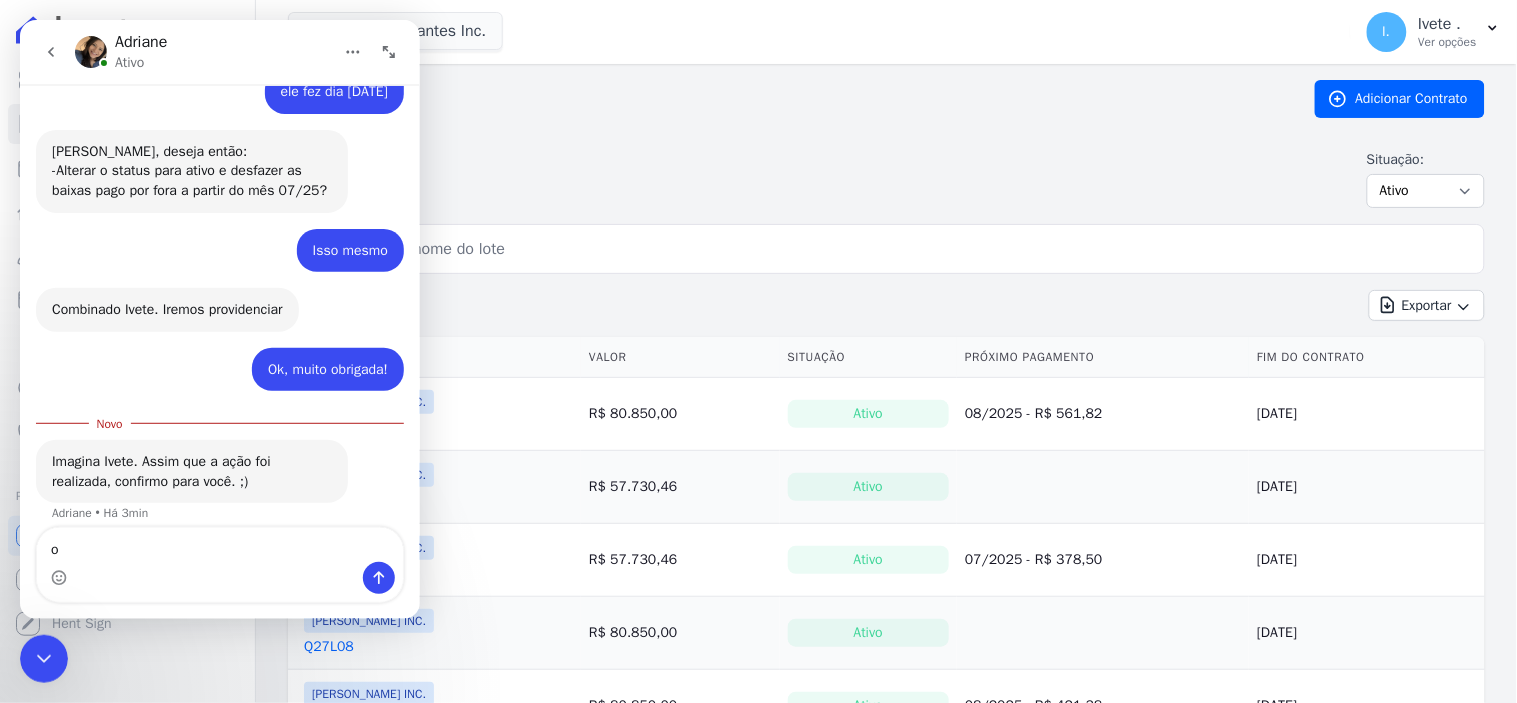 type on "ok" 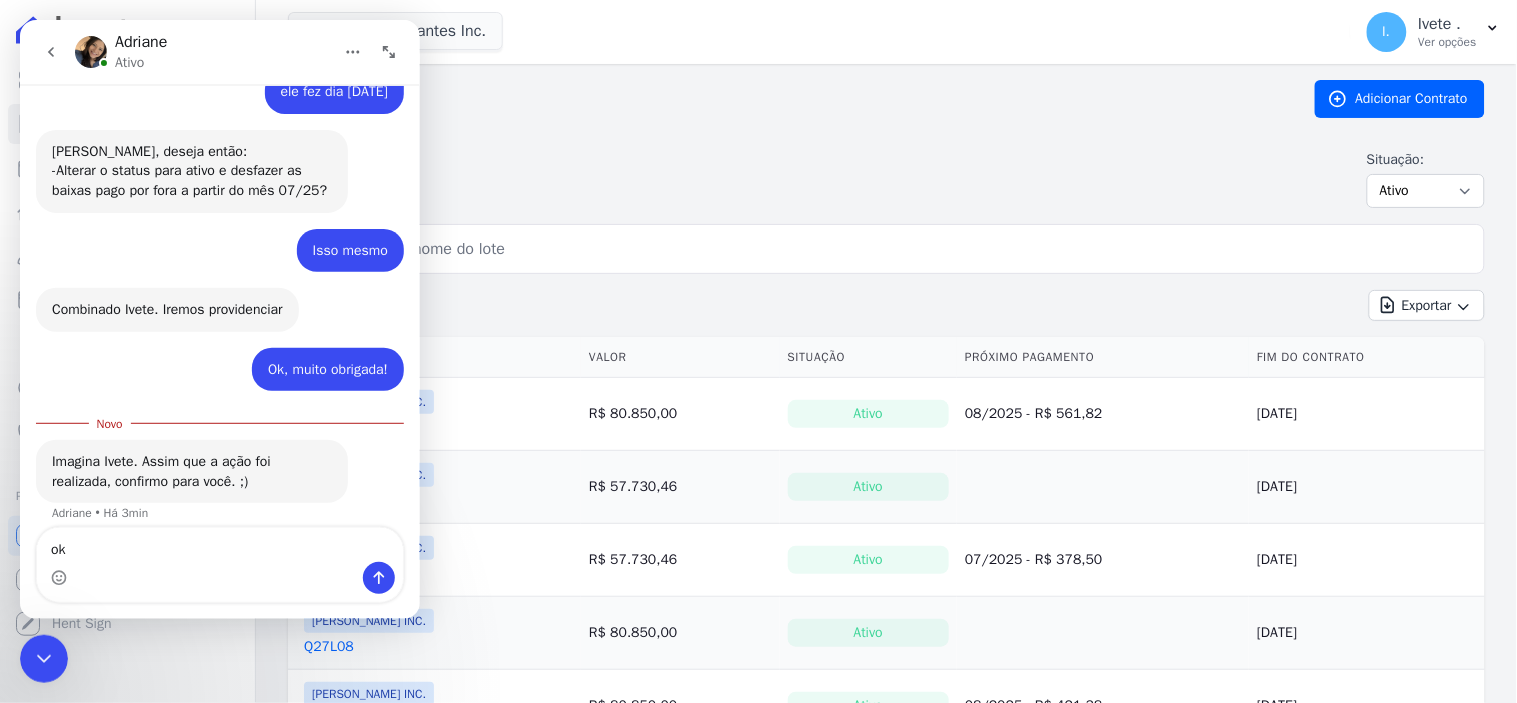 type 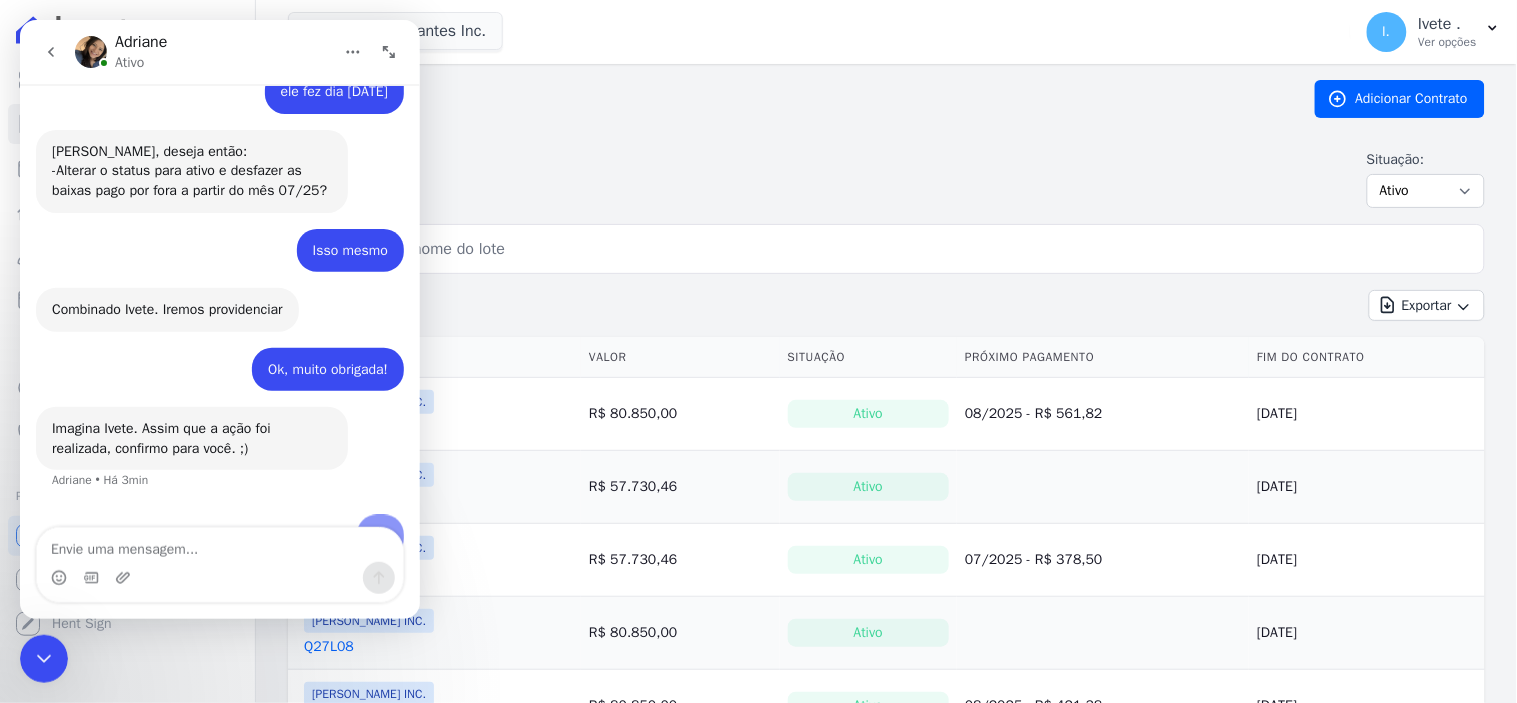 scroll, scrollTop: 2, scrollLeft: 0, axis: vertical 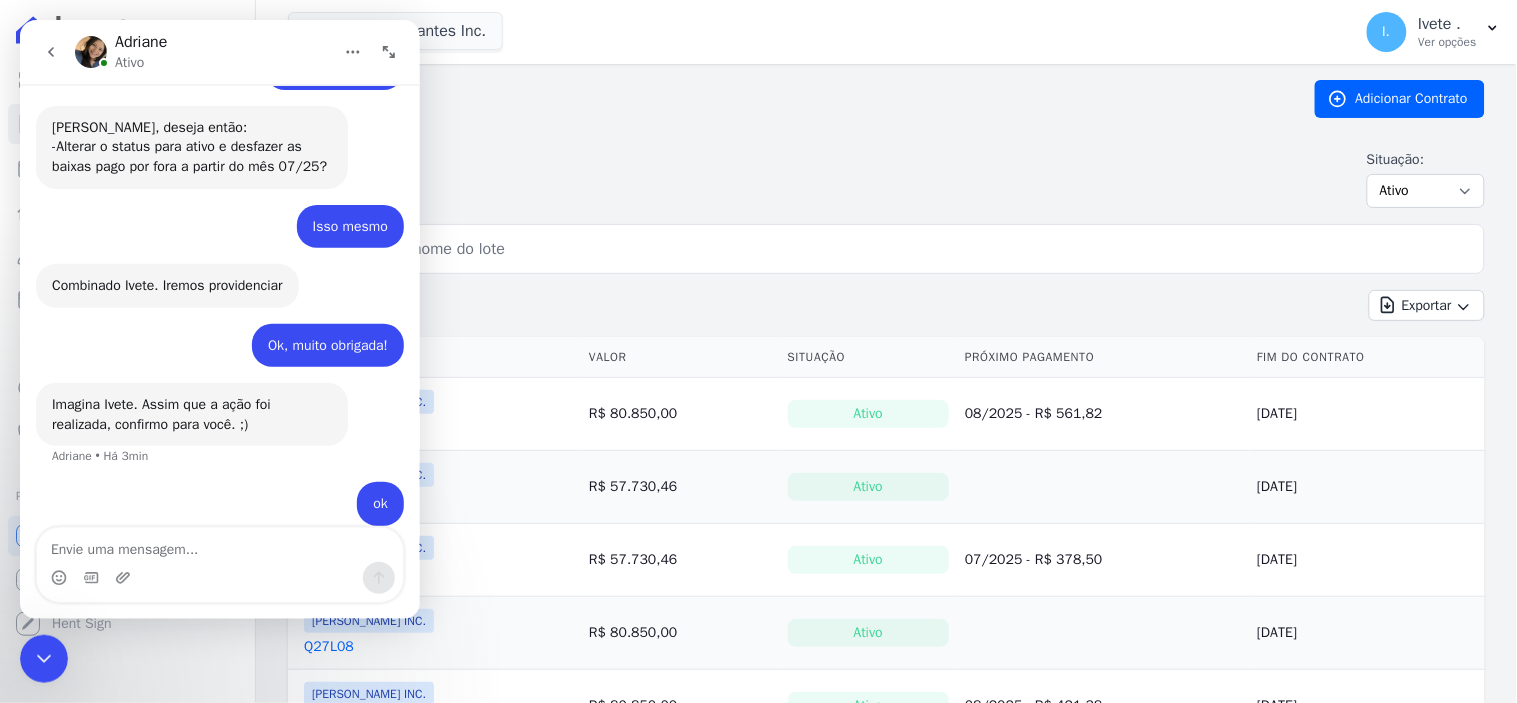 click 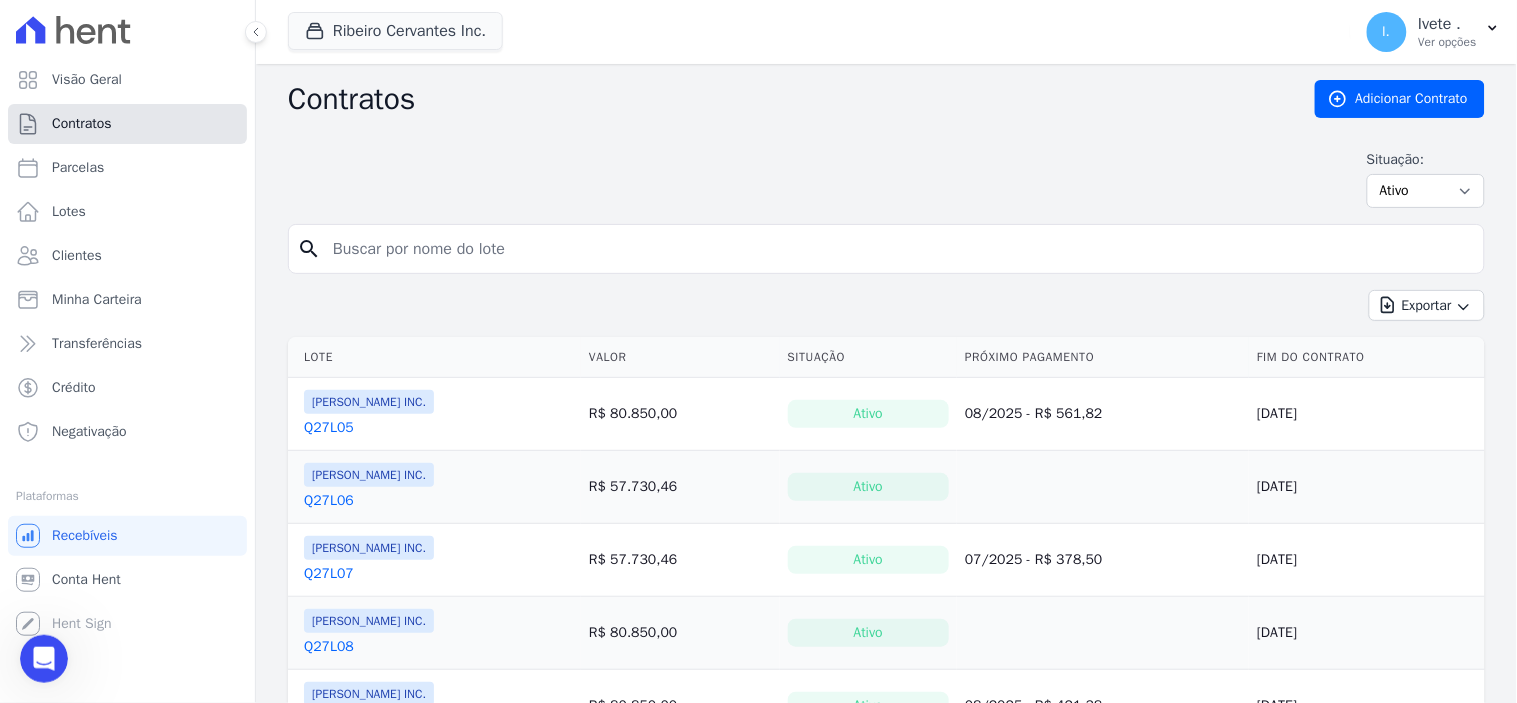 click on "Contratos" at bounding box center (82, 124) 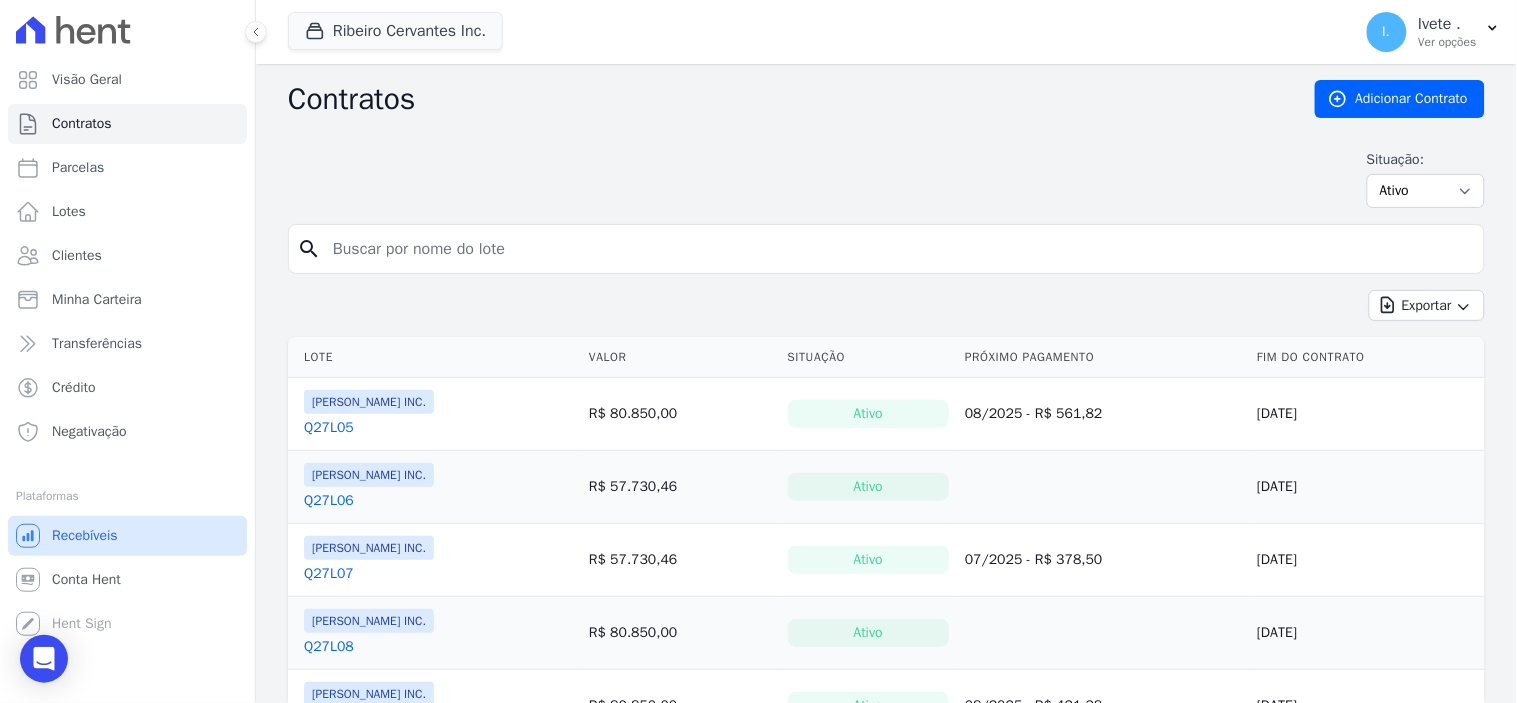 click on "Recebíveis" at bounding box center (85, 536) 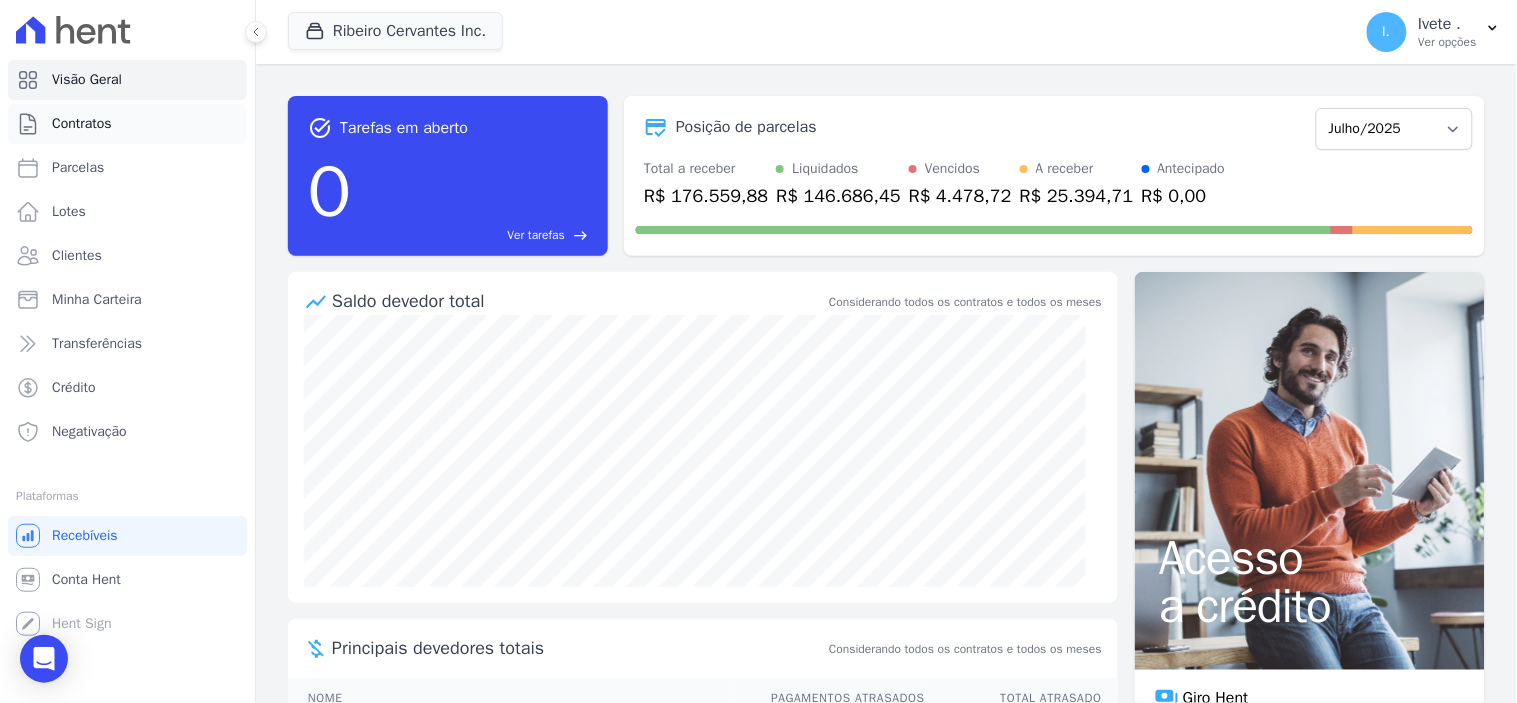 click on "Contratos" at bounding box center (82, 124) 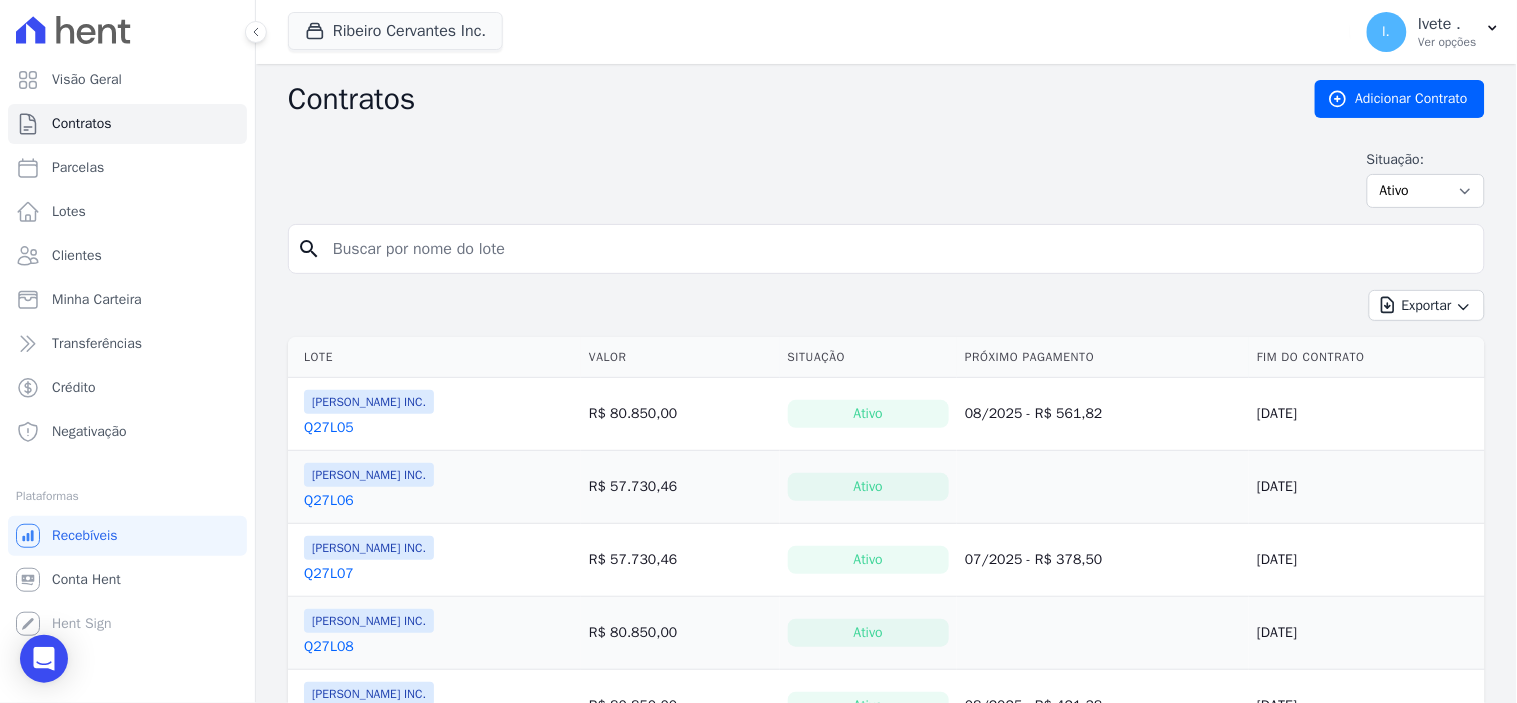 click at bounding box center (898, 249) 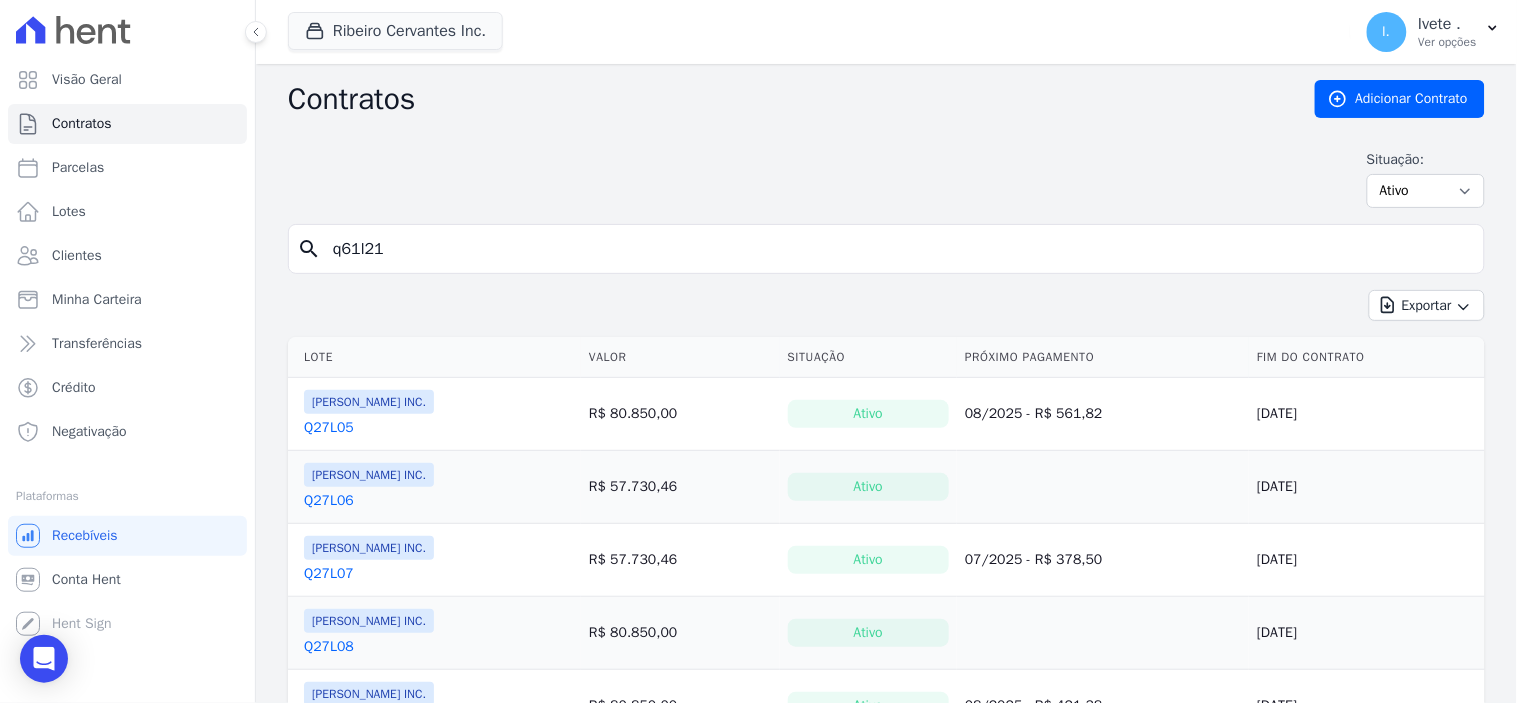 type on "q61l21" 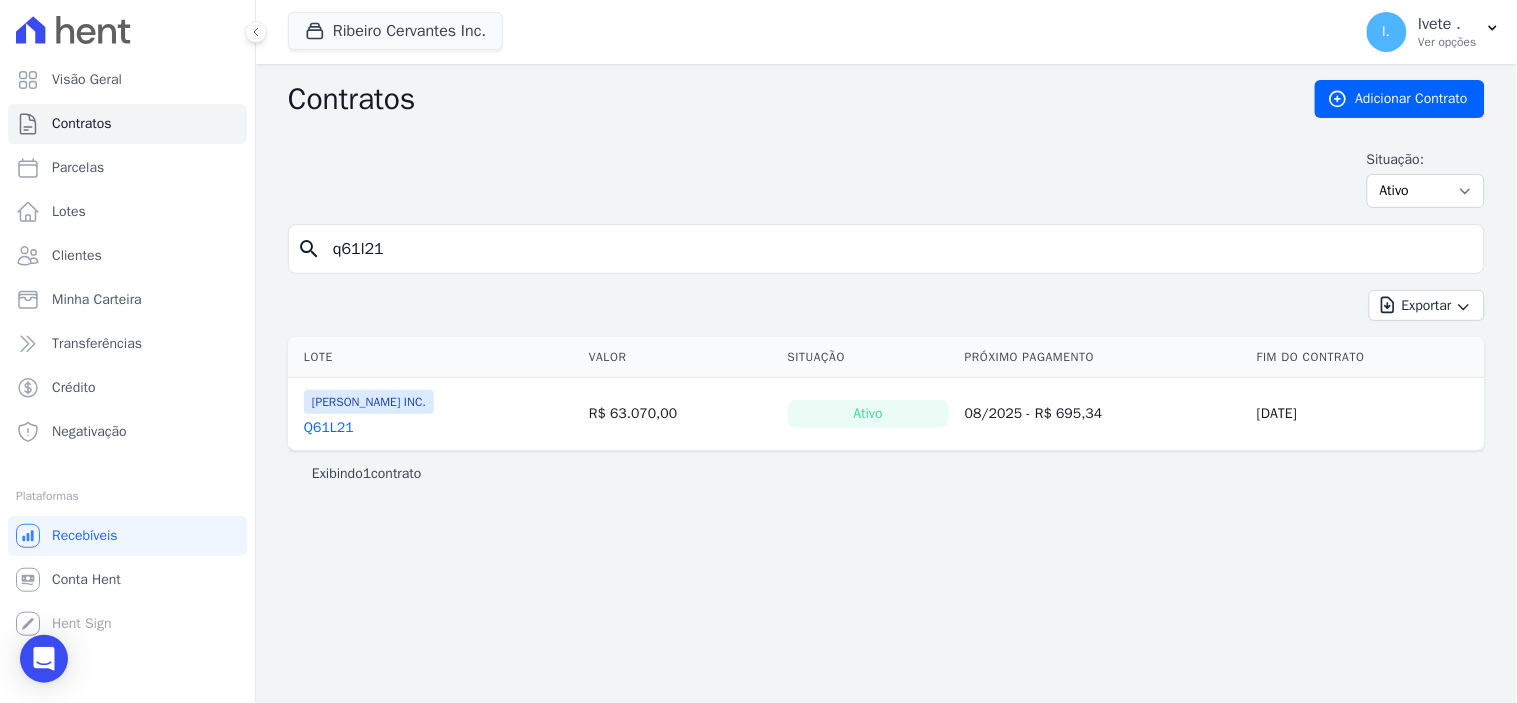 click on "Q61L21" at bounding box center [329, 428] 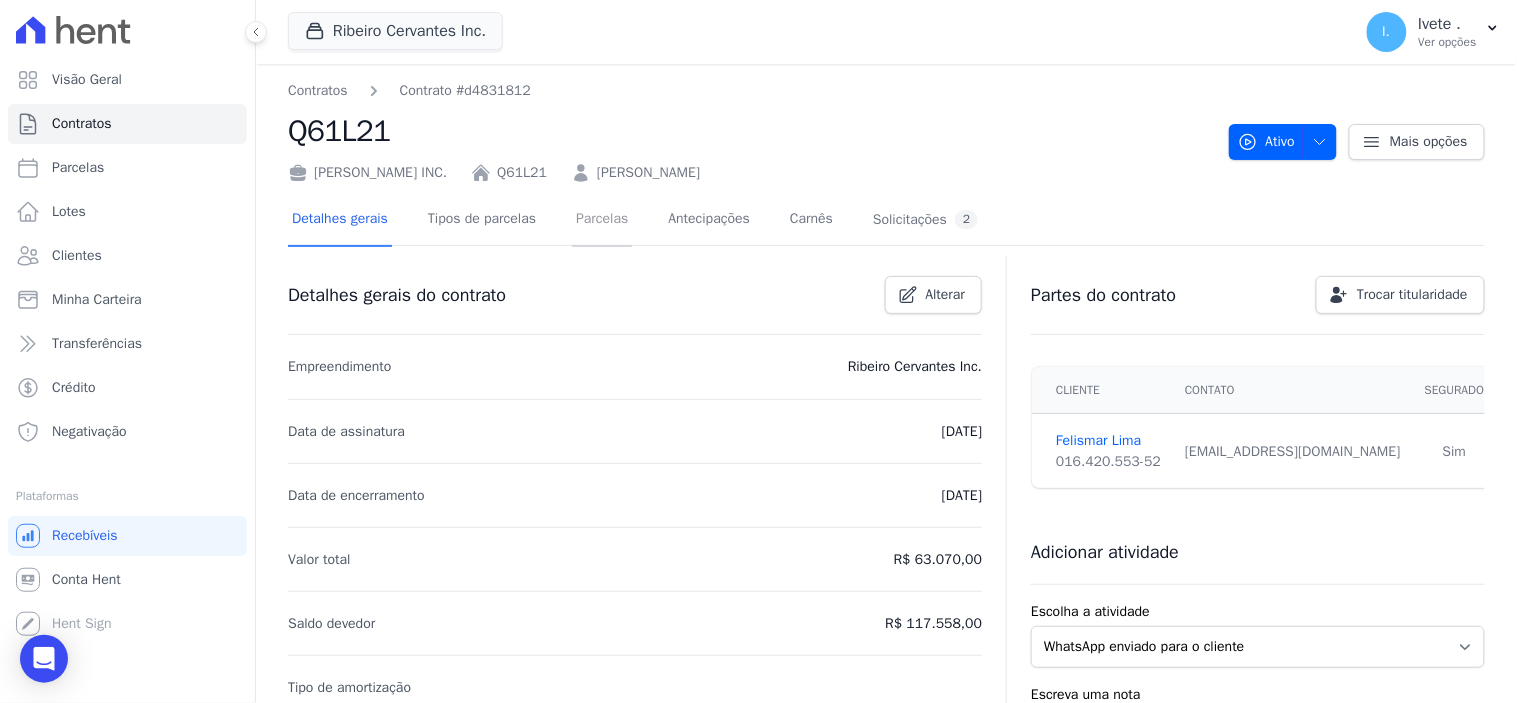 click on "Parcelas" at bounding box center [602, 220] 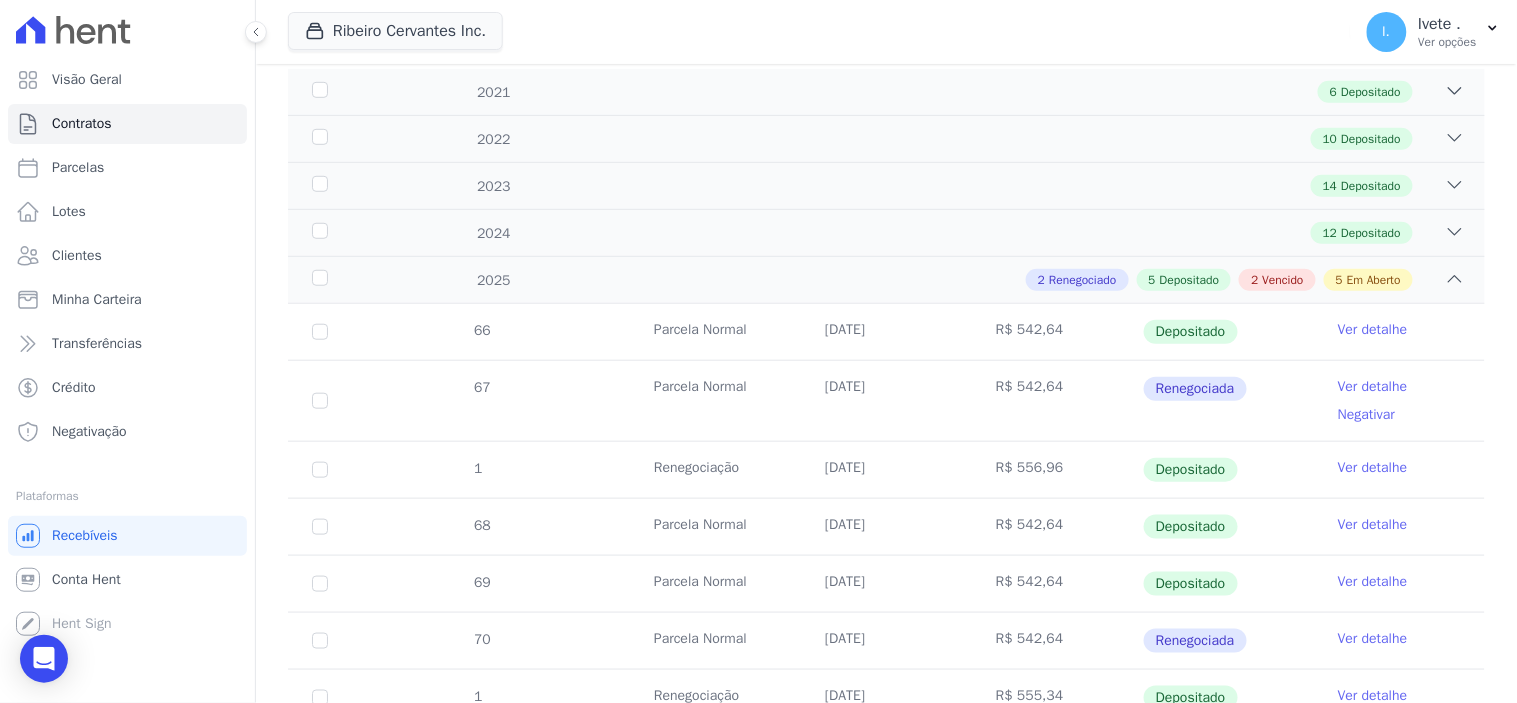 scroll, scrollTop: 111, scrollLeft: 0, axis: vertical 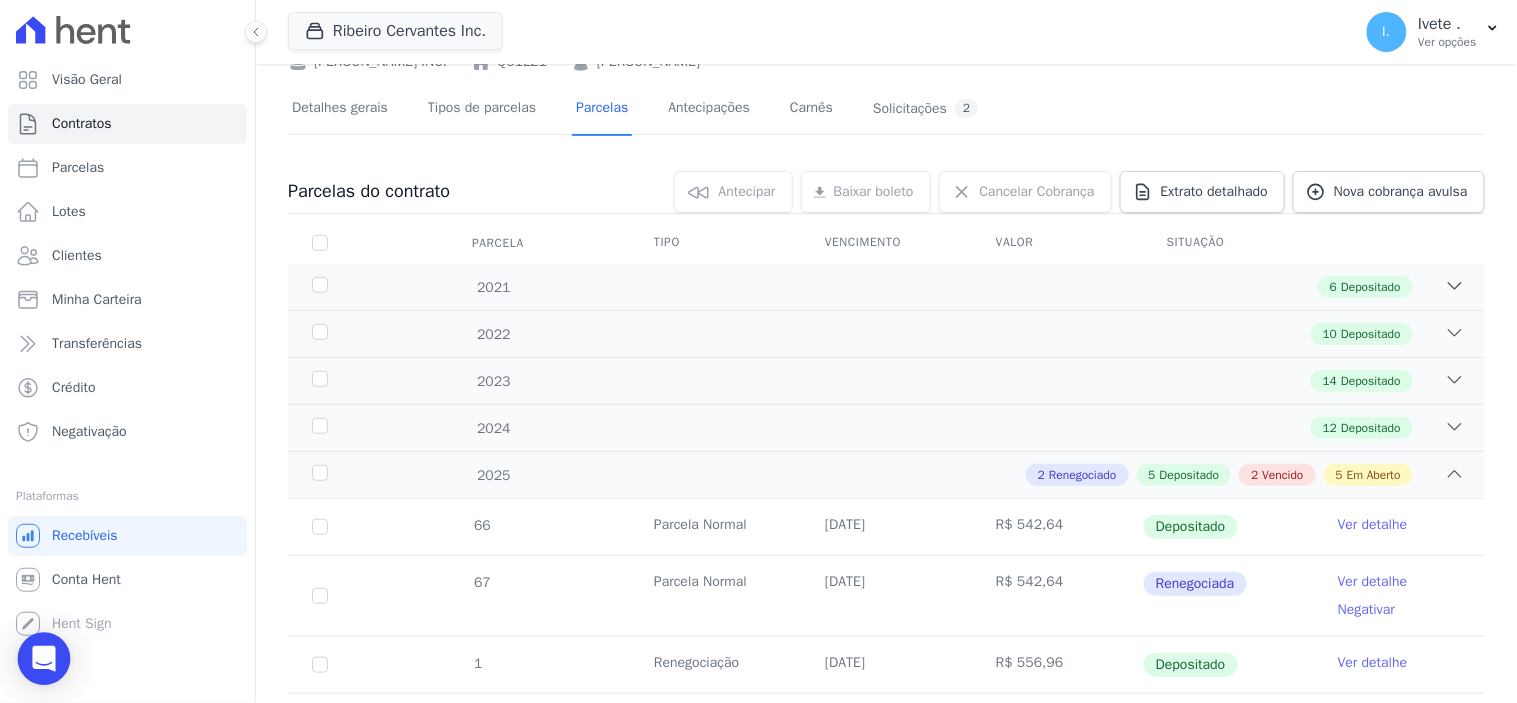 click 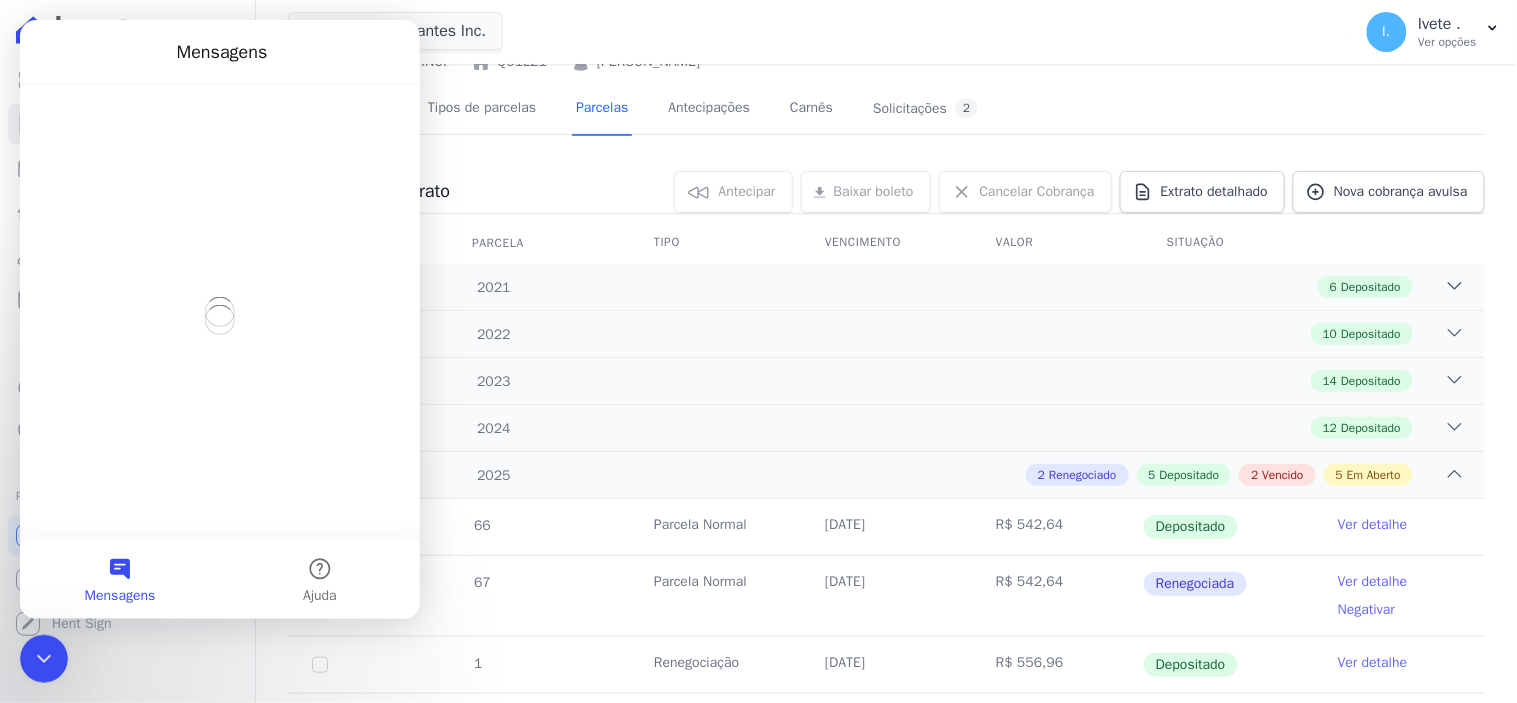 scroll, scrollTop: 0, scrollLeft: 0, axis: both 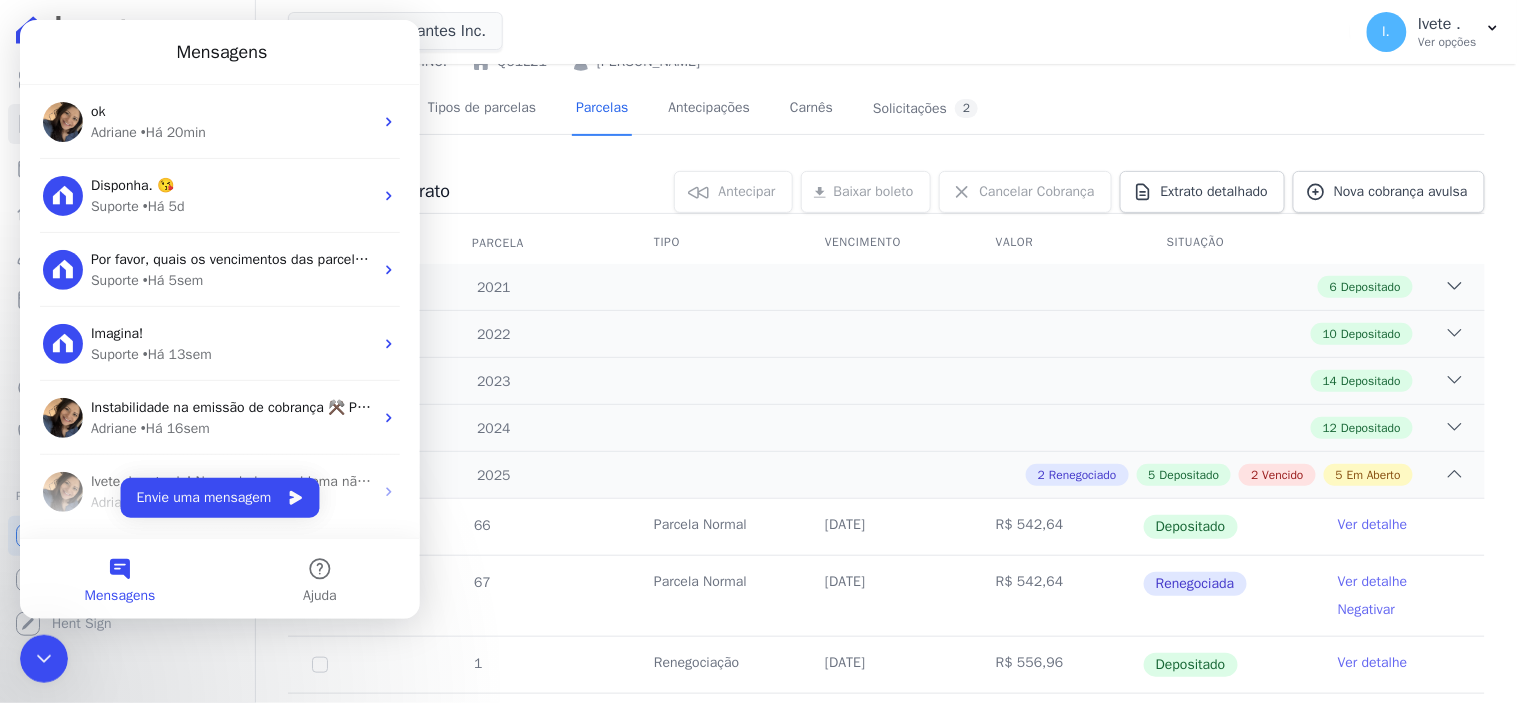 click 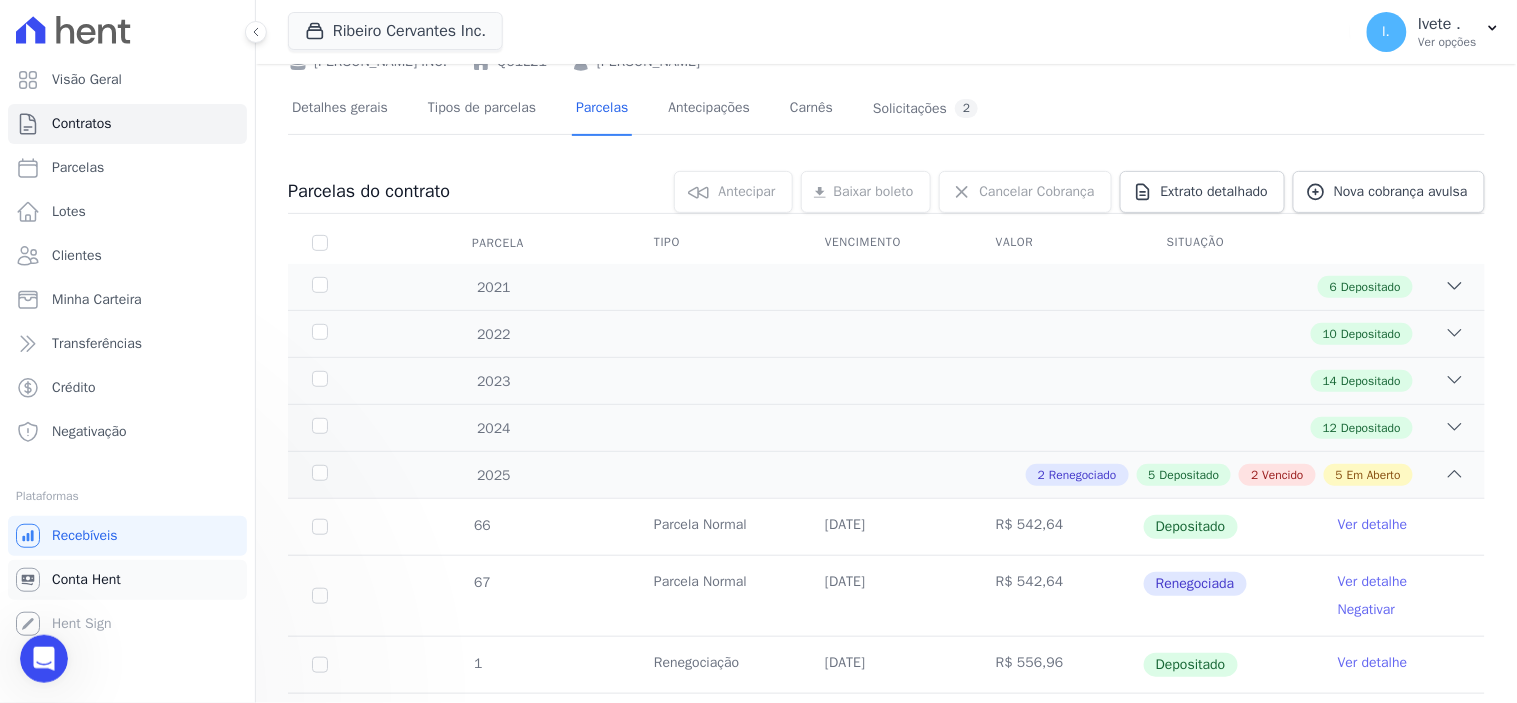 scroll, scrollTop: 0, scrollLeft: 0, axis: both 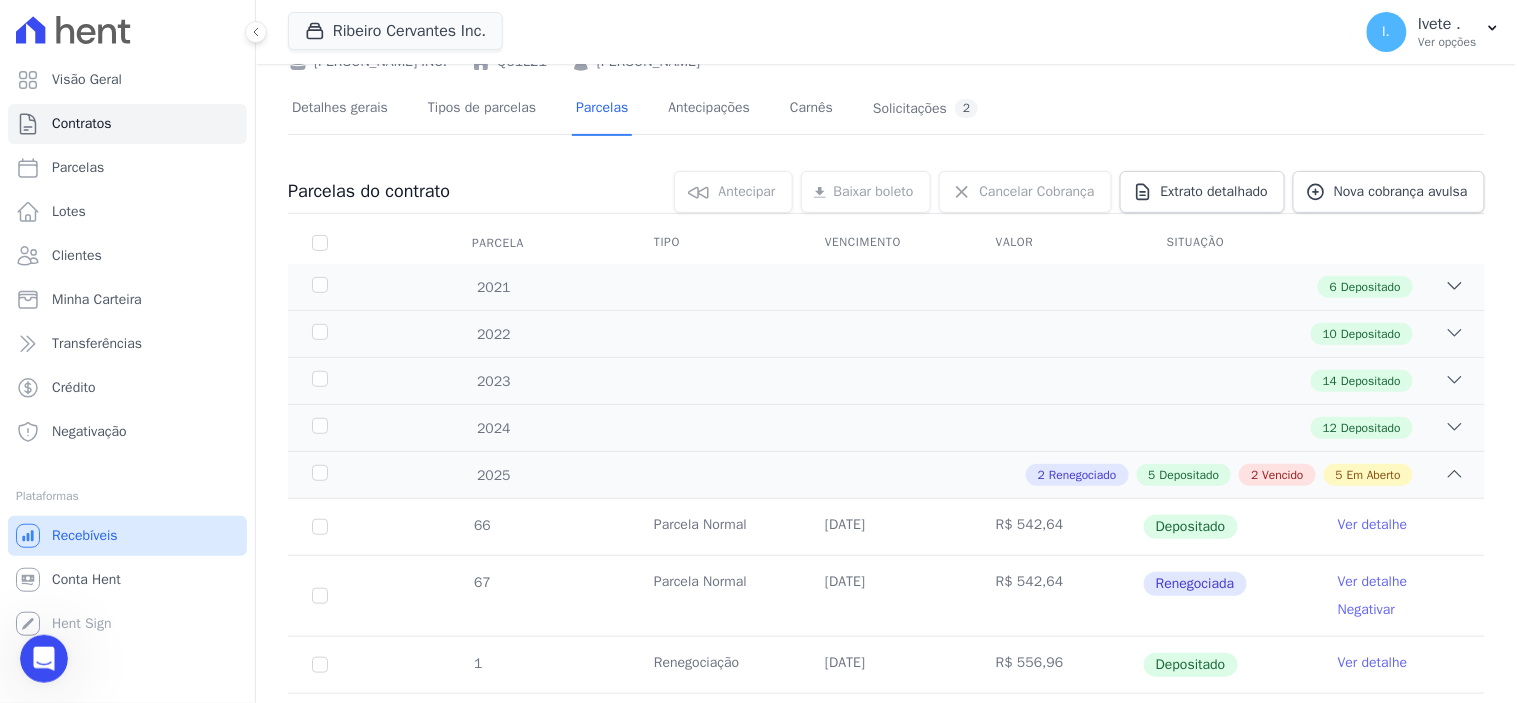 click on "Recebíveis" at bounding box center (85, 536) 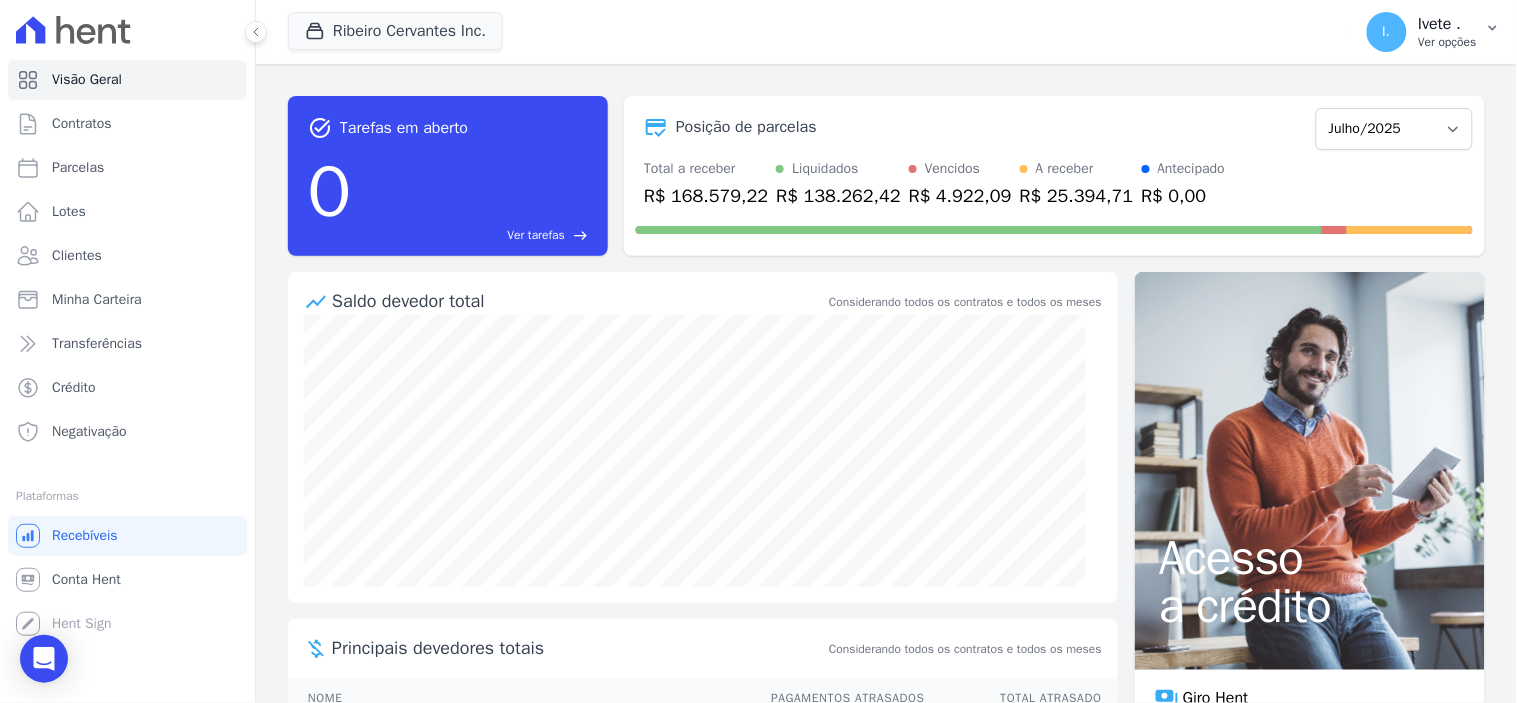 click on "I." at bounding box center [1387, 32] 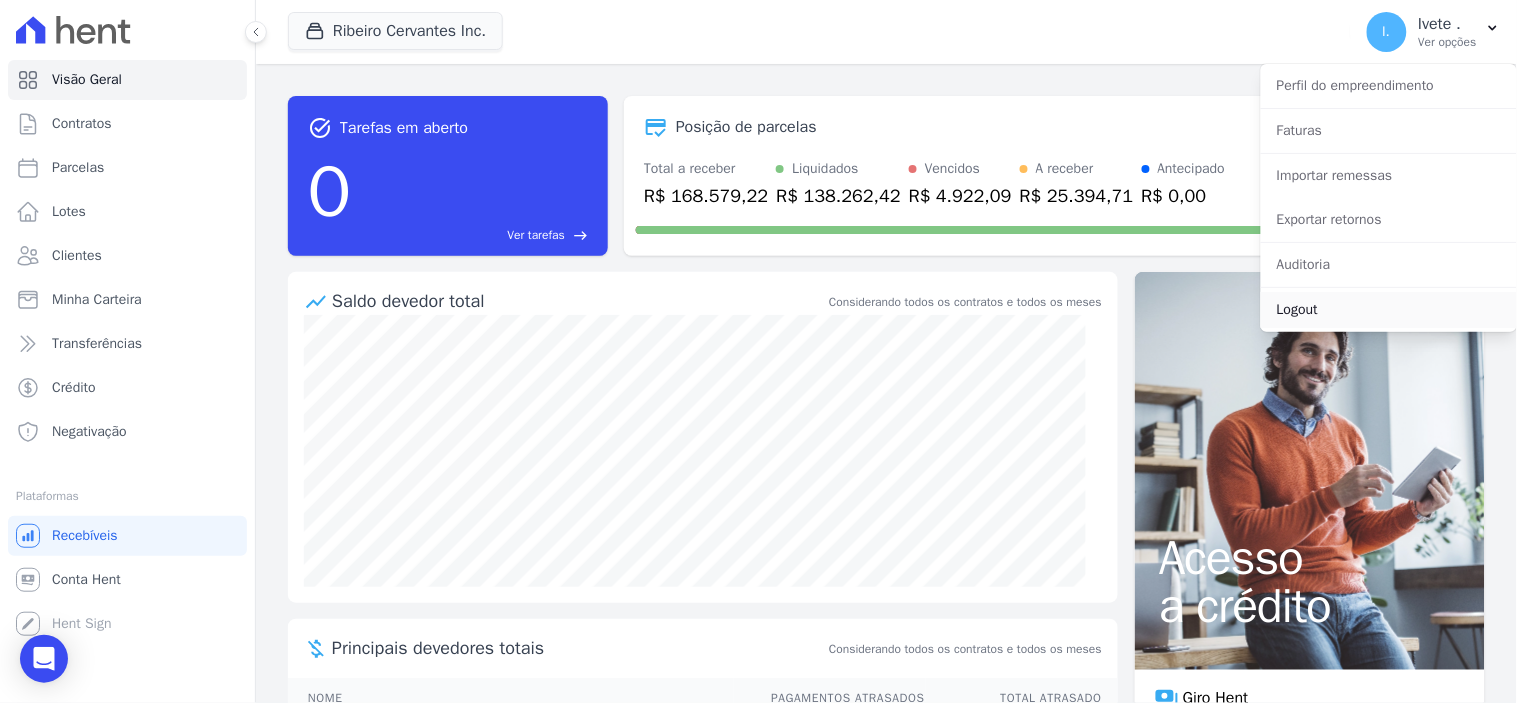 click on "Logout" at bounding box center (1389, 310) 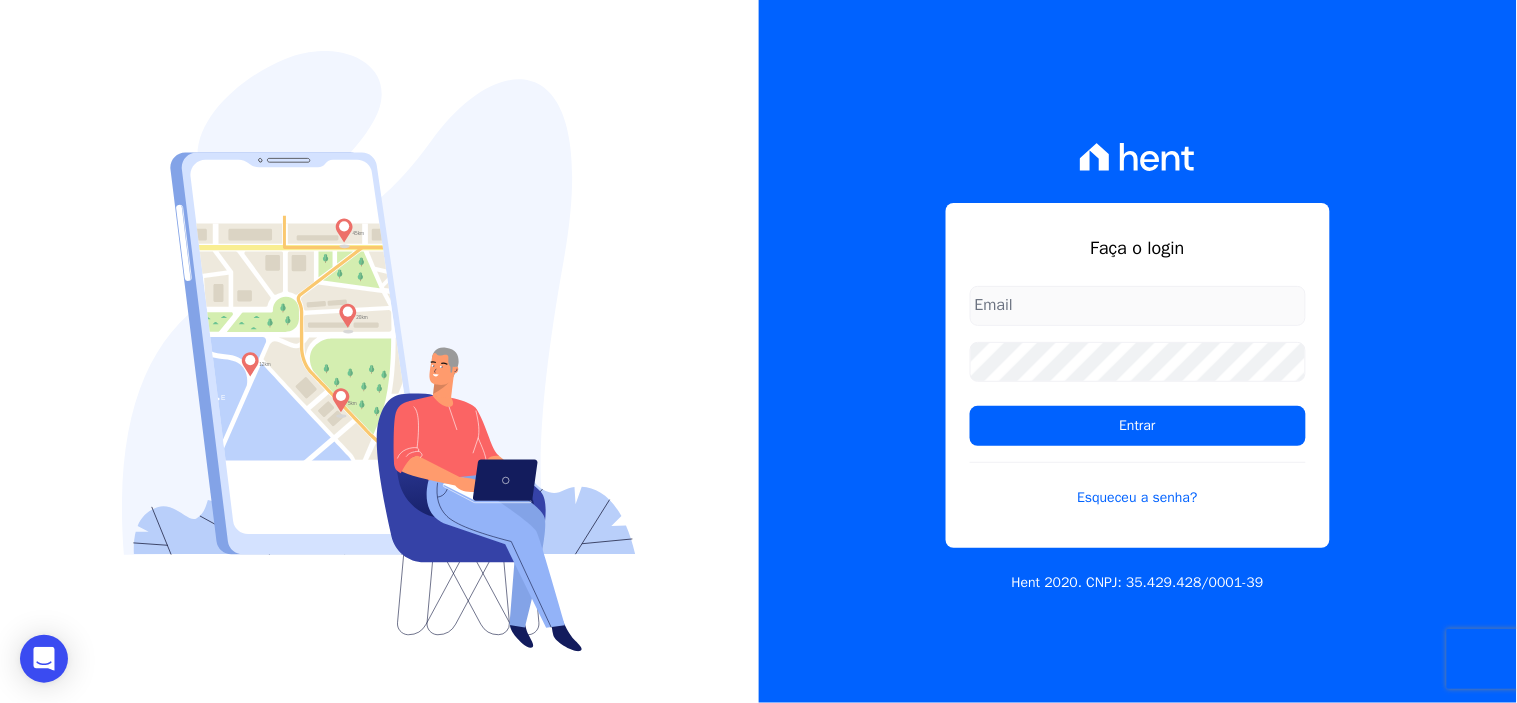 click at bounding box center (1138, 306) 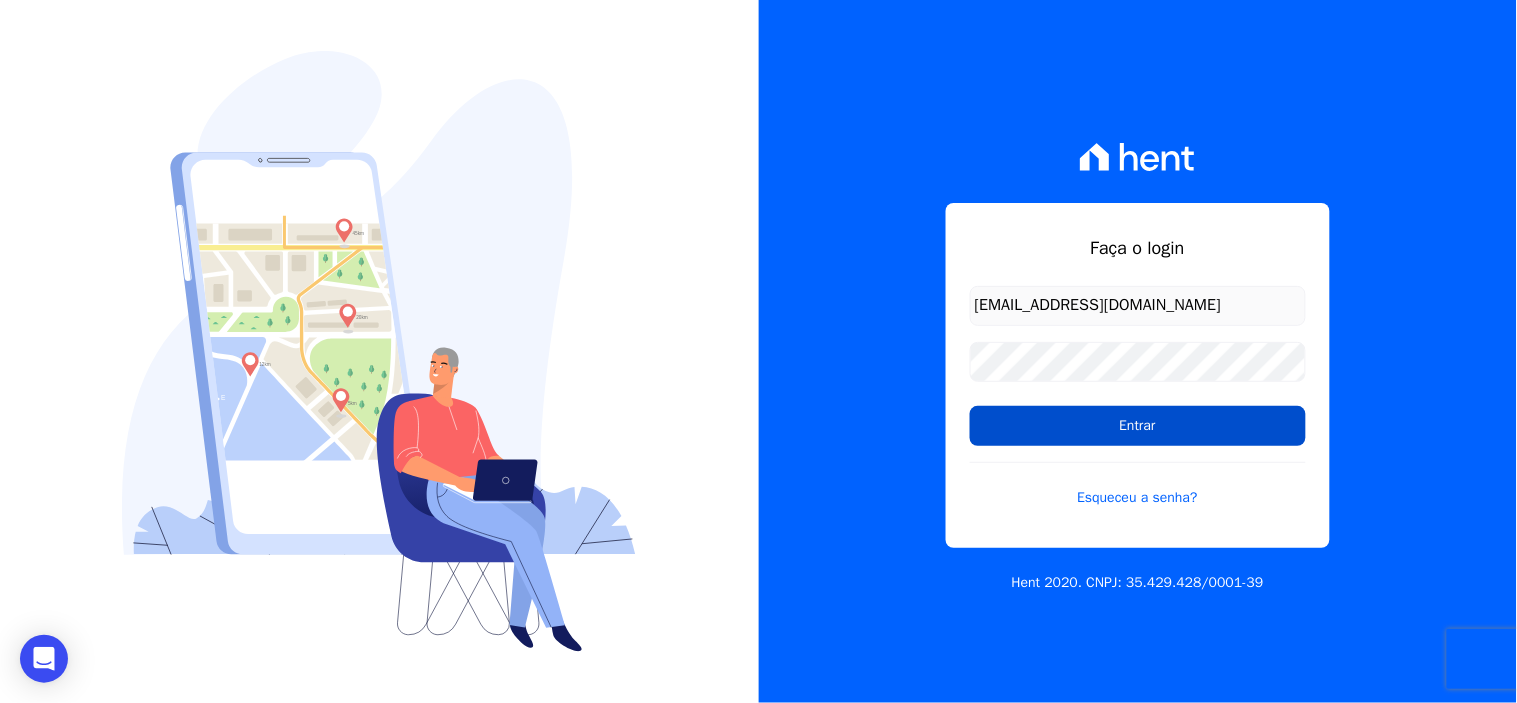 click on "Entrar" at bounding box center [1138, 426] 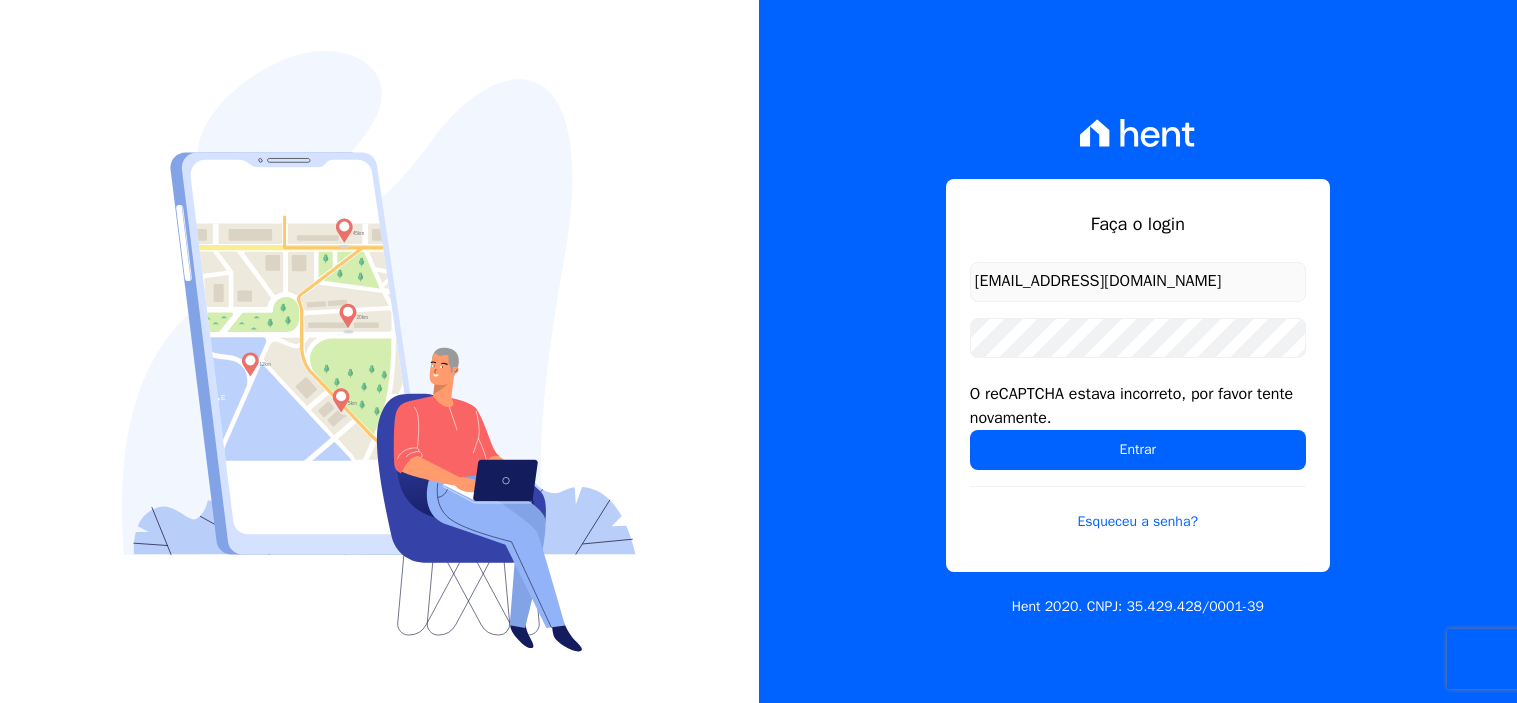 scroll, scrollTop: 0, scrollLeft: 0, axis: both 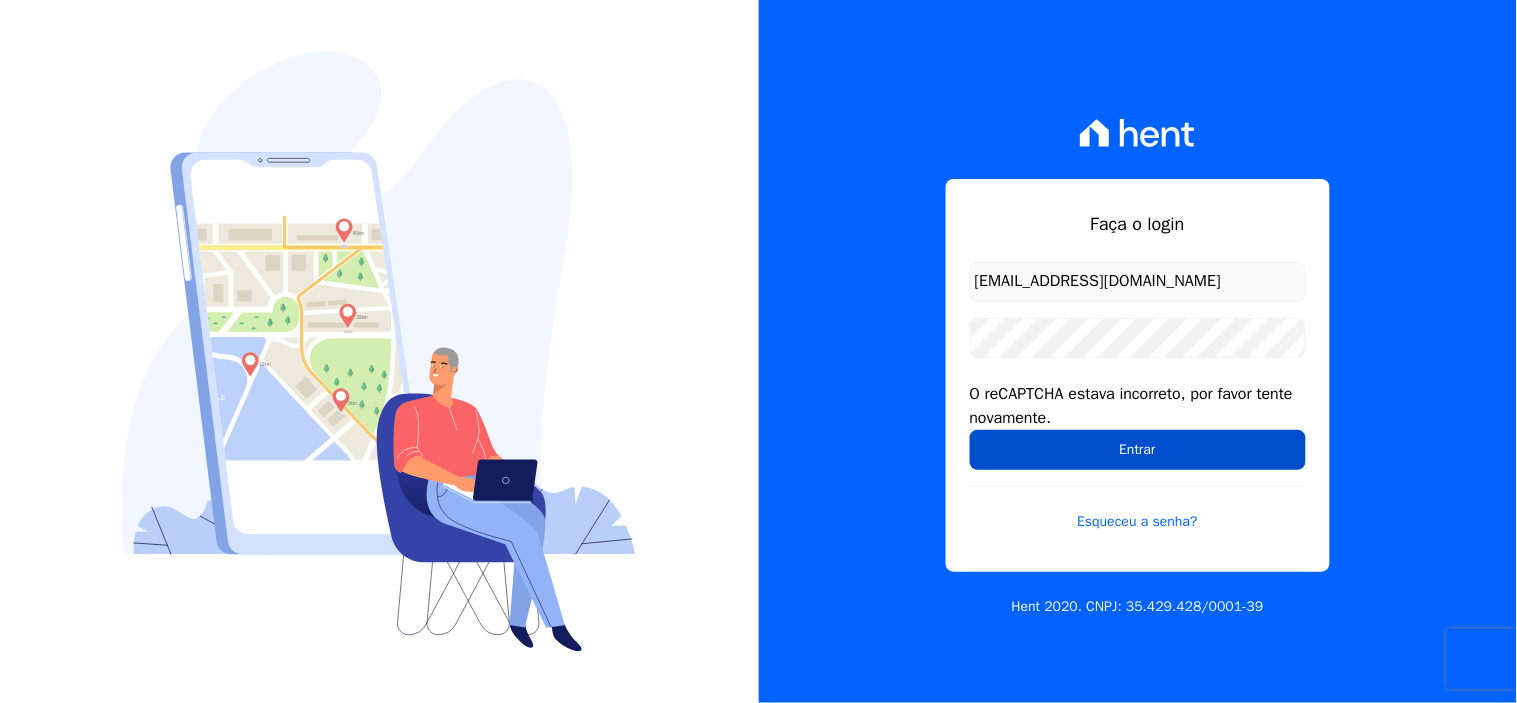 click on "Entrar" at bounding box center [1138, 450] 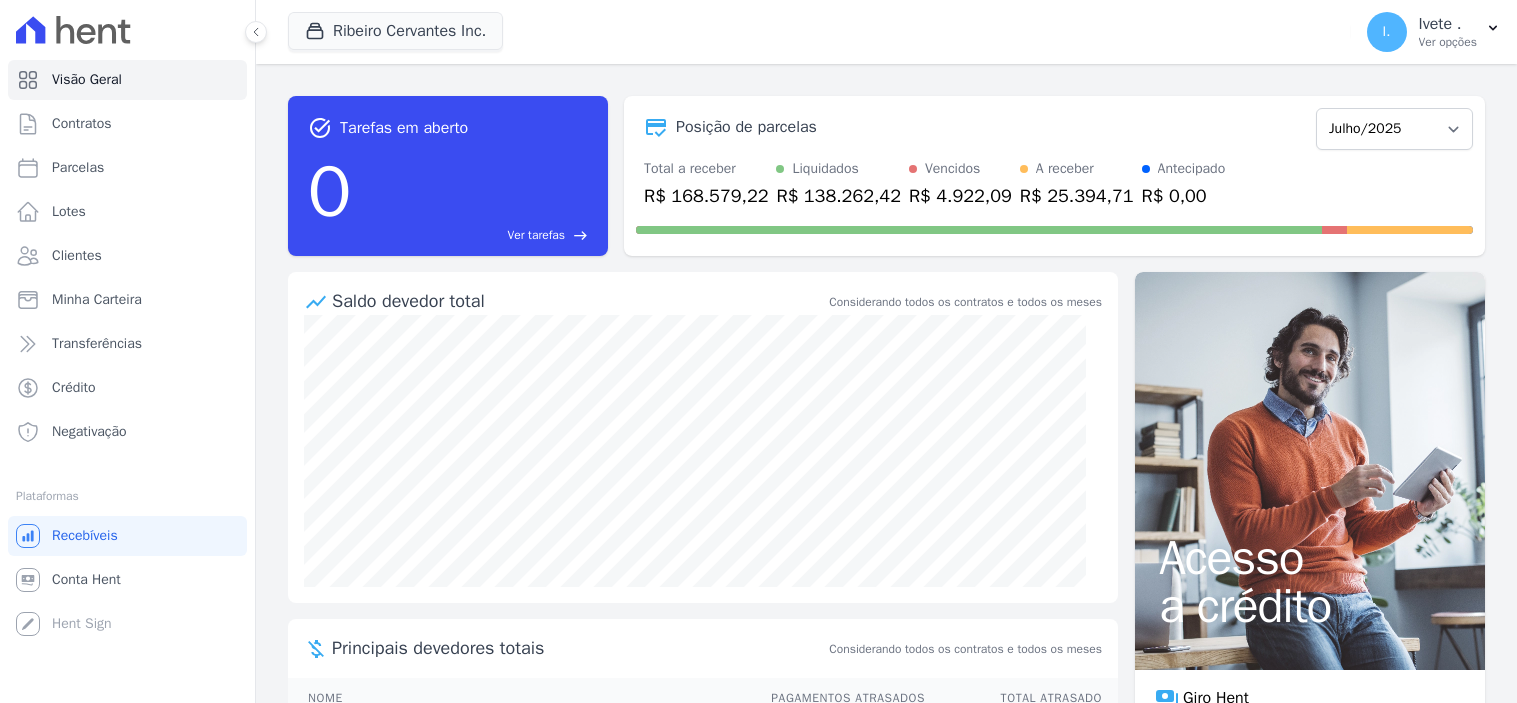 scroll, scrollTop: 0, scrollLeft: 0, axis: both 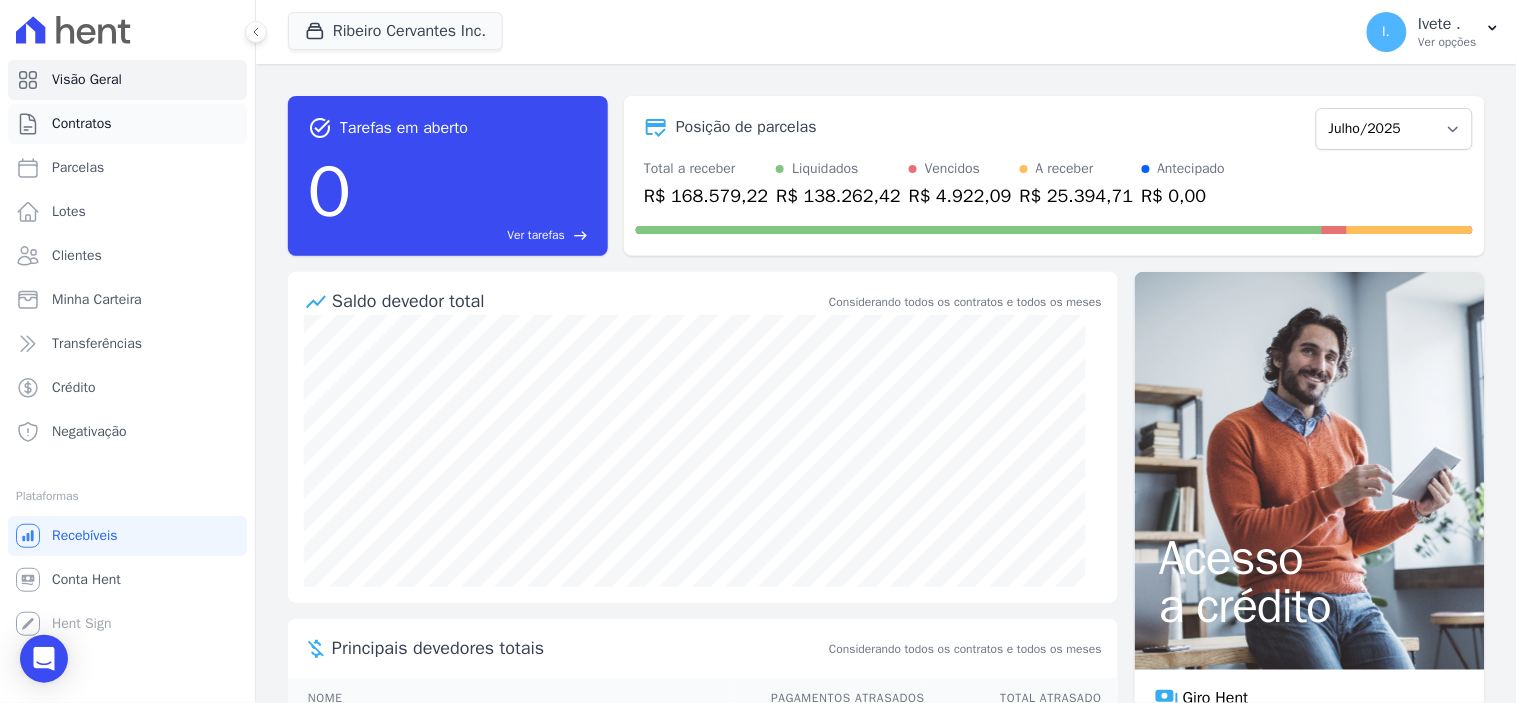 click on "Contratos" at bounding box center (82, 124) 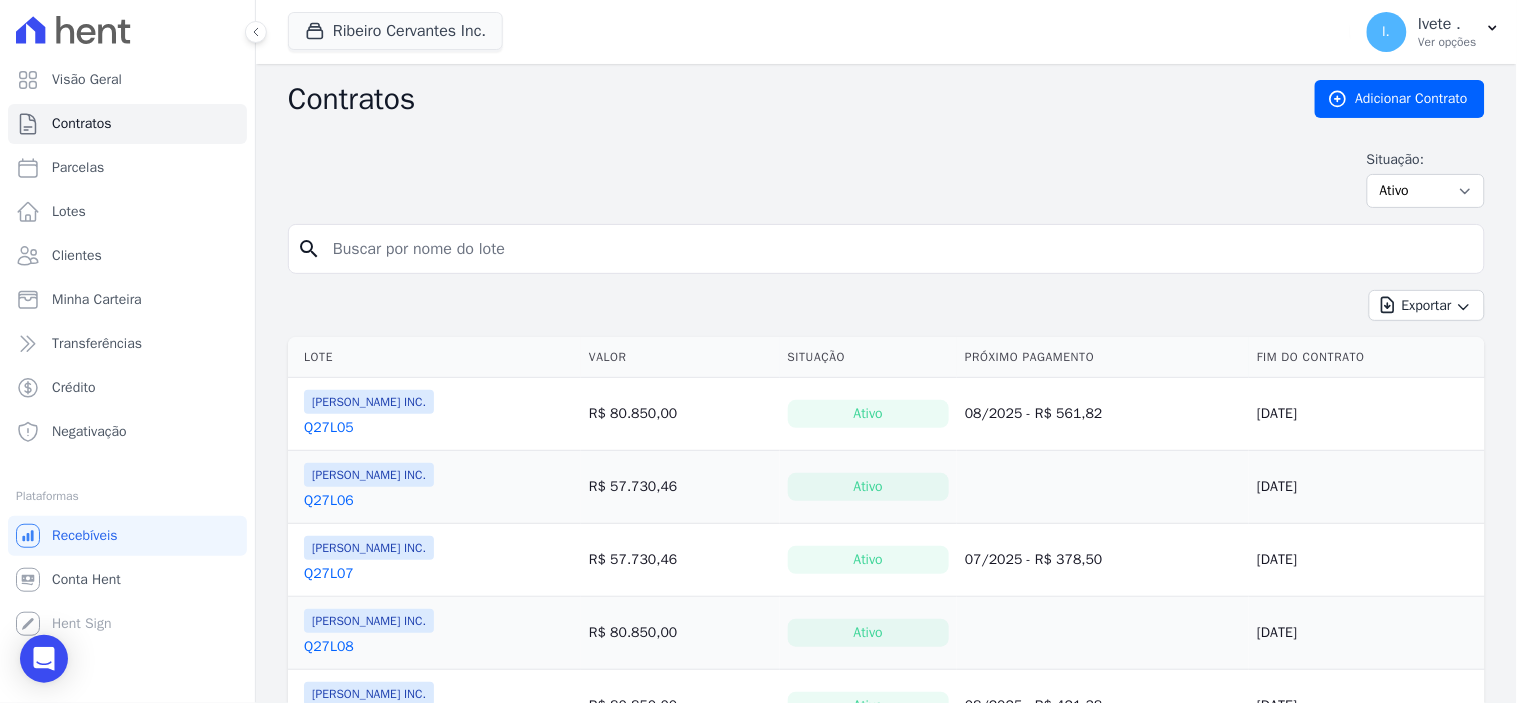 click at bounding box center [898, 249] 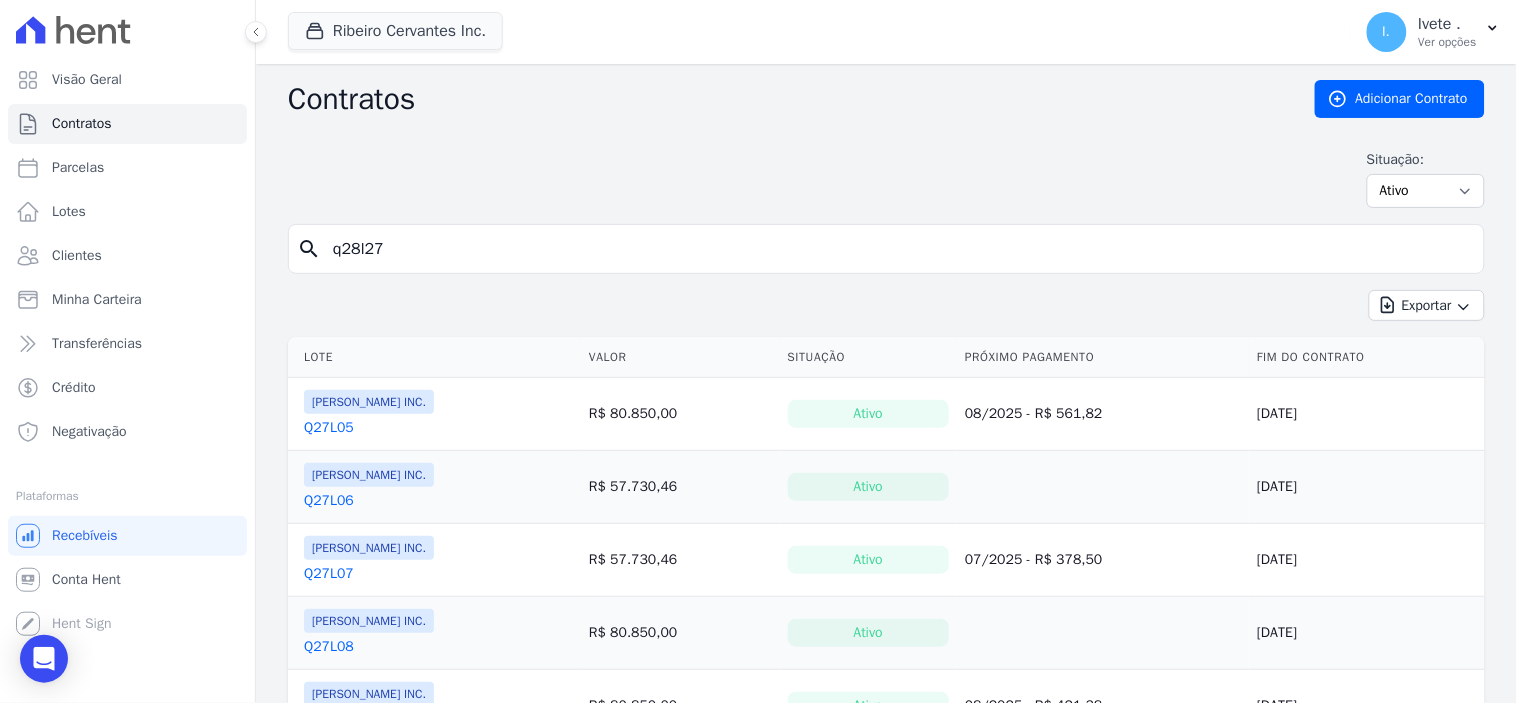 type on "q28l27" 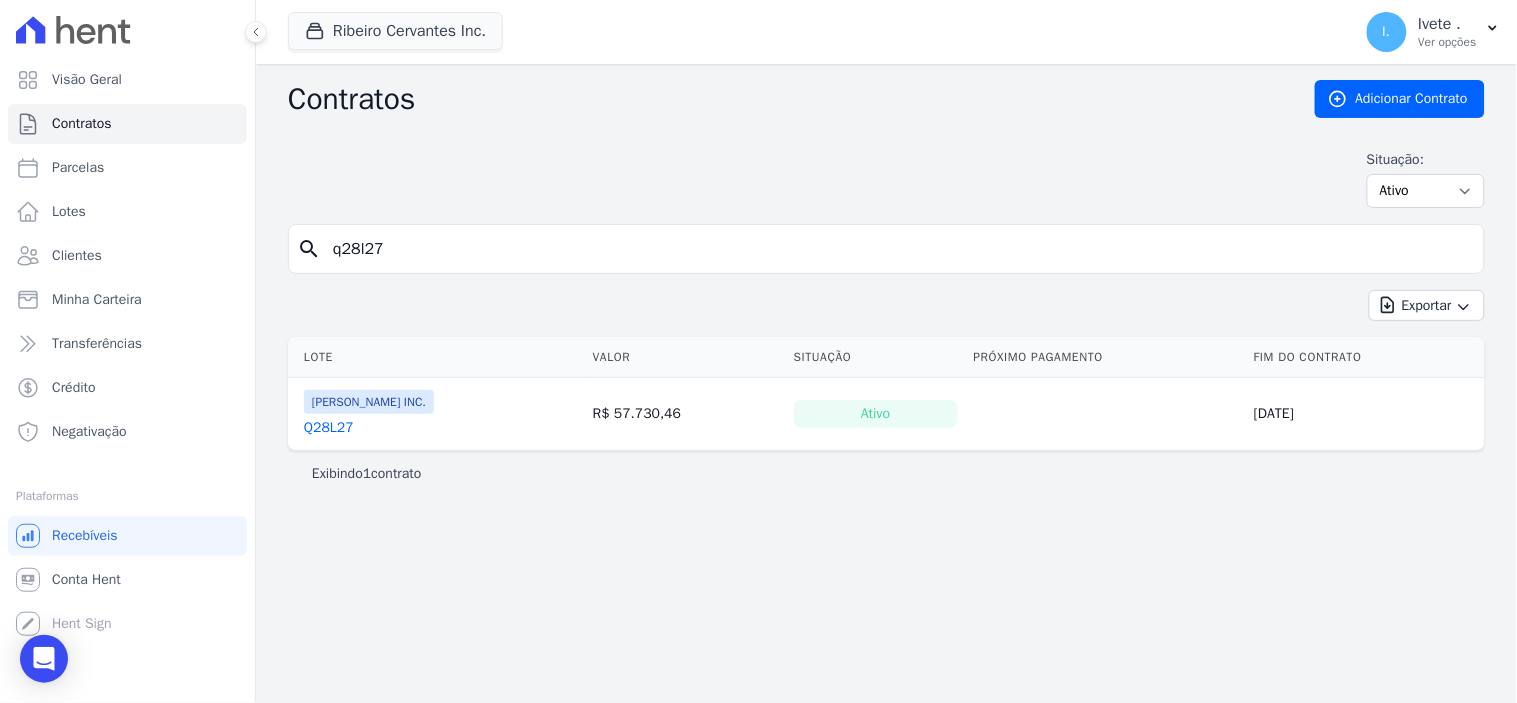 click on "Q28L27" at bounding box center (329, 428) 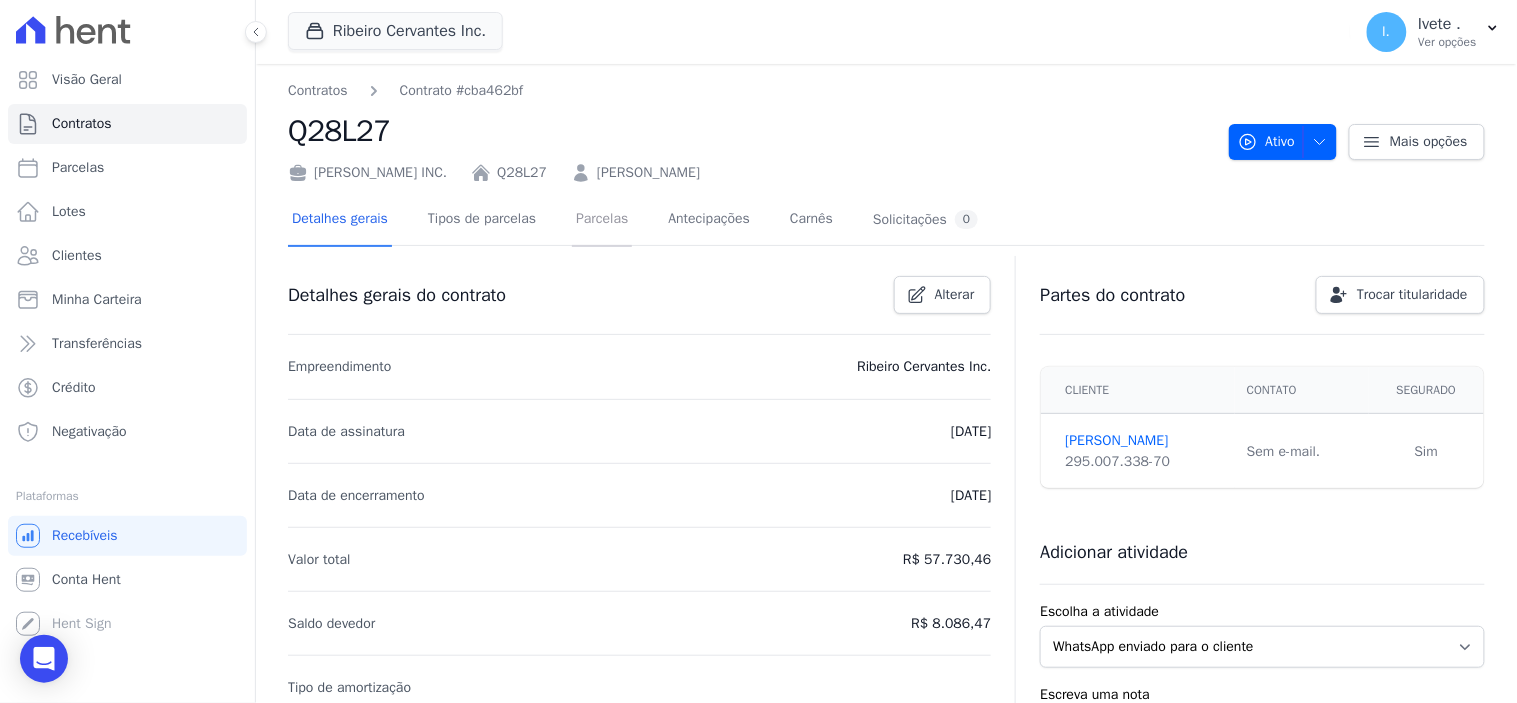 click on "Parcelas" at bounding box center (602, 220) 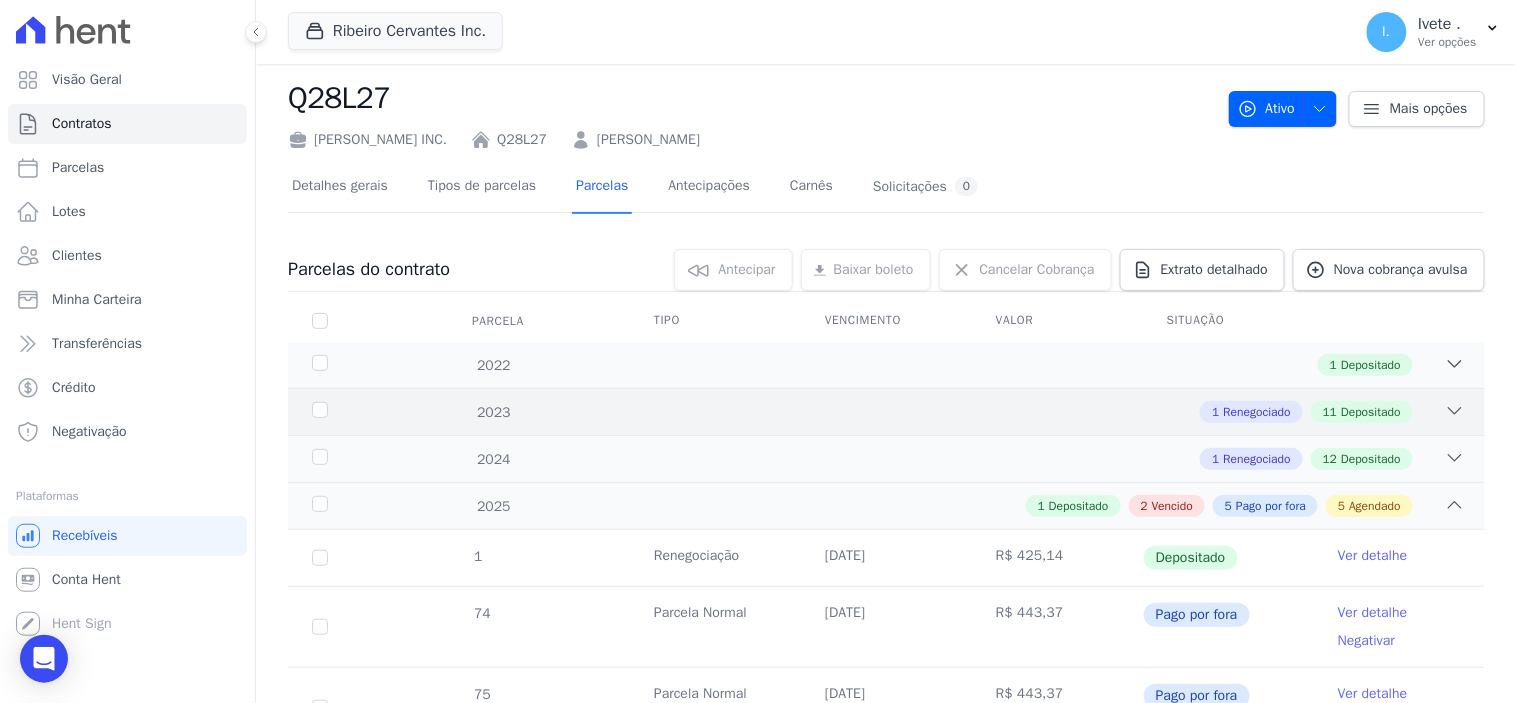 scroll, scrollTop: 0, scrollLeft: 0, axis: both 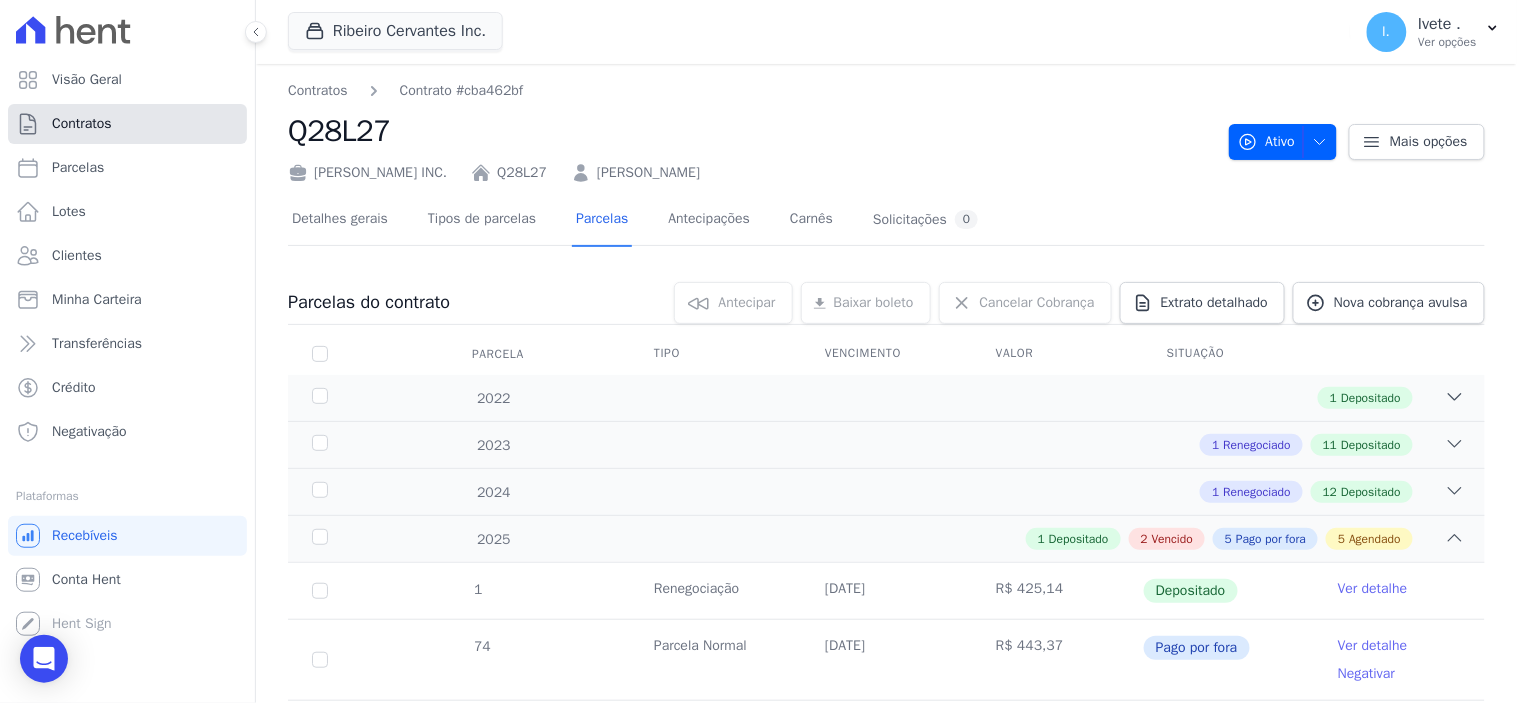 click on "Contratos" at bounding box center [82, 124] 